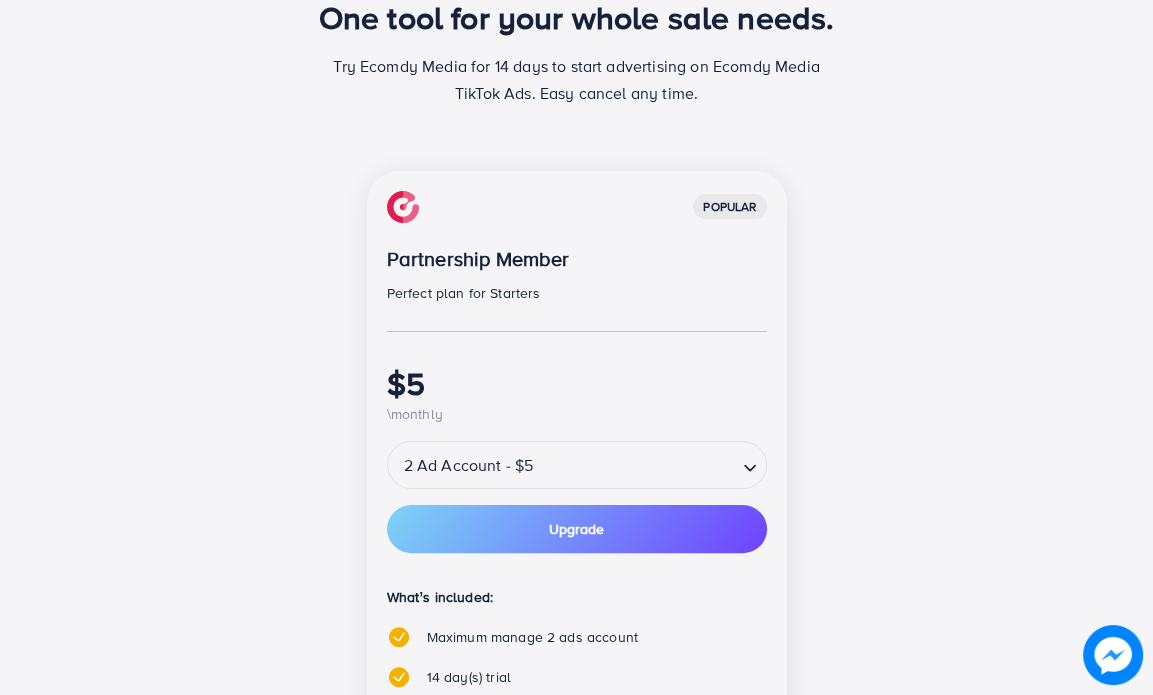 scroll, scrollTop: 100, scrollLeft: 0, axis: vertical 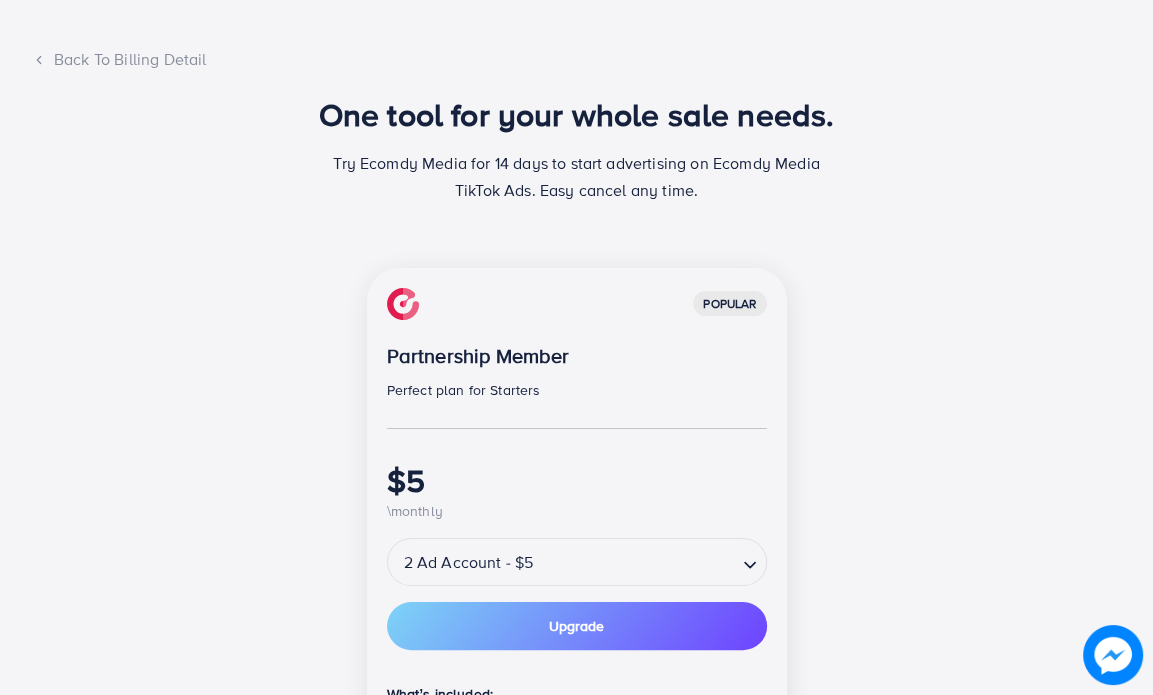 click 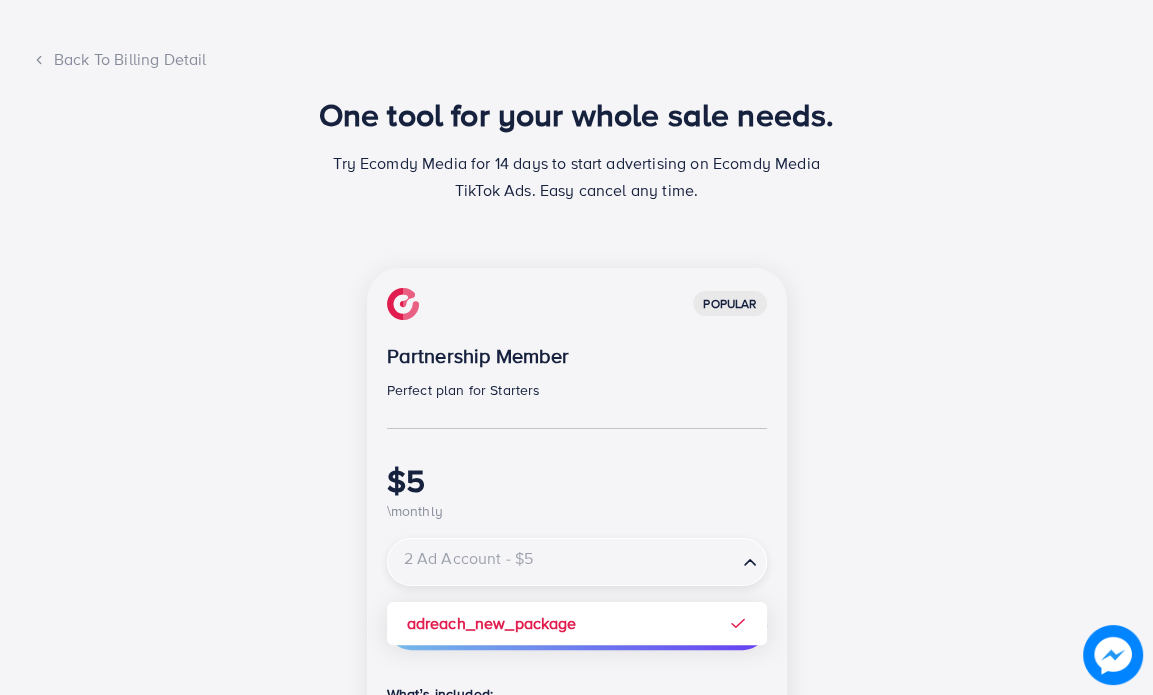 click 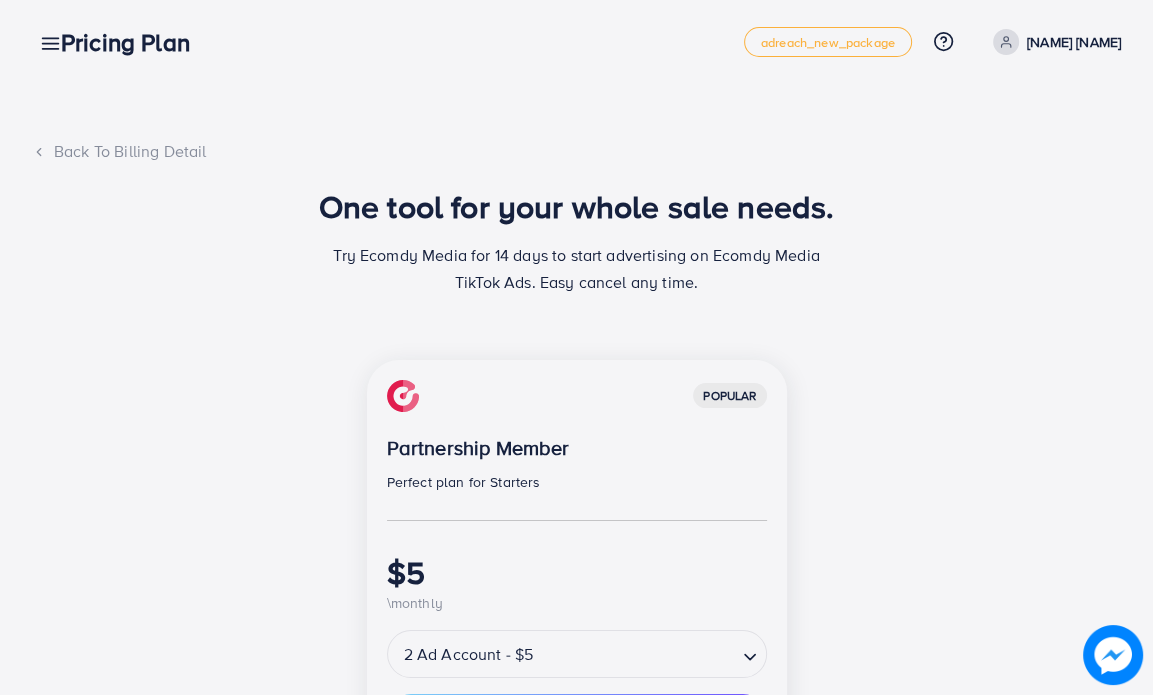 scroll, scrollTop: 0, scrollLeft: 0, axis: both 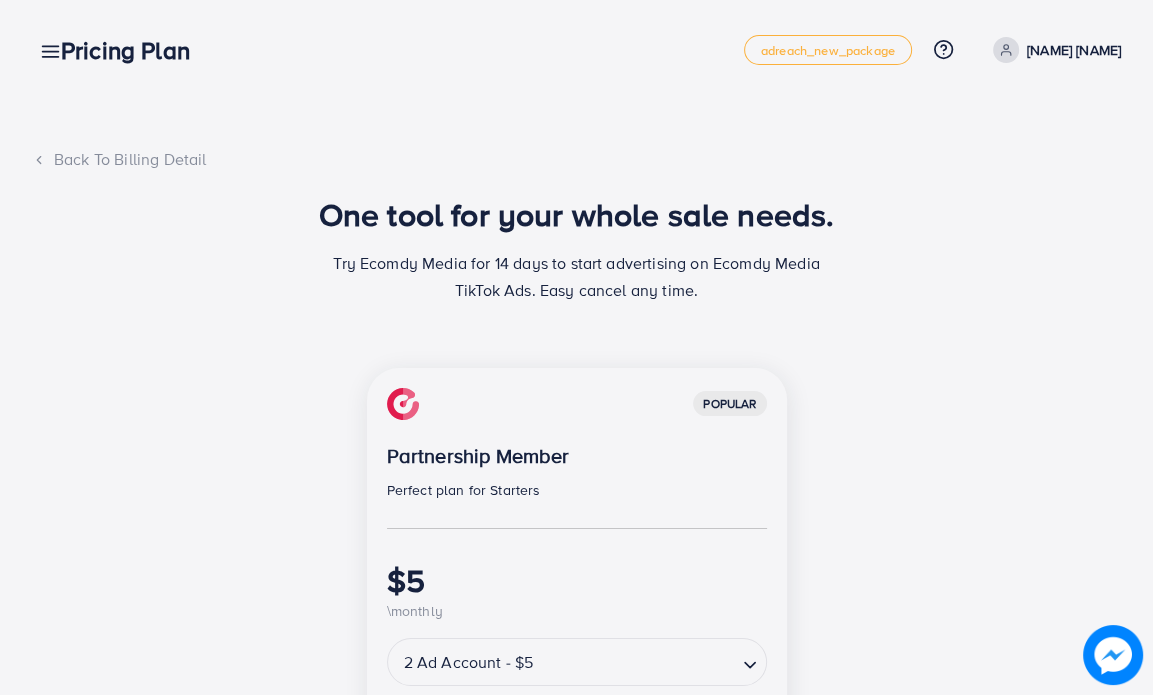 click on "Pricing Plan   adreach_new_package  Help Center Contact Support Plans and Pricing Term and policy About Us  Mohammadfazal shaikh  Log out" at bounding box center [576, 50] 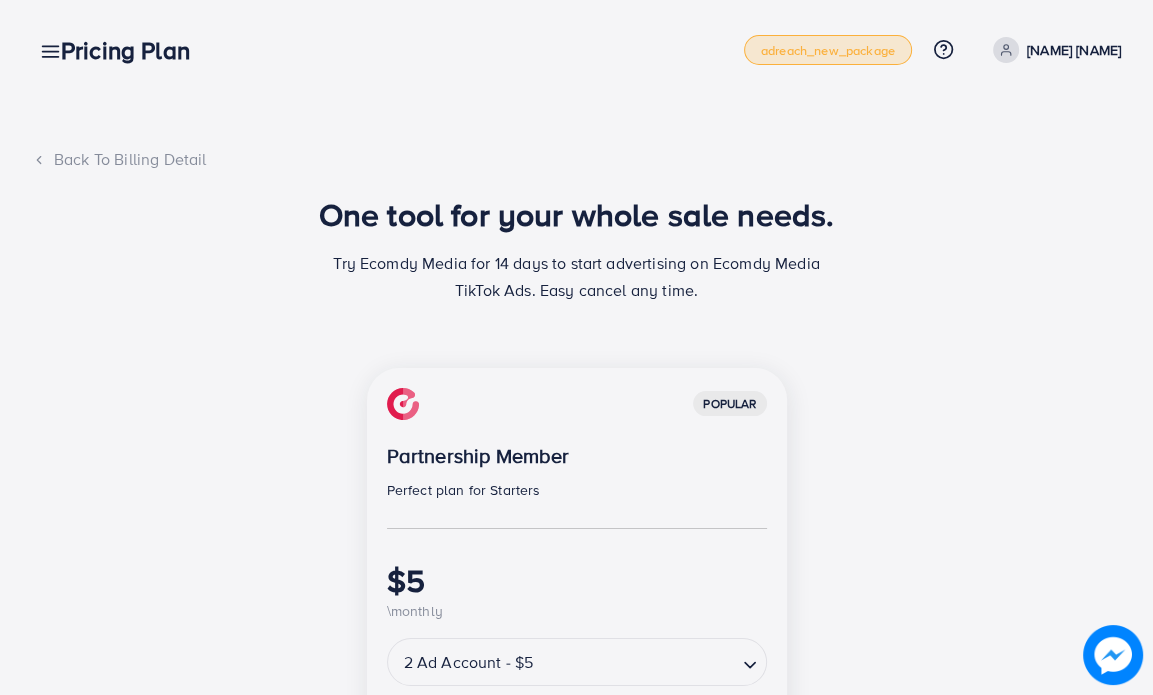 click on "adreach_new_package" at bounding box center [828, 50] 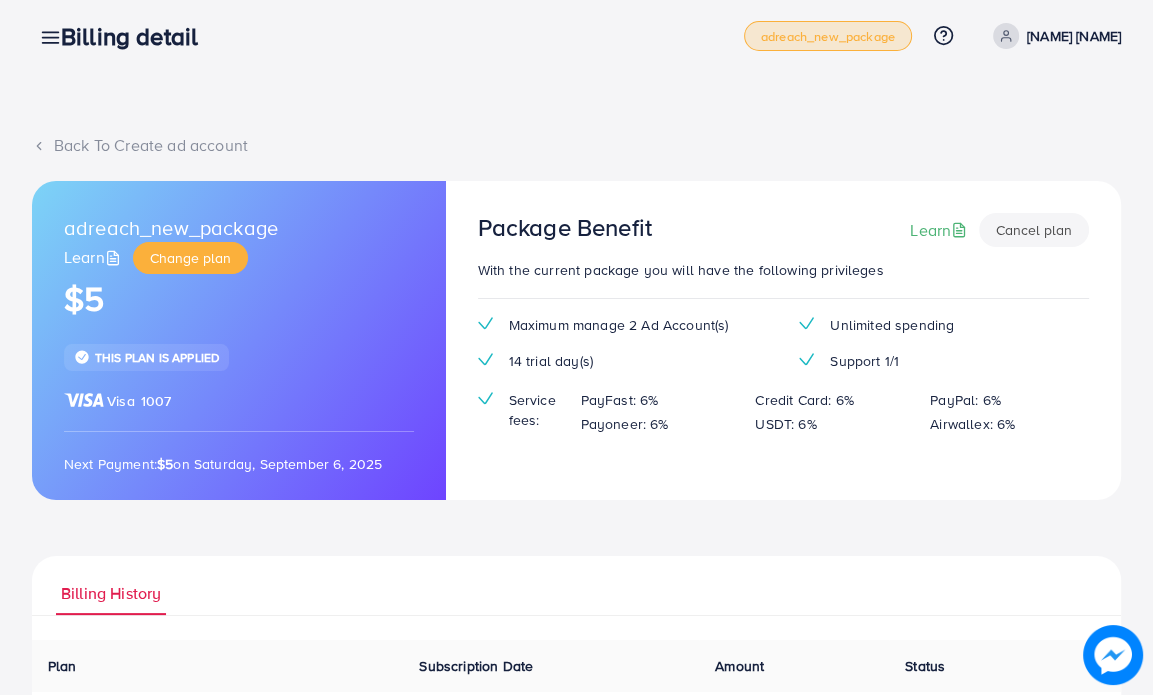 scroll, scrollTop: 0, scrollLeft: 0, axis: both 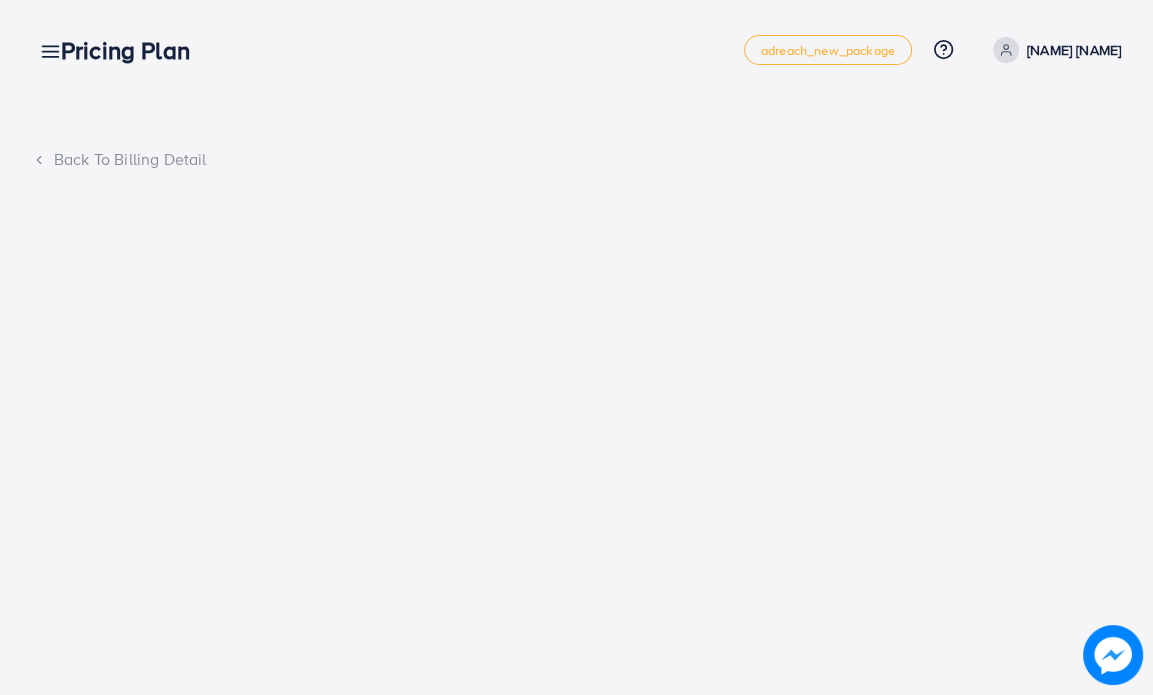 click on "Back To Billing Detail" at bounding box center [576, 159] 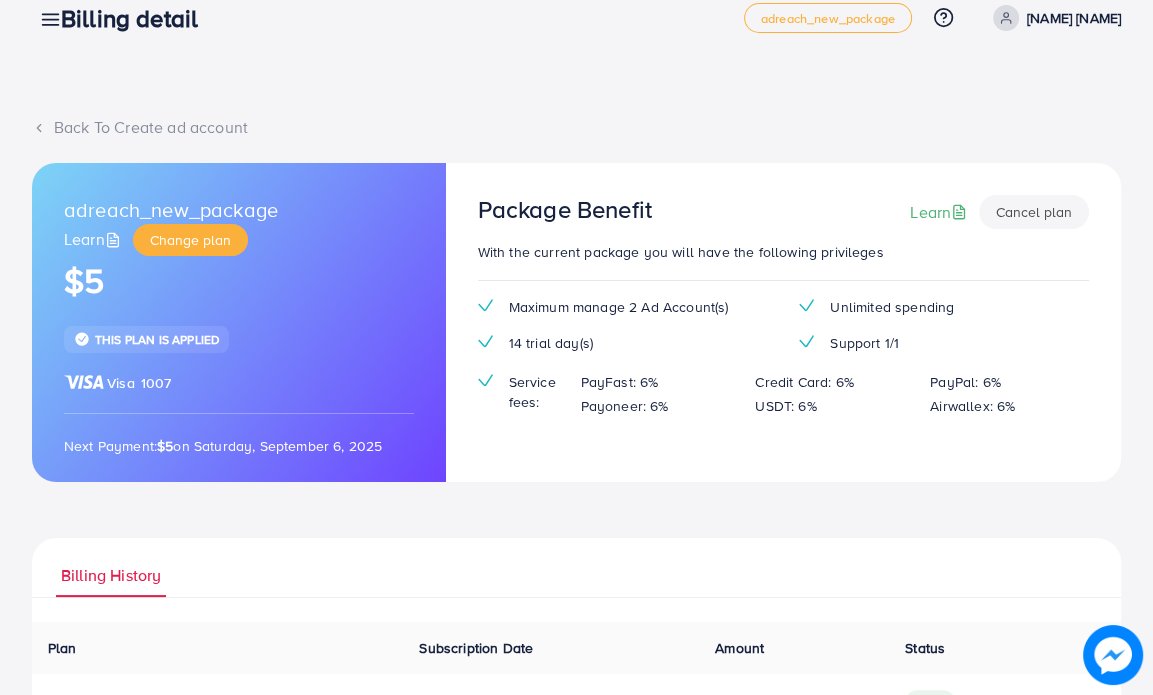 scroll, scrollTop: 0, scrollLeft: 0, axis: both 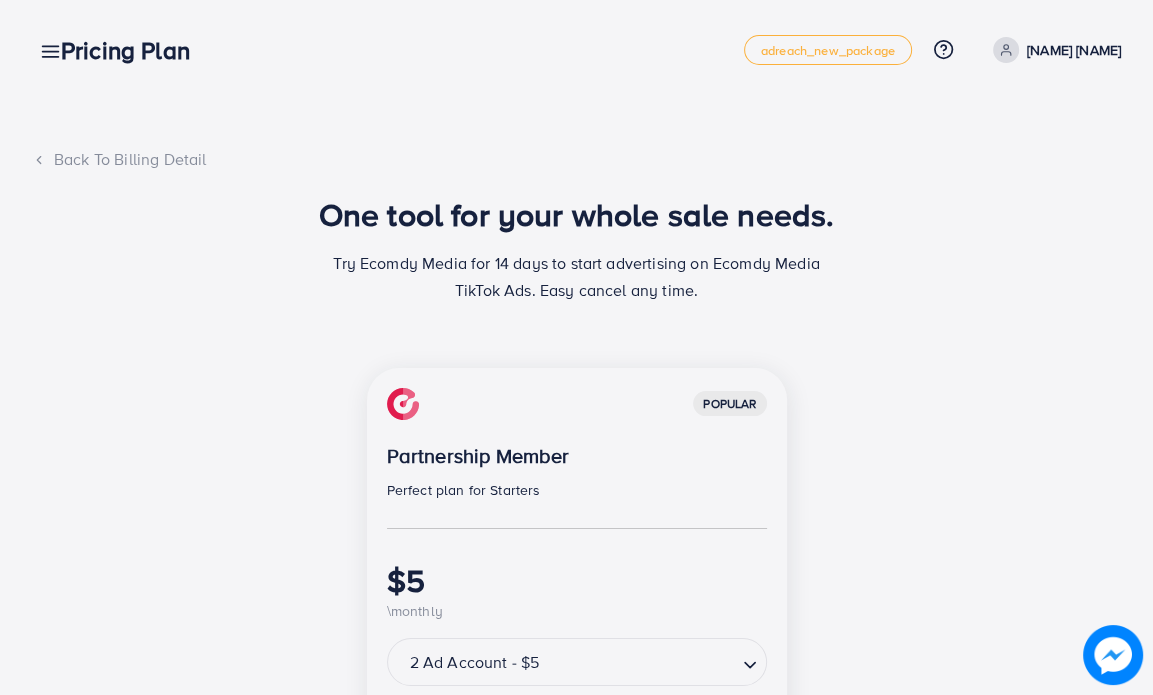 click on "Pricing Plan" at bounding box center [133, 50] 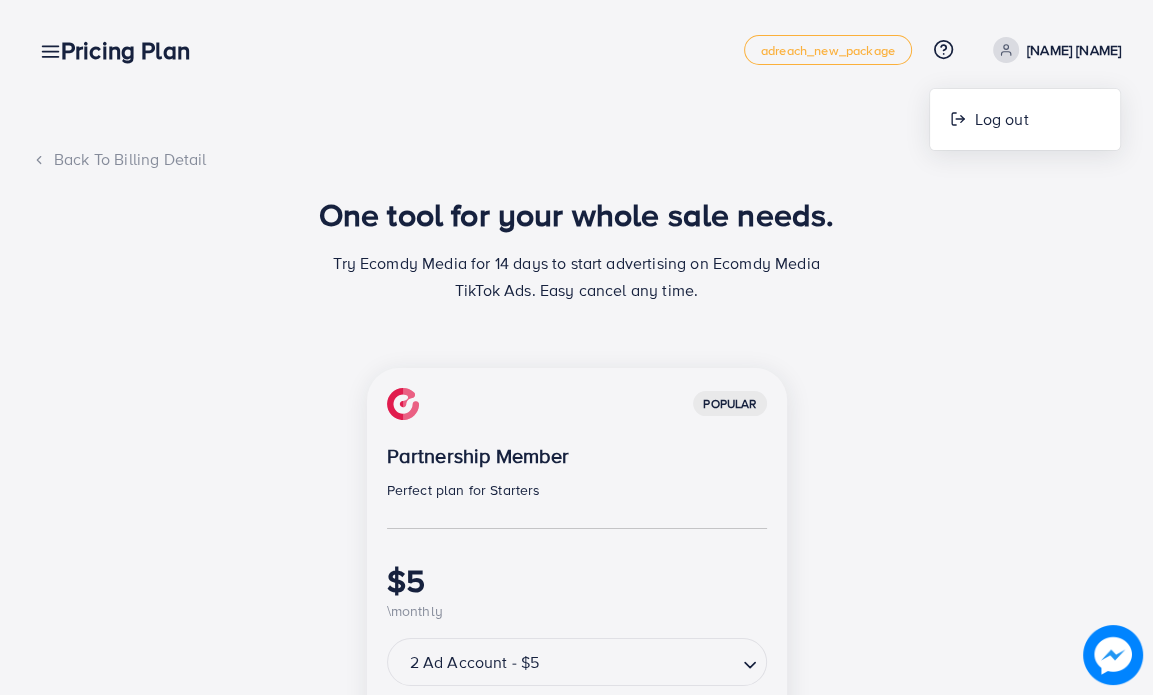 click on "Back To Billing Detail" at bounding box center (576, 159) 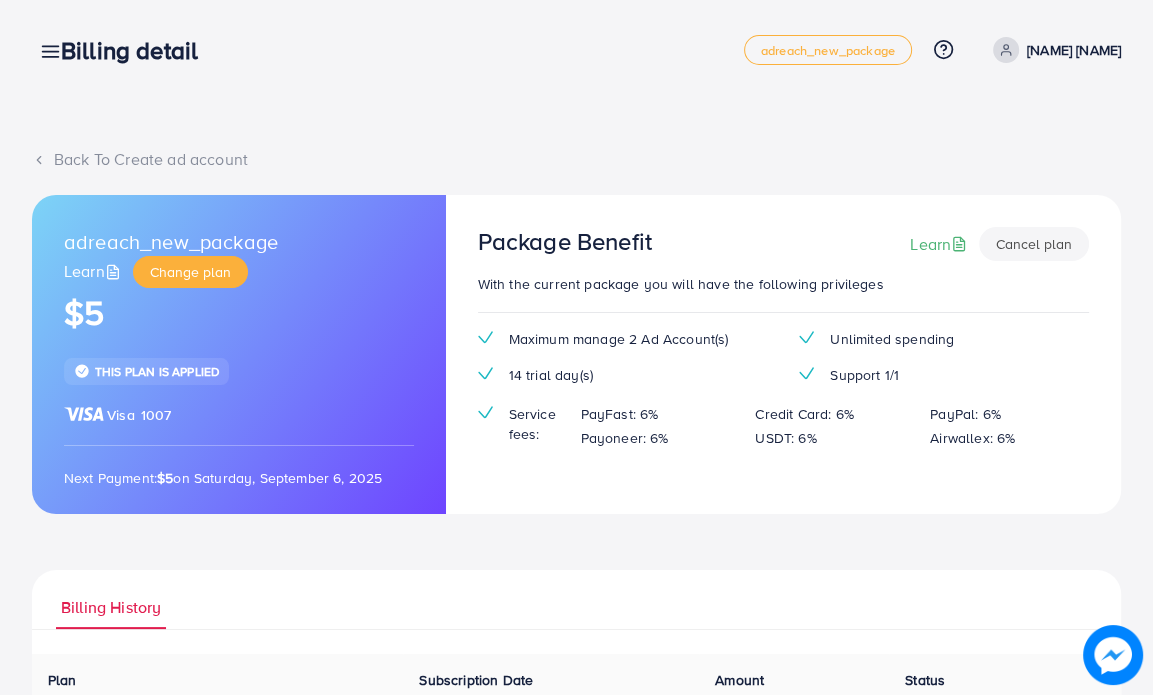 click on "Back To Create ad account" at bounding box center (576, 159) 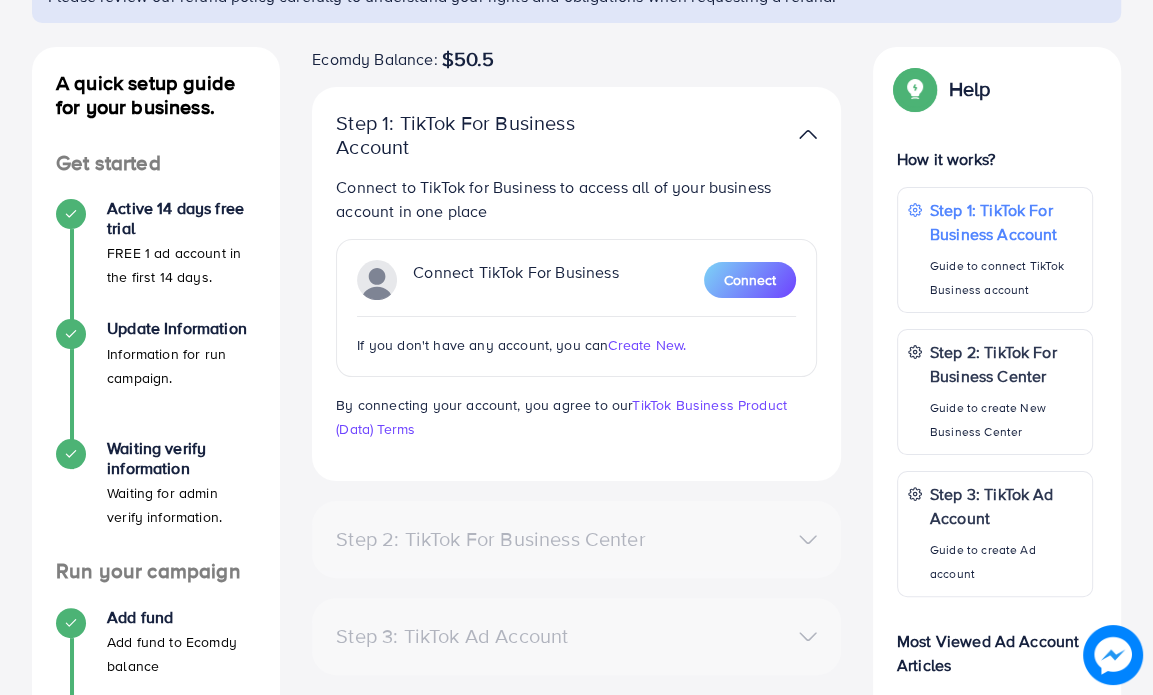scroll, scrollTop: 200, scrollLeft: 0, axis: vertical 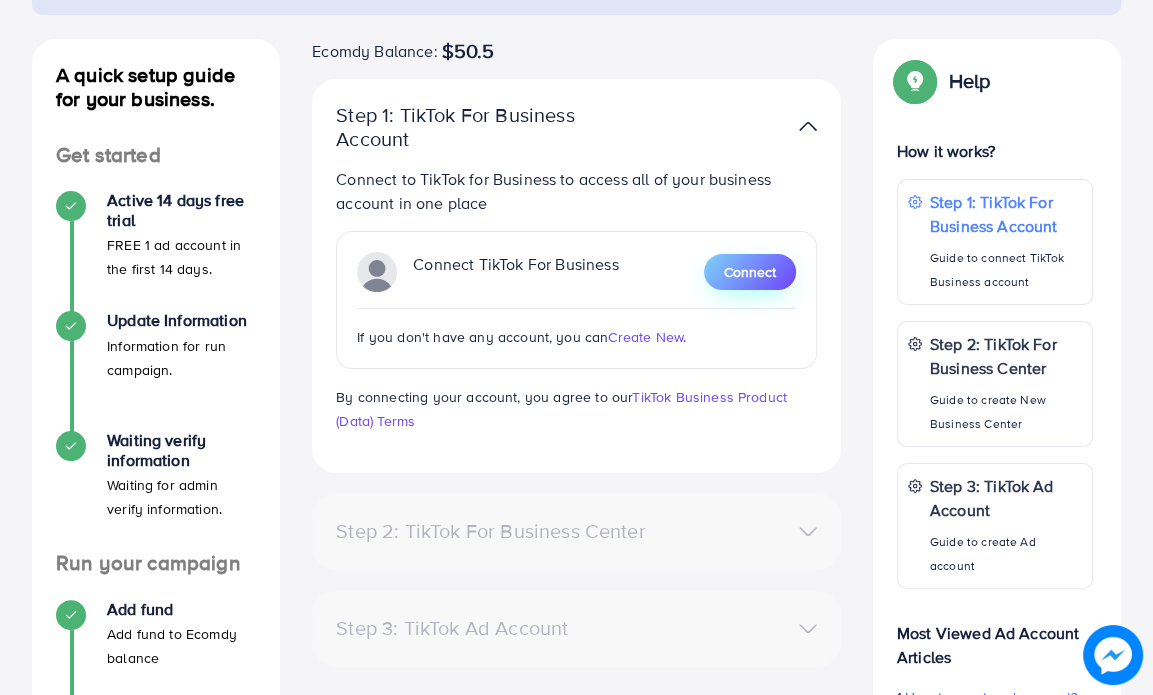 click on "Connect" at bounding box center (750, 272) 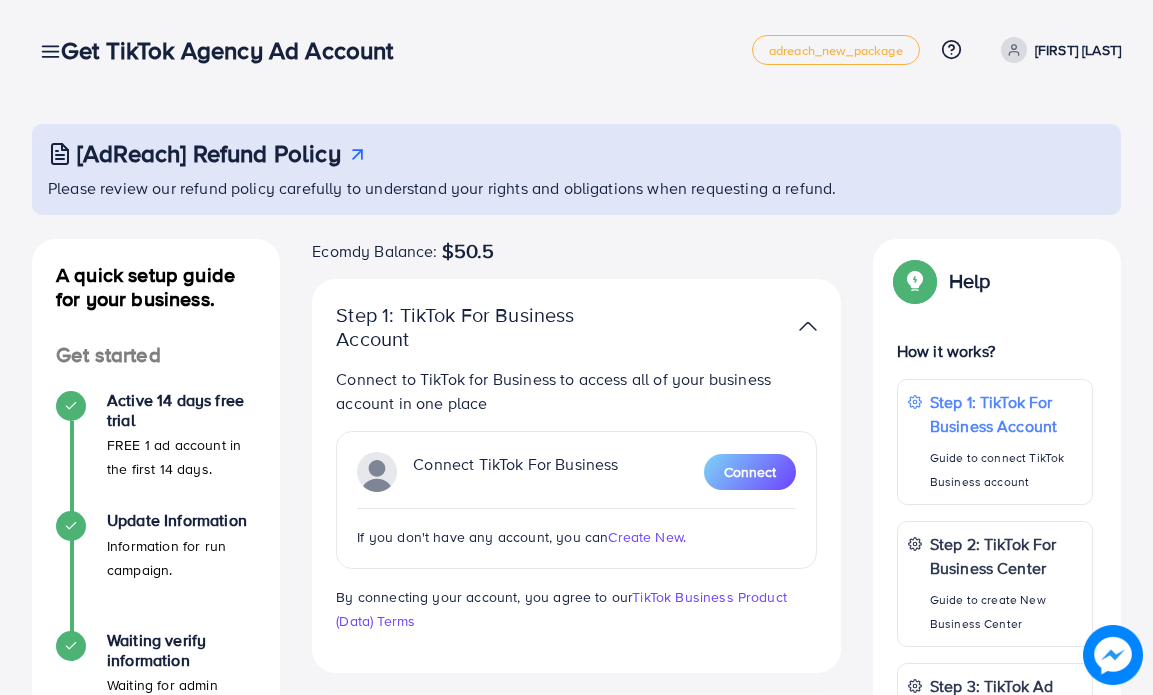 scroll, scrollTop: 0, scrollLeft: 0, axis: both 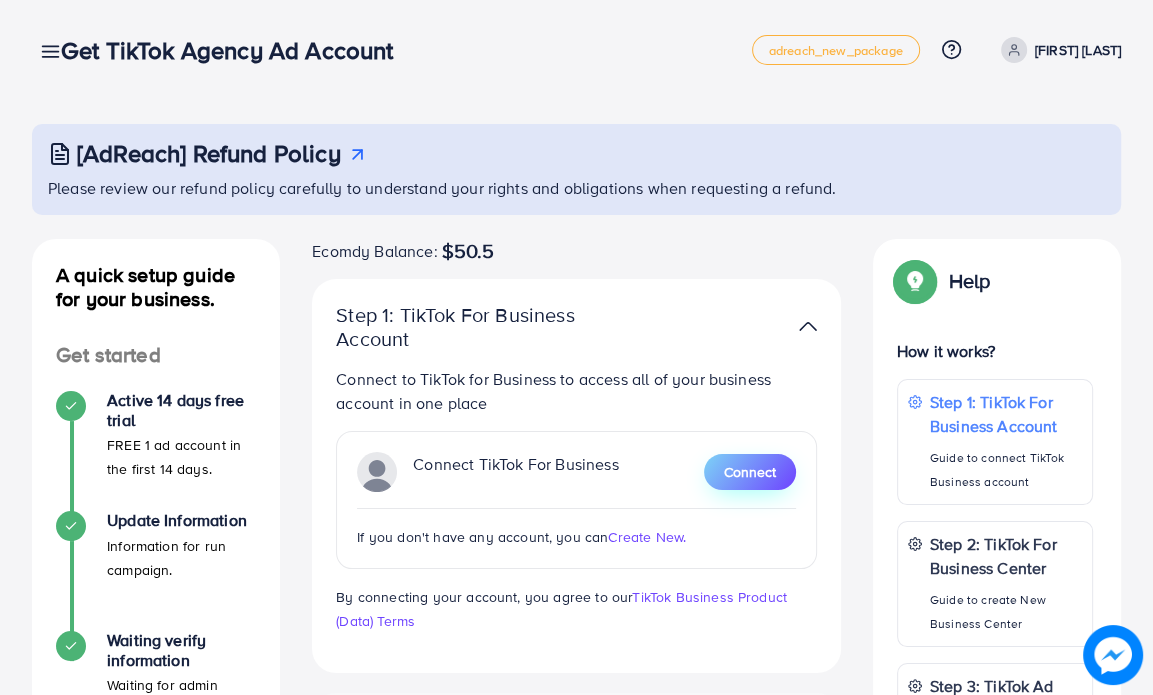 click on "Connect" at bounding box center [750, 472] 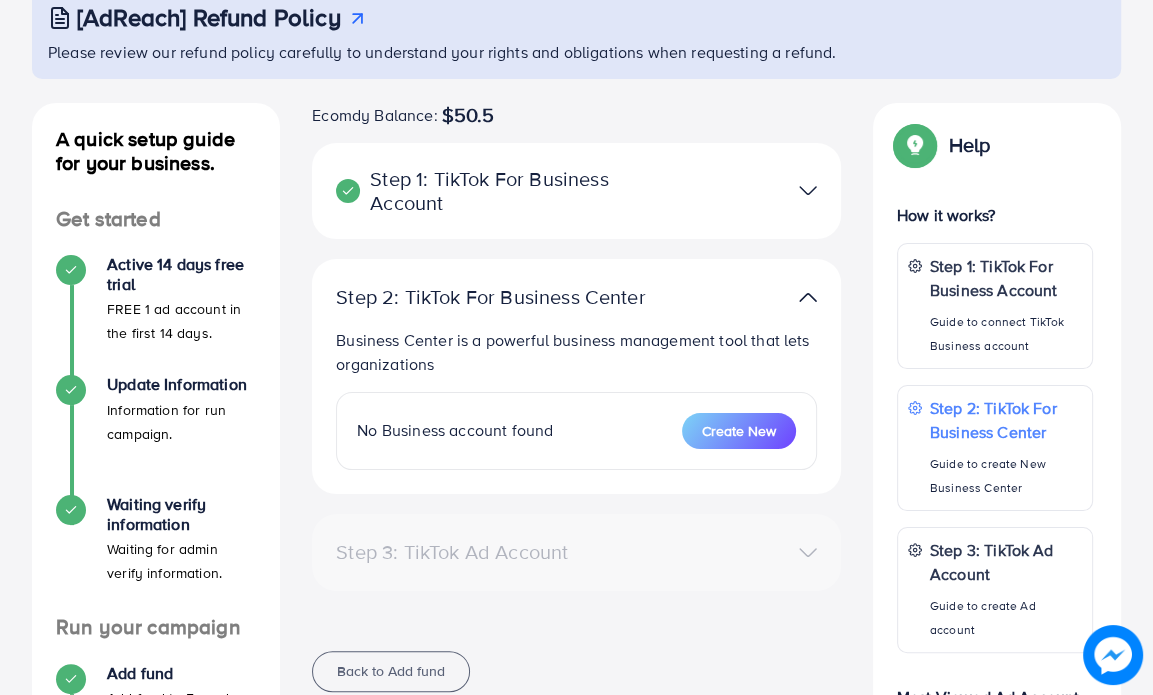 scroll, scrollTop: 100, scrollLeft: 0, axis: vertical 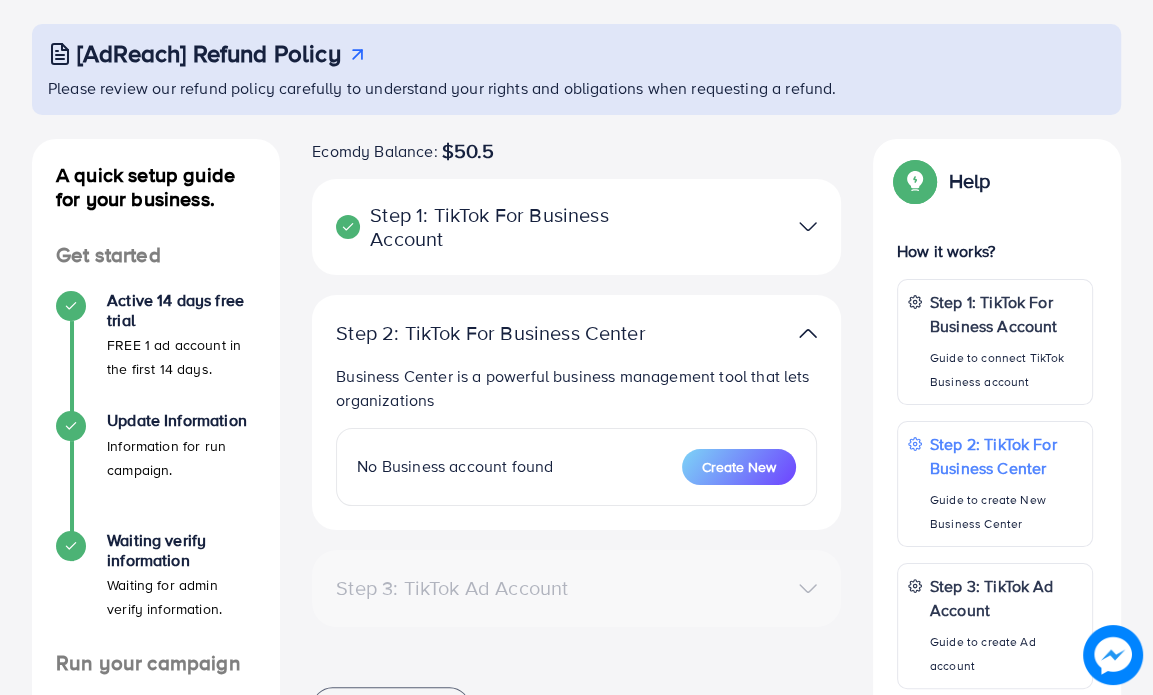 click at bounding box center (808, 226) 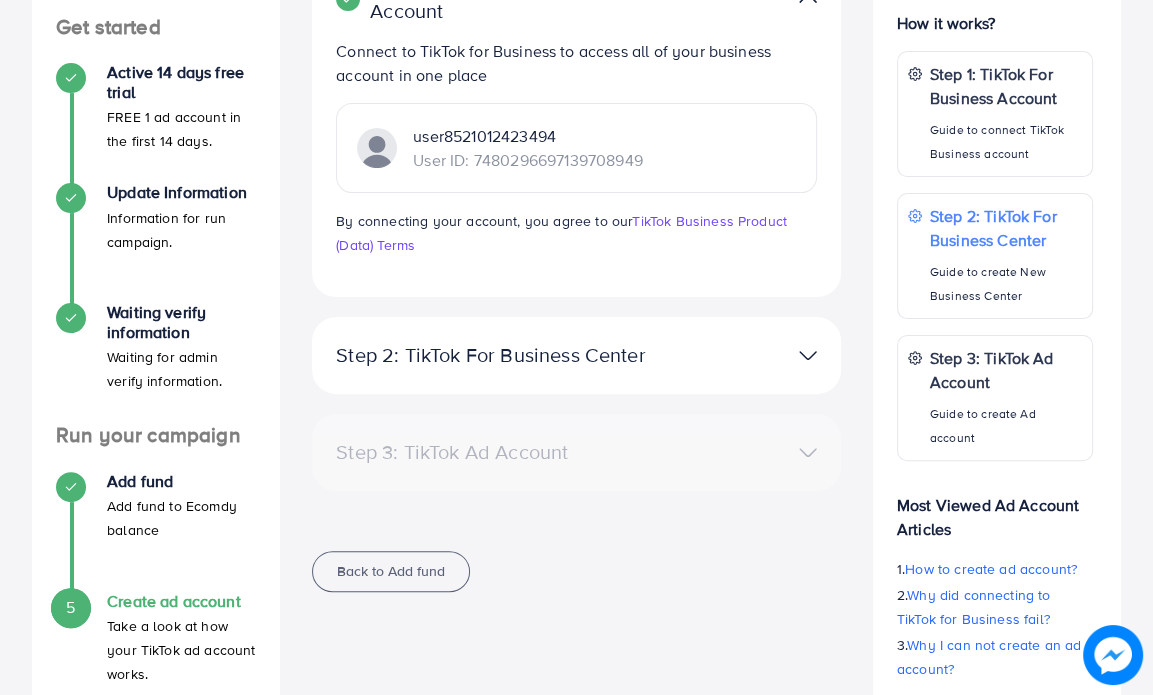 scroll, scrollTop: 400, scrollLeft: 0, axis: vertical 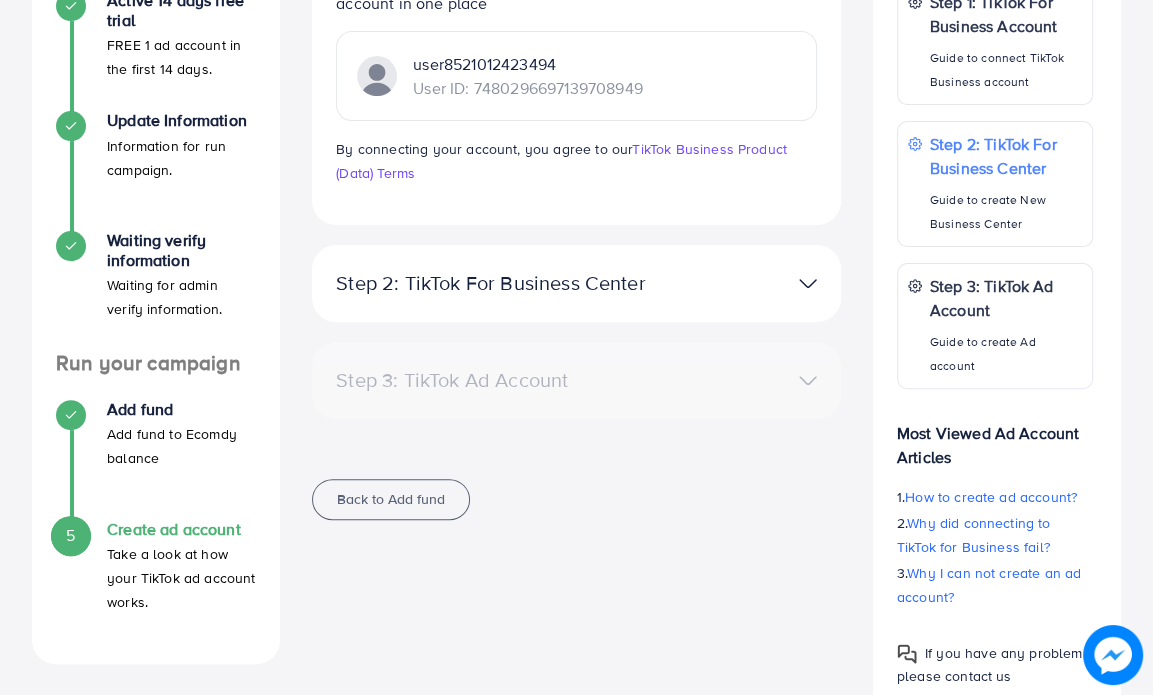 click at bounding box center (747, 283) 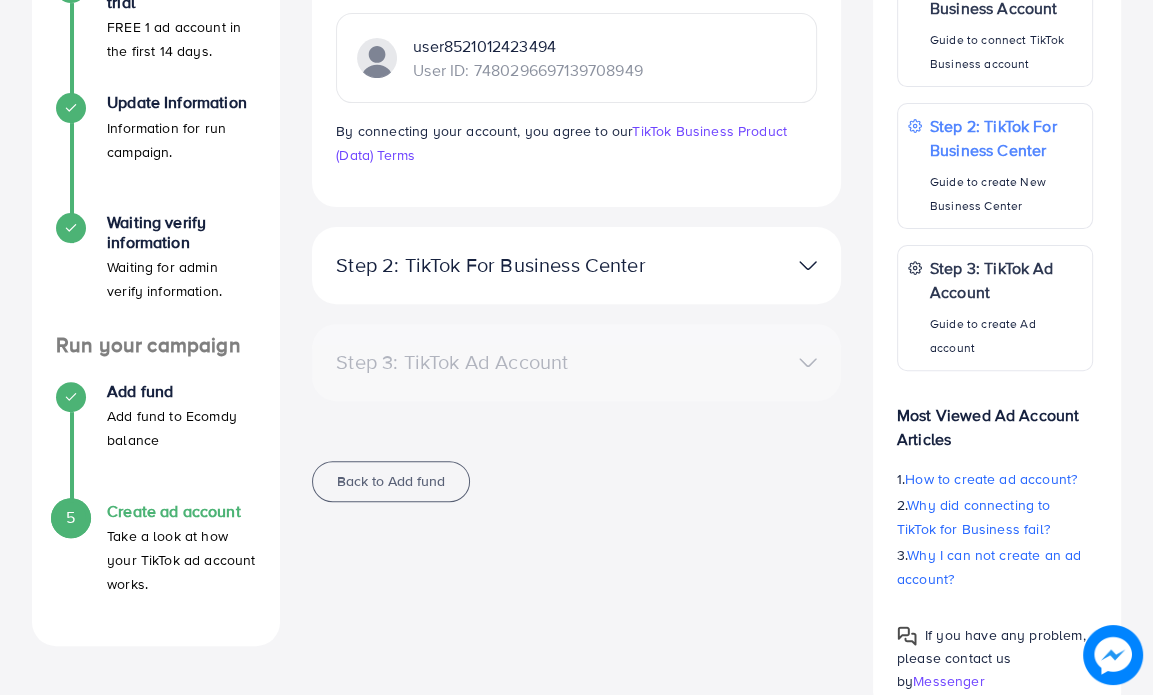 scroll, scrollTop: 446, scrollLeft: 0, axis: vertical 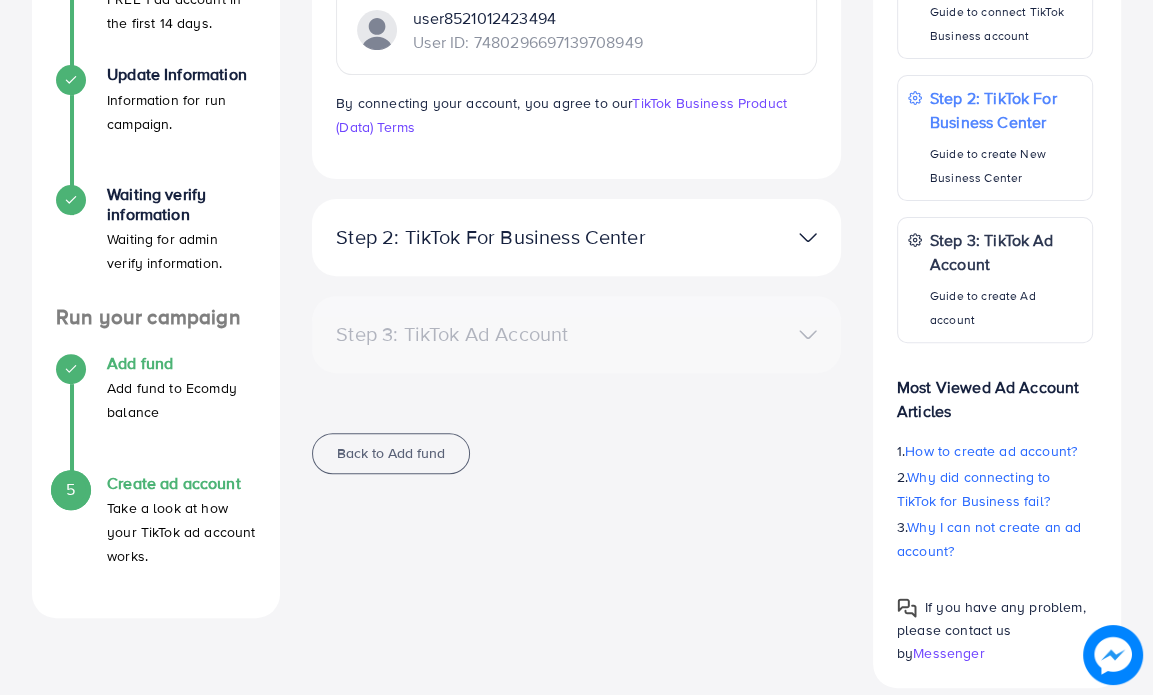 click at bounding box center (71, 369) 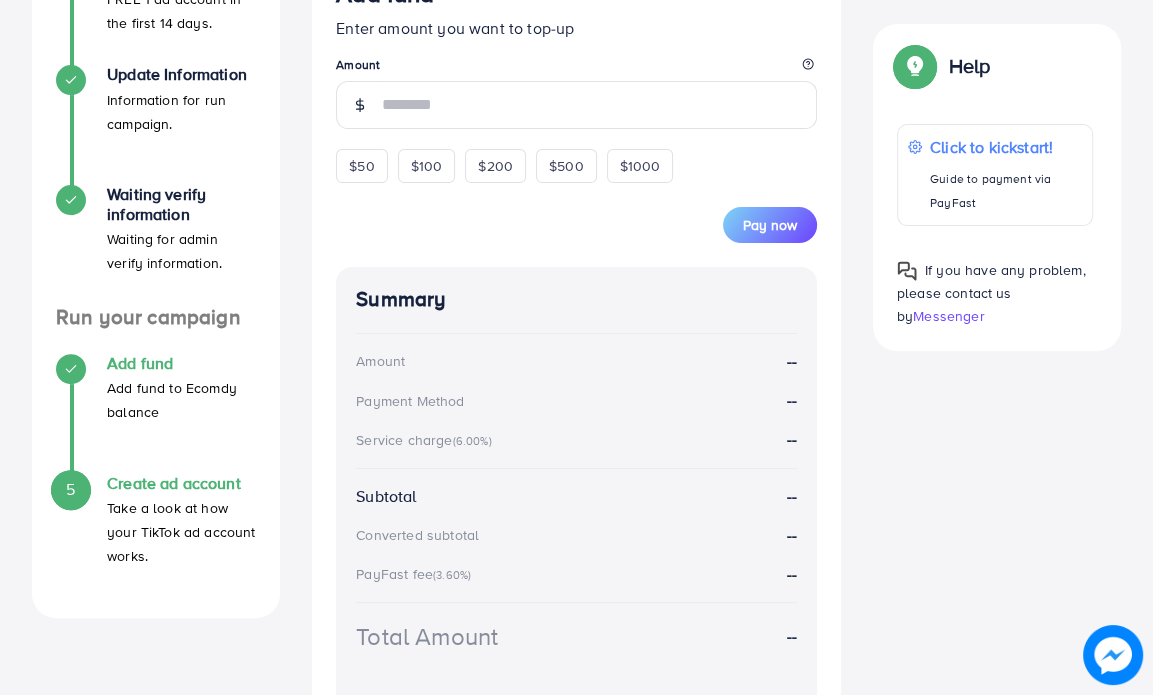 scroll, scrollTop: 0, scrollLeft: 0, axis: both 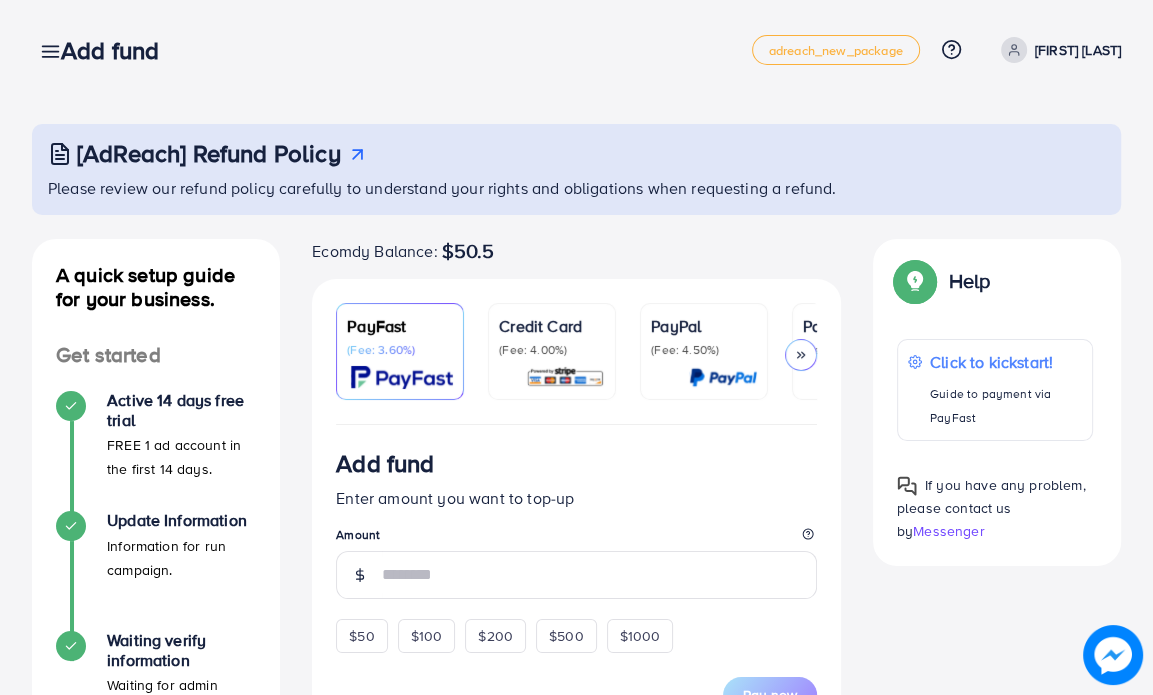 click 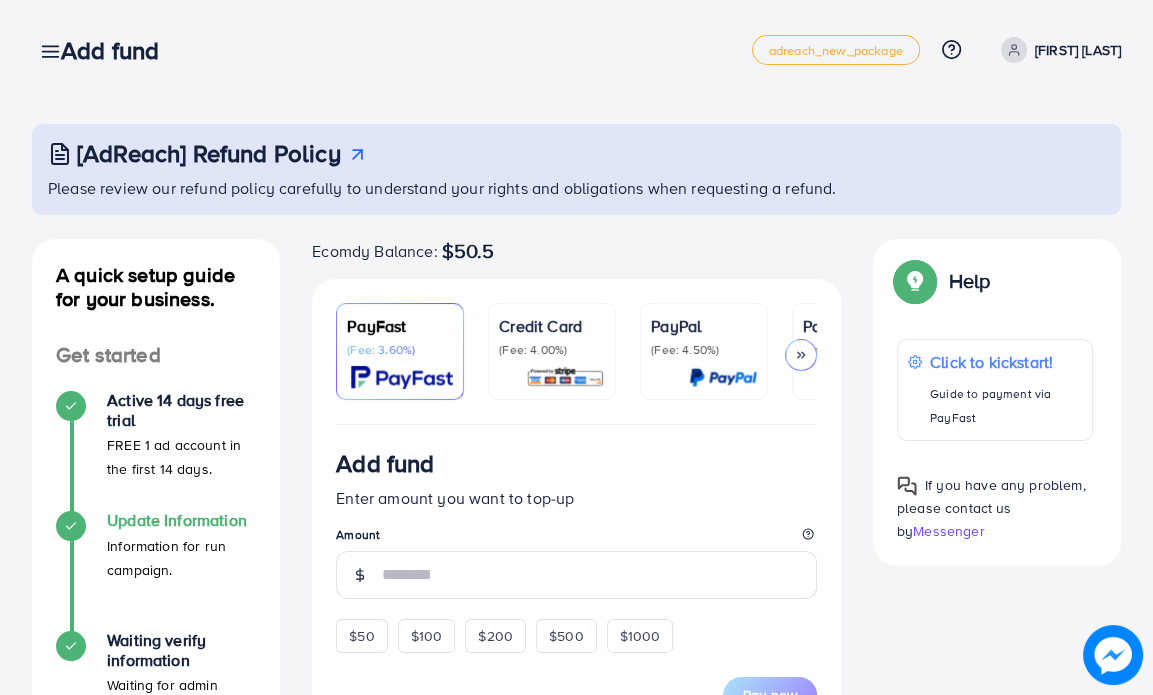 click 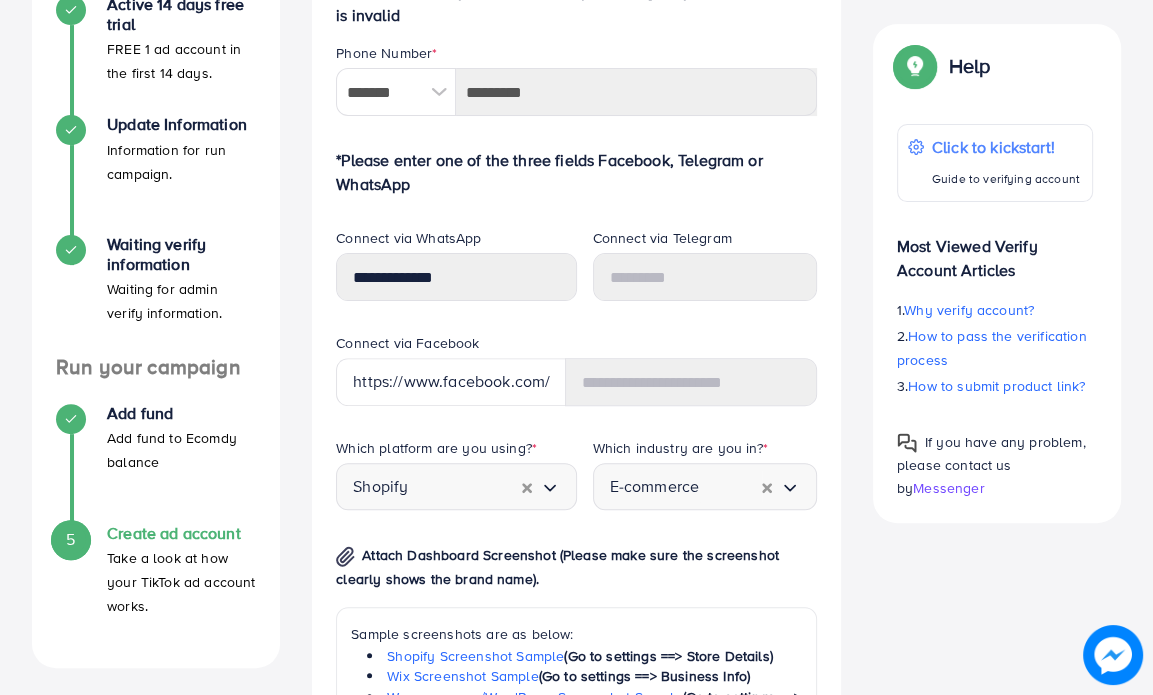 scroll, scrollTop: 400, scrollLeft: 0, axis: vertical 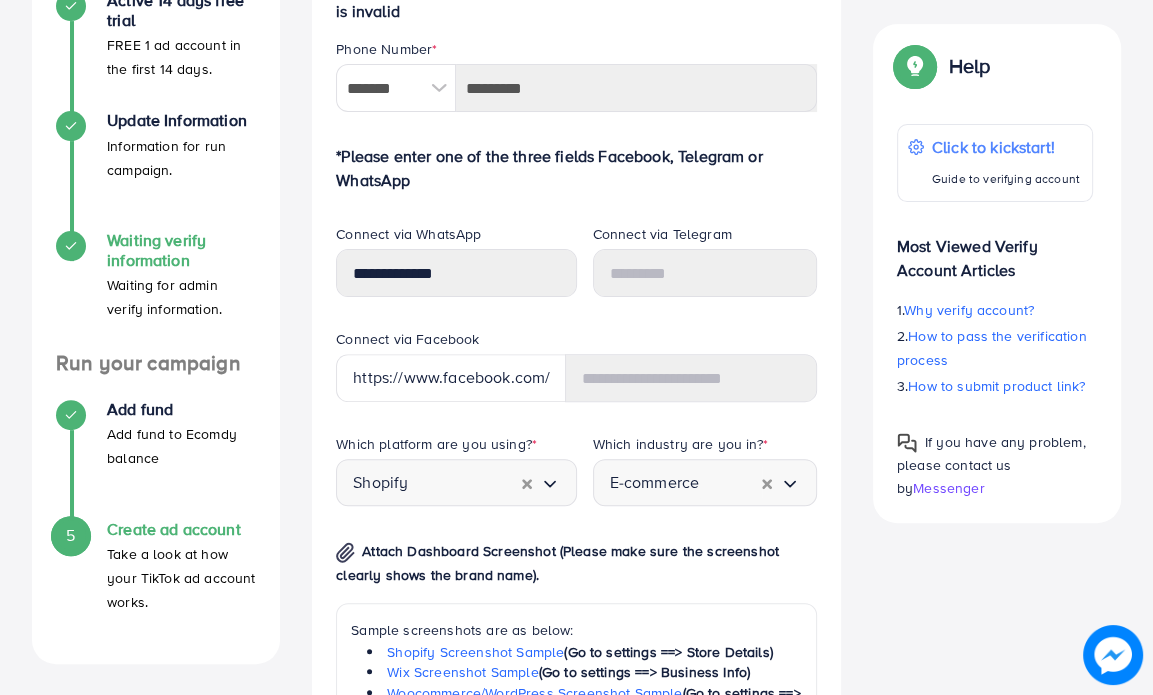 click at bounding box center (71, 246) 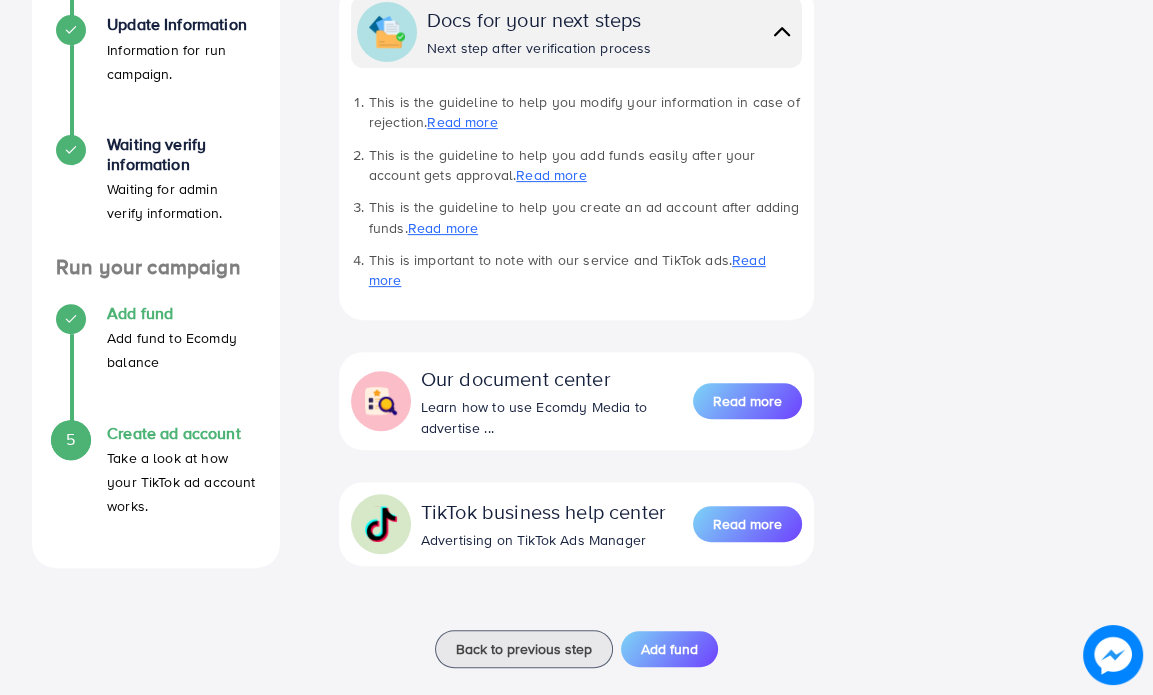 scroll, scrollTop: 500, scrollLeft: 0, axis: vertical 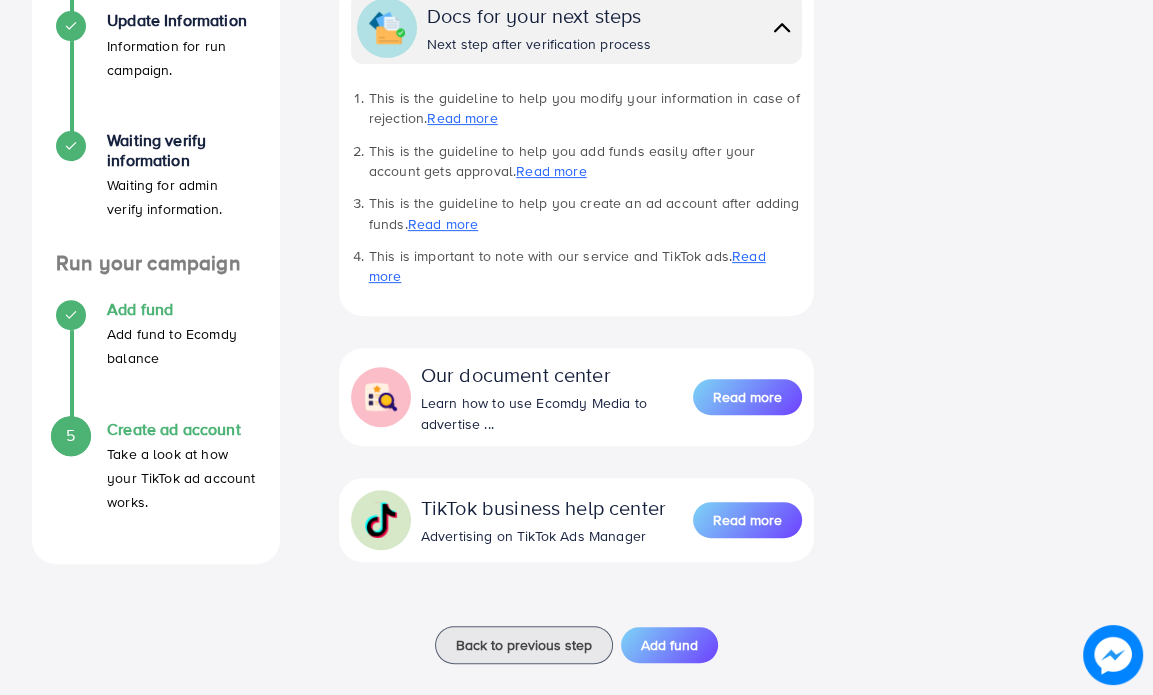 click 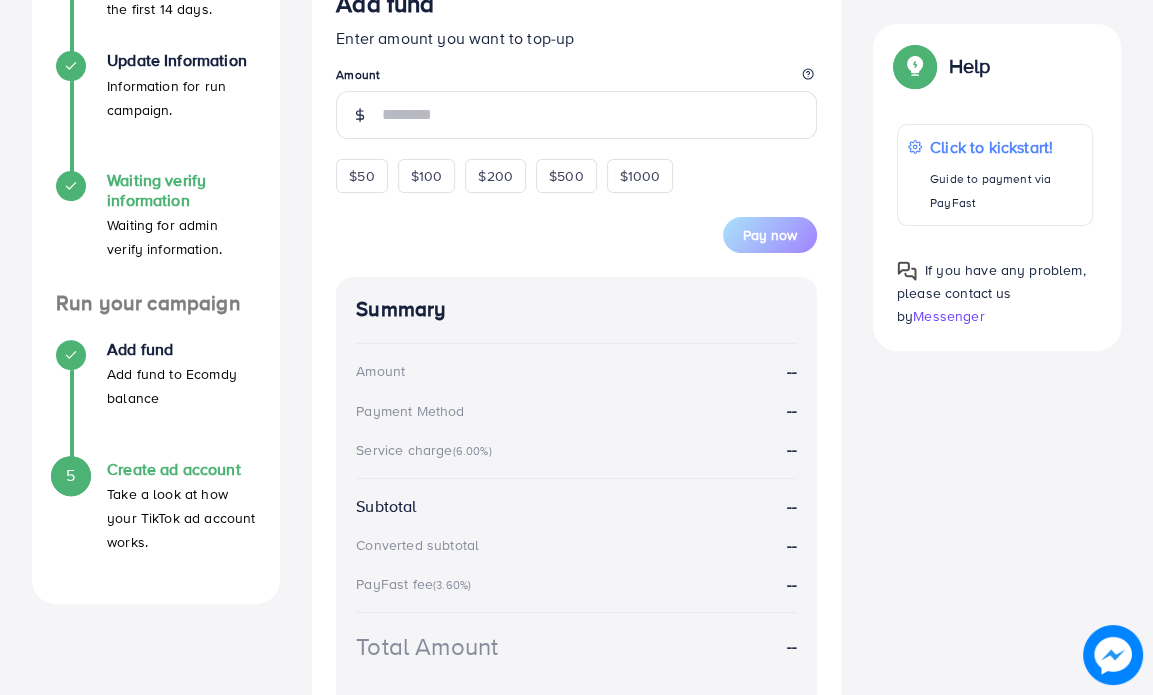 scroll, scrollTop: 500, scrollLeft: 0, axis: vertical 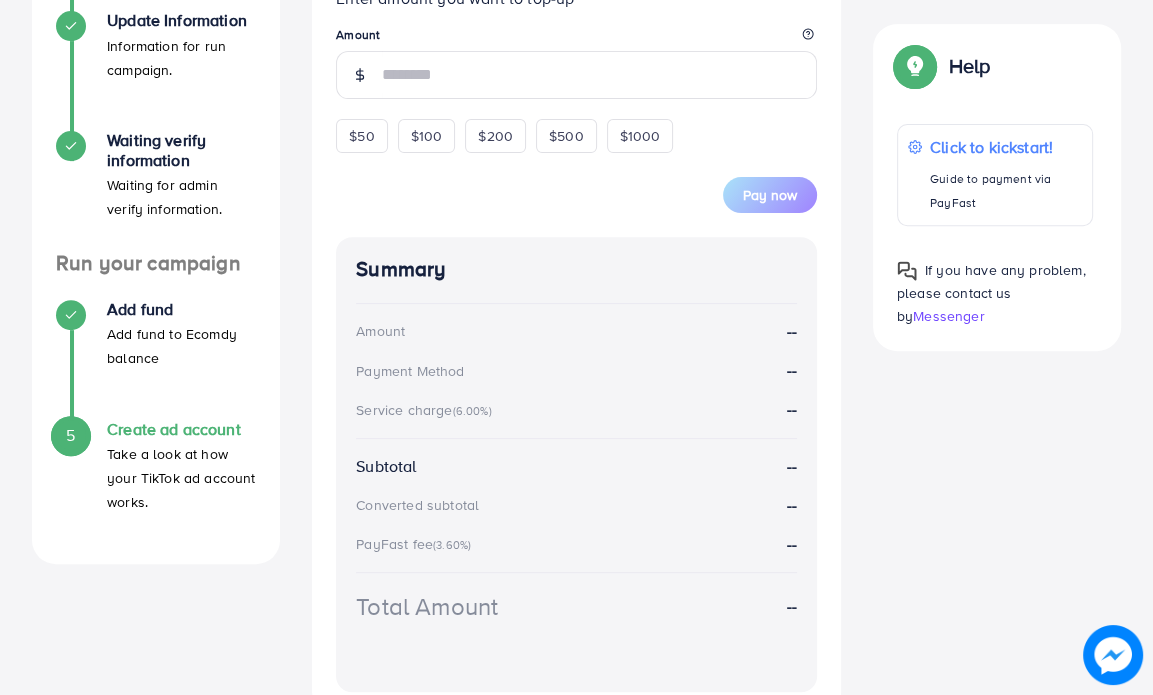 click on "5" at bounding box center [71, 435] 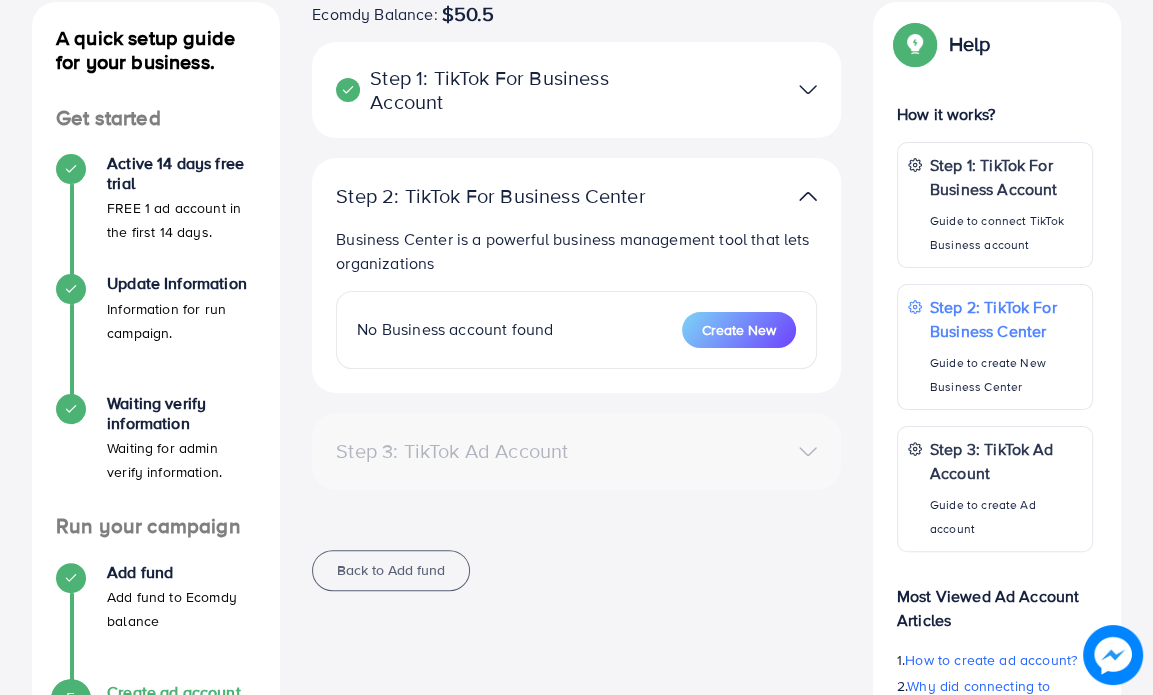 scroll, scrollTop: 300, scrollLeft: 0, axis: vertical 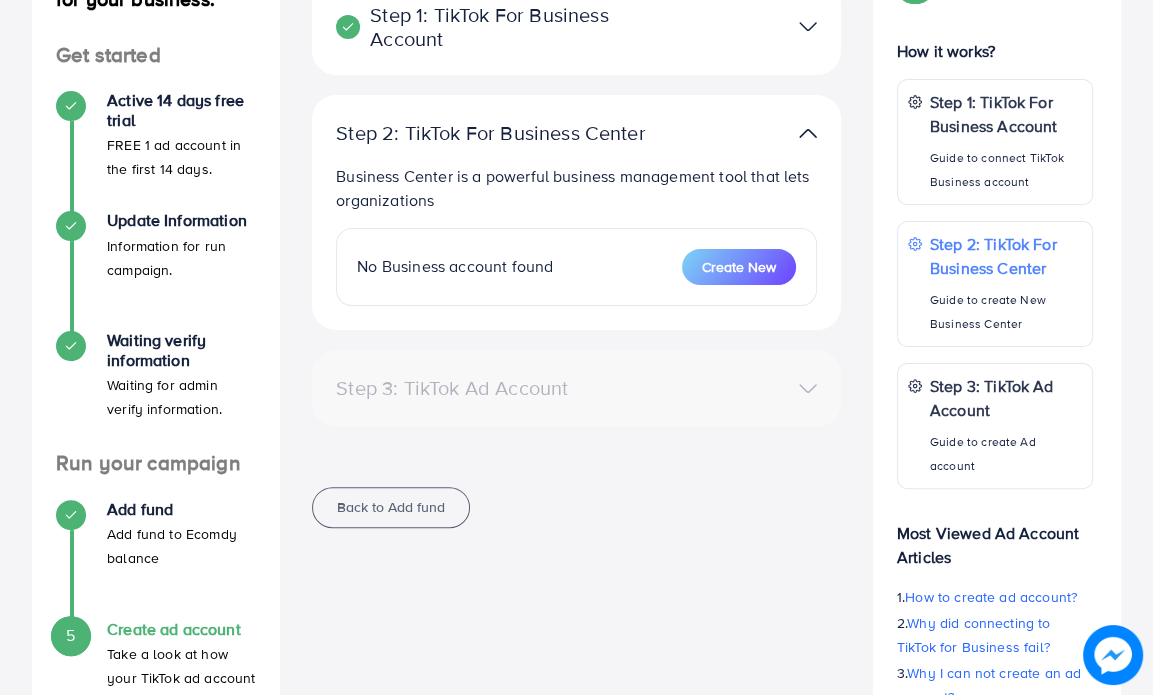 click at bounding box center [808, 133] 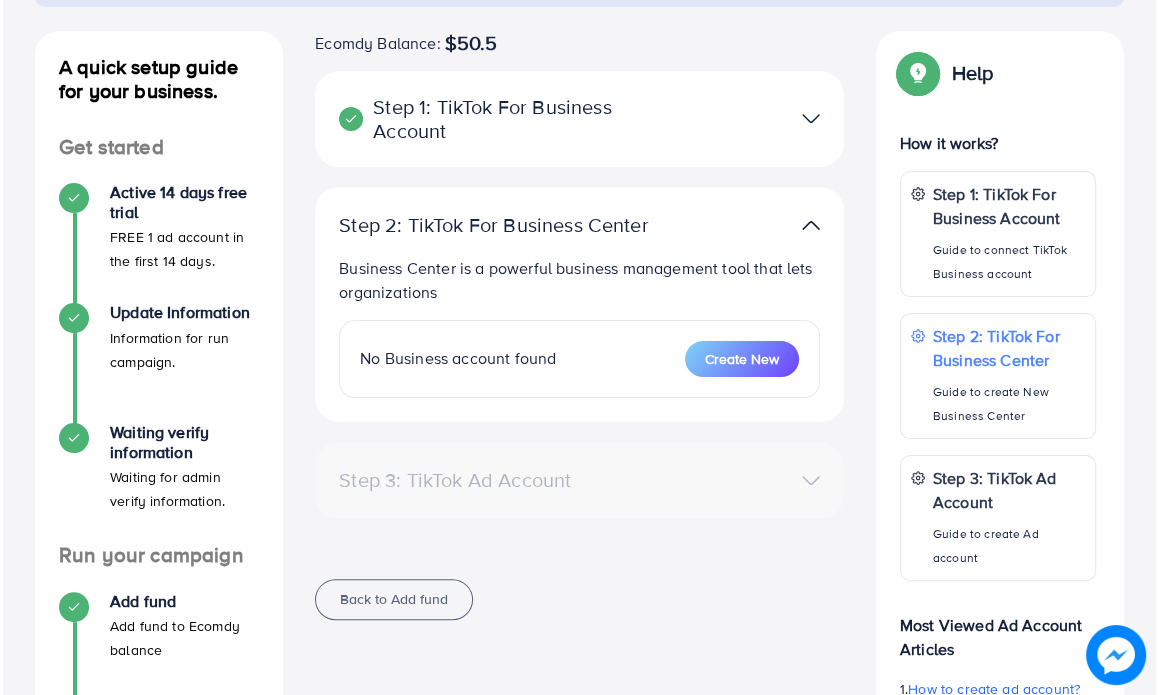 scroll, scrollTop: 200, scrollLeft: 0, axis: vertical 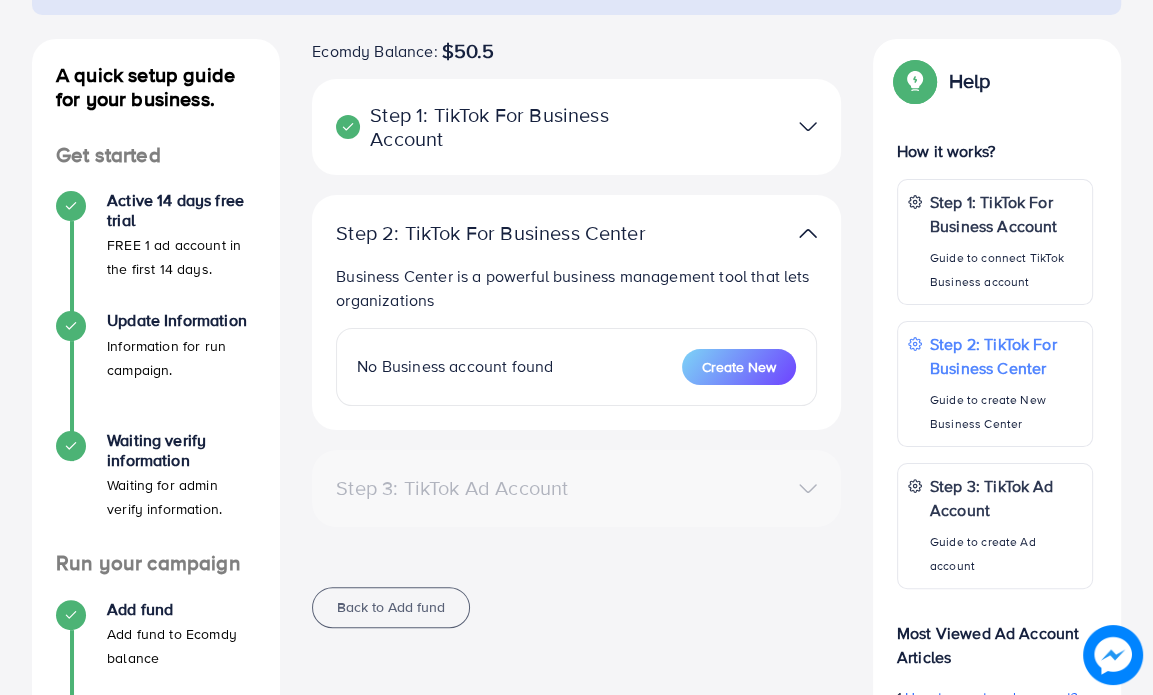 click at bounding box center (808, 126) 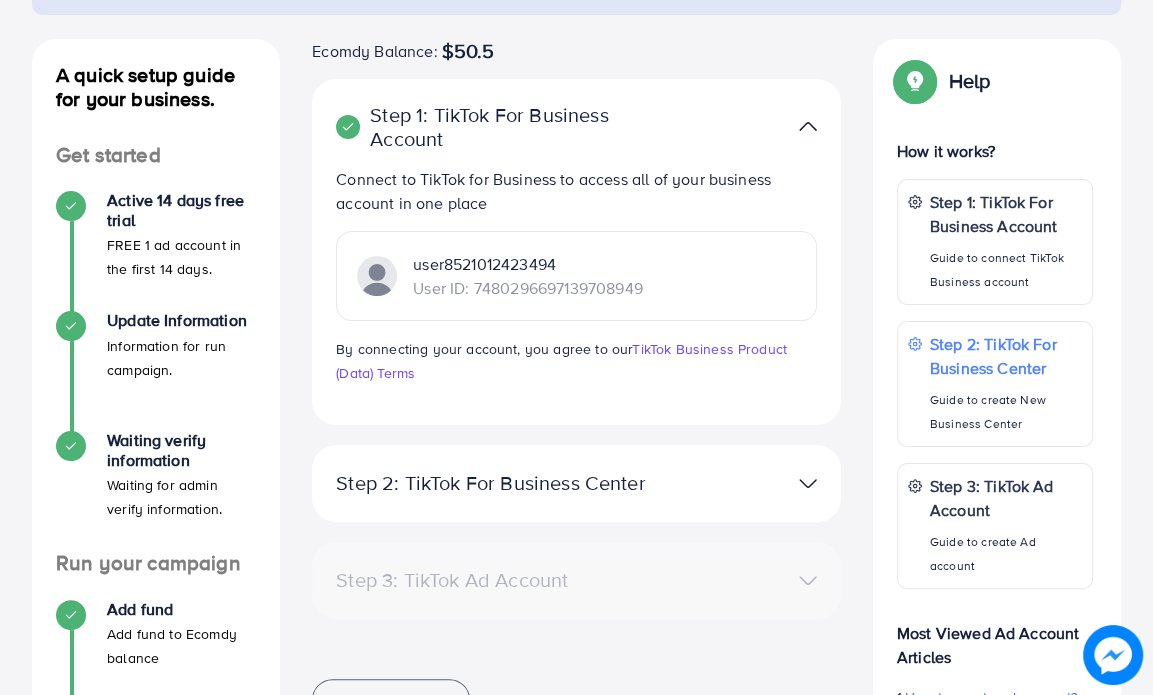 click at bounding box center (808, 483) 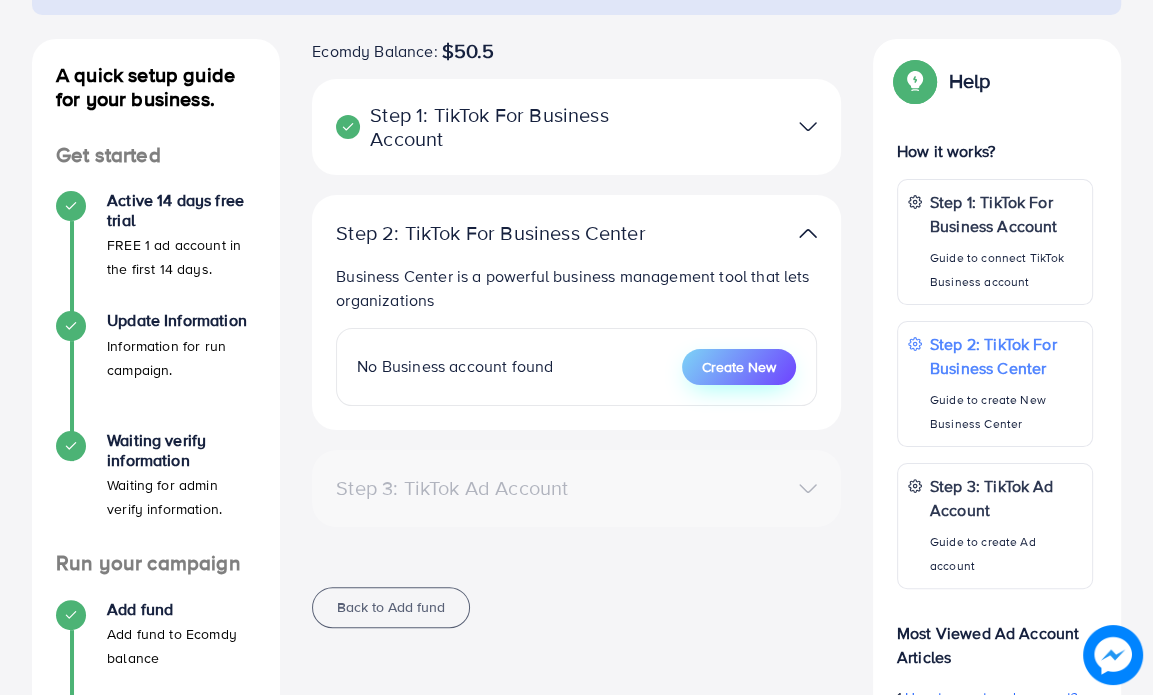 click on "Create New" at bounding box center [739, 367] 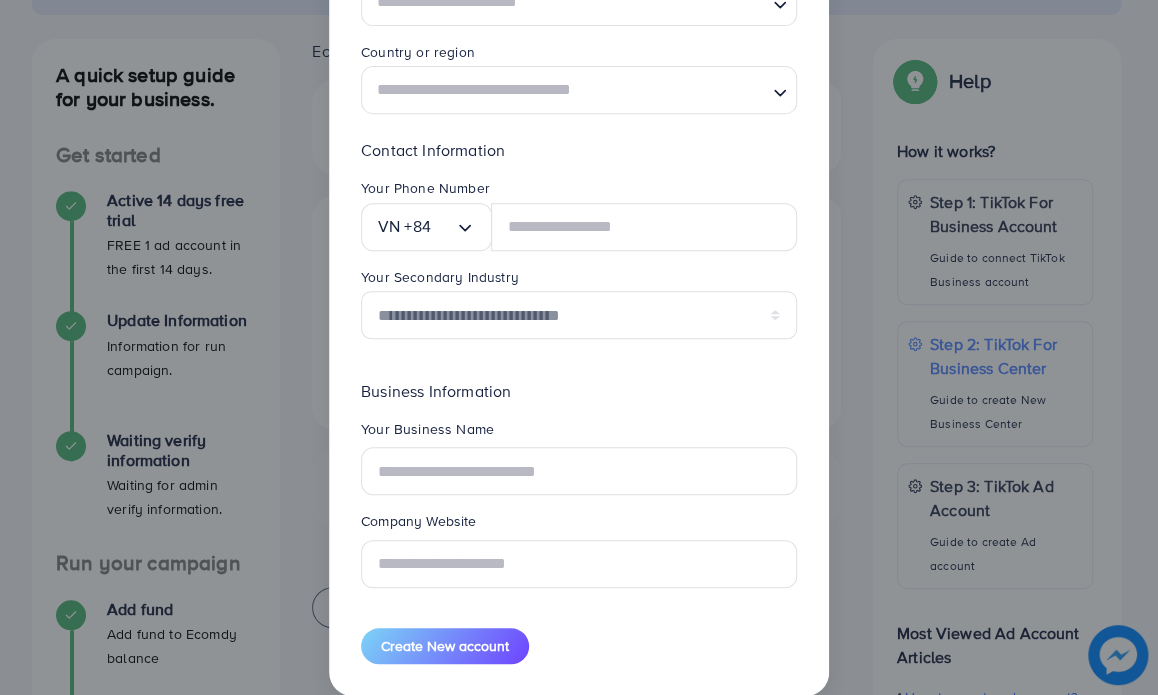 scroll, scrollTop: 288, scrollLeft: 0, axis: vertical 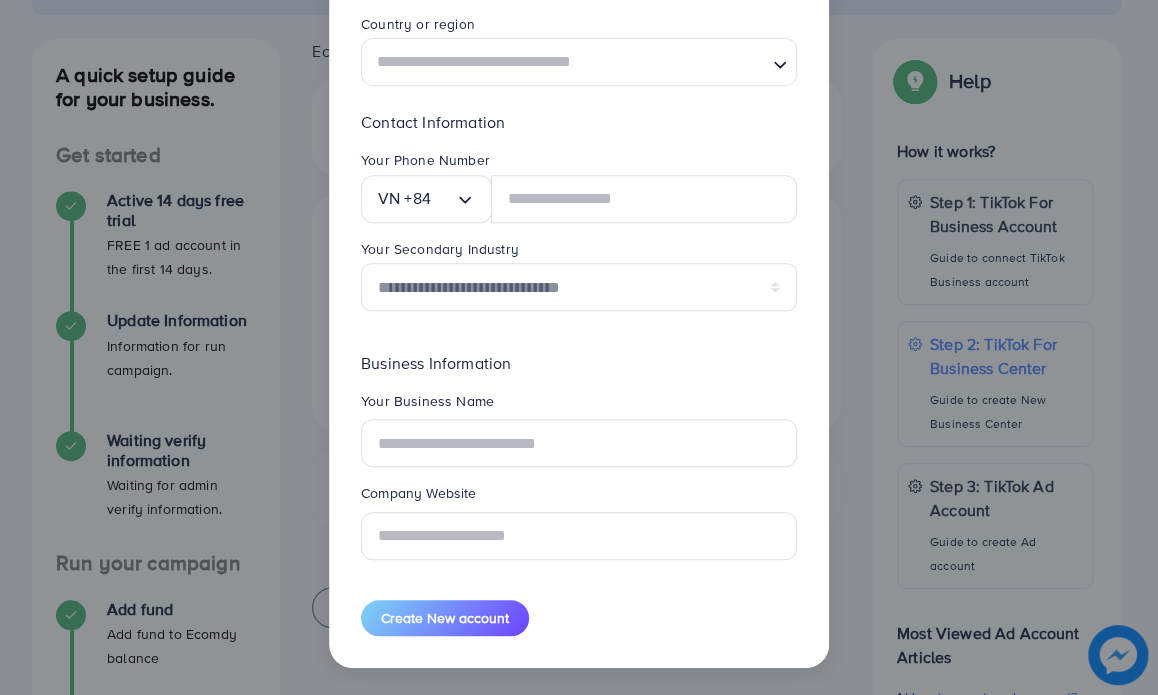 click on "**********" at bounding box center [579, 347] 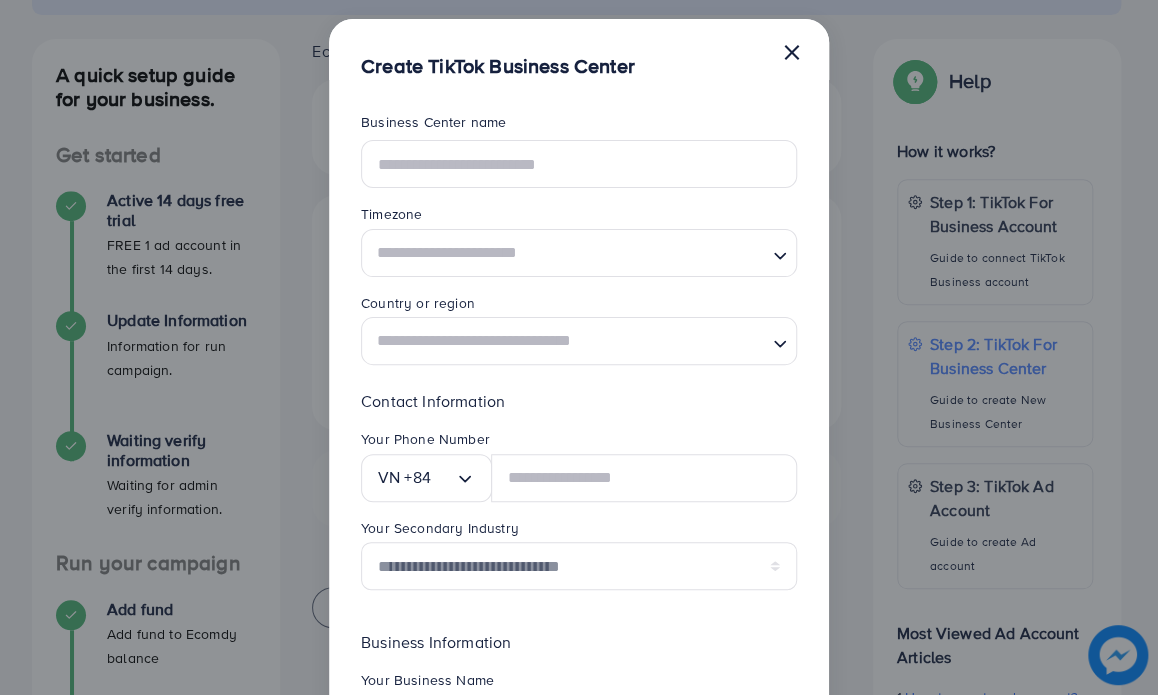 scroll, scrollTop: 0, scrollLeft: 0, axis: both 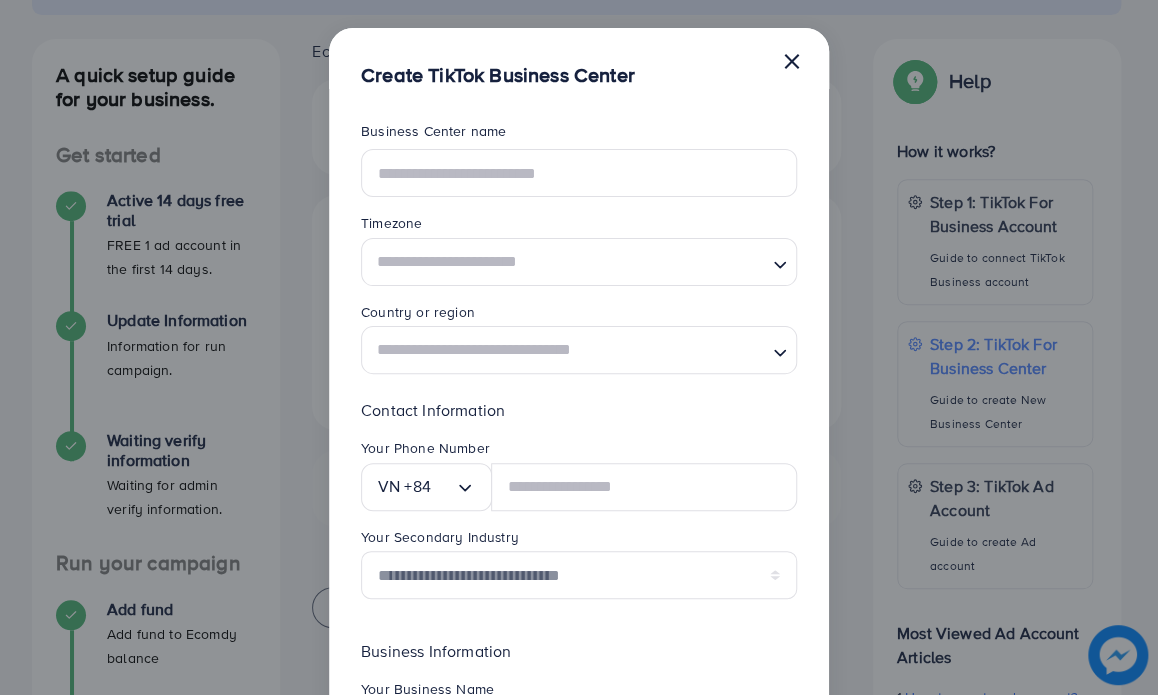 click on "×" at bounding box center [791, 60] 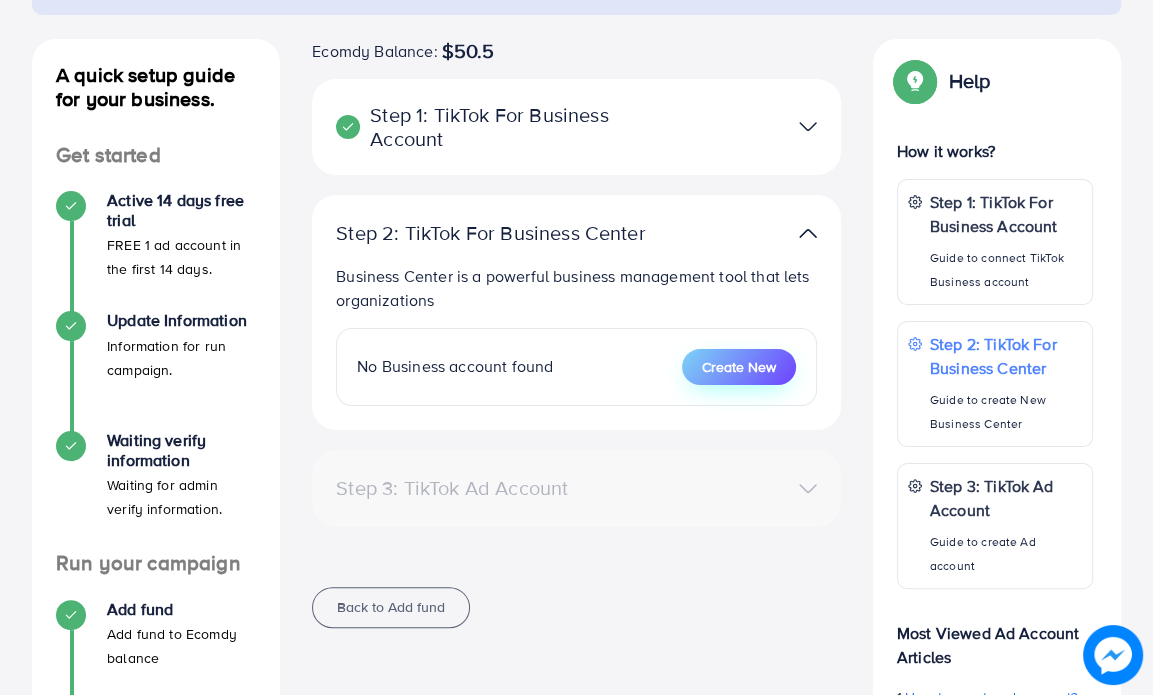 click on "Create New" at bounding box center [739, 367] 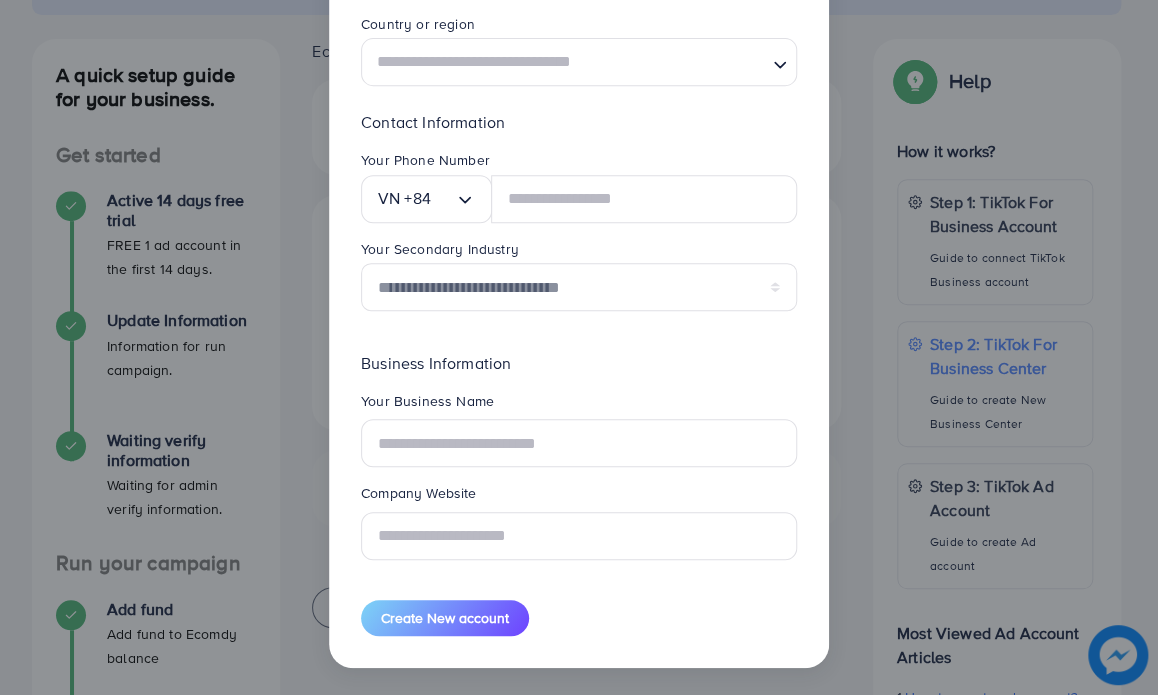 scroll, scrollTop: 288, scrollLeft: 0, axis: vertical 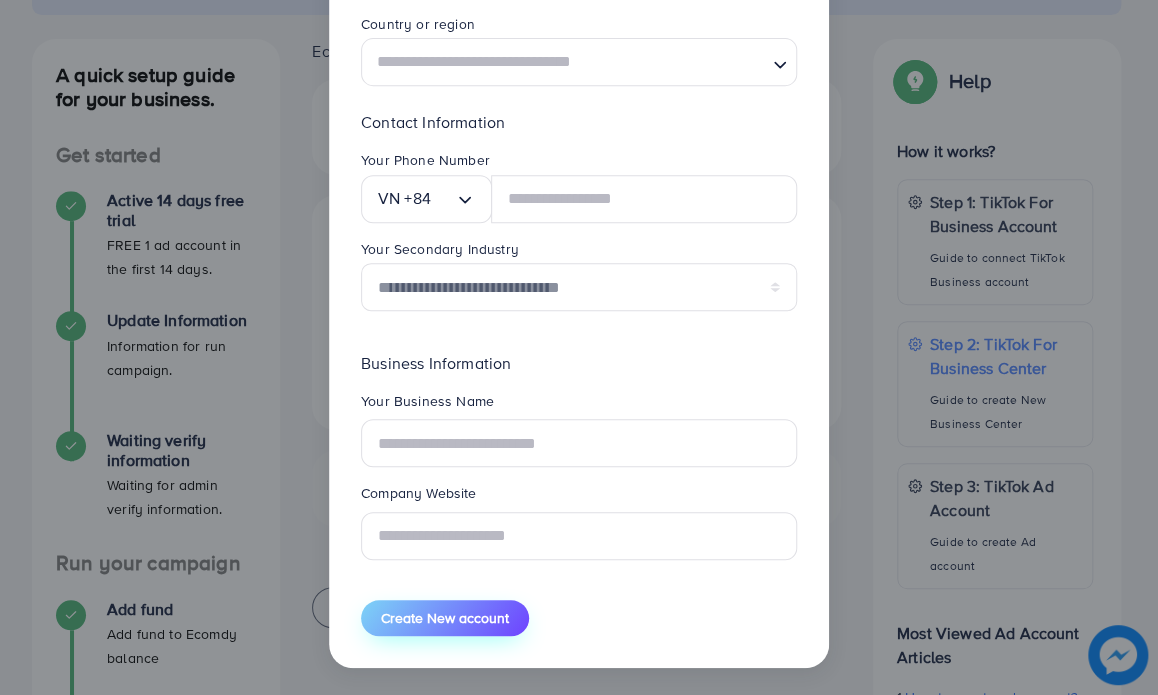 click on "Create New account" at bounding box center [445, 618] 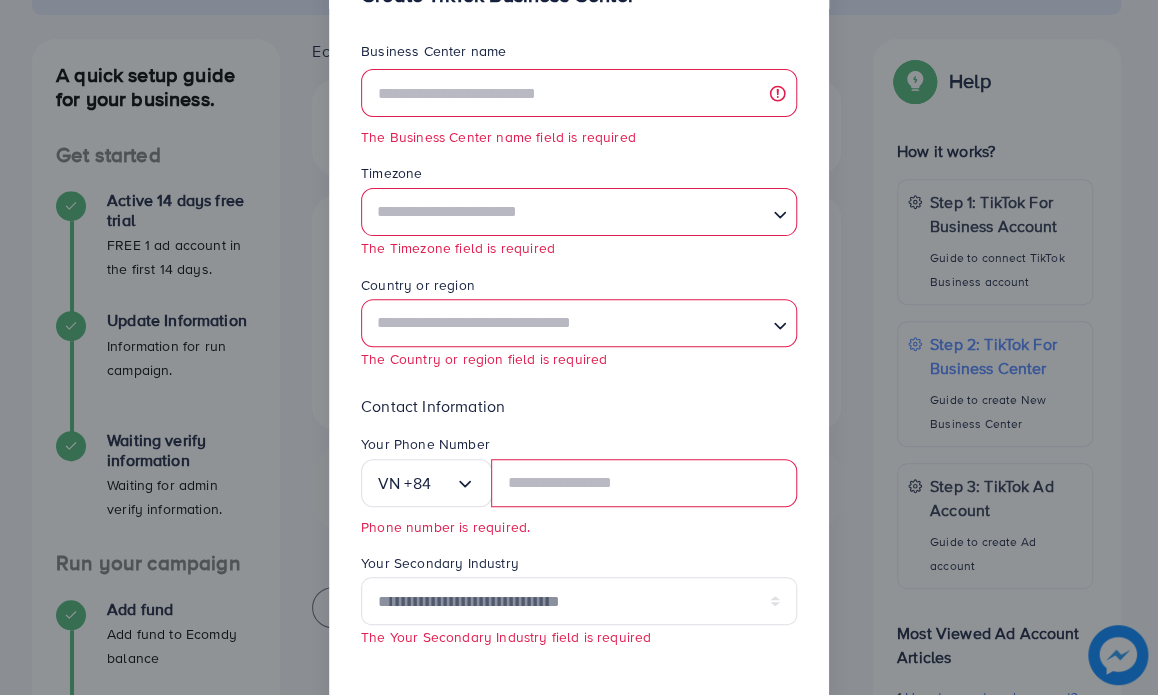 scroll, scrollTop: 0, scrollLeft: 0, axis: both 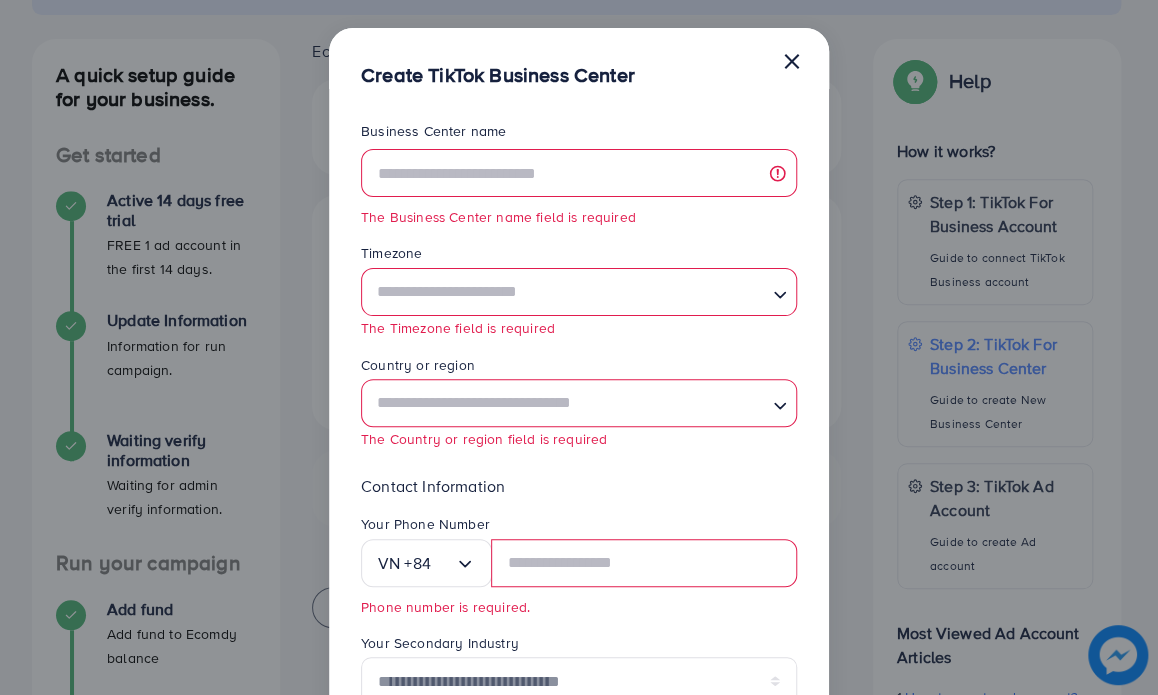 click on "×" at bounding box center [791, 60] 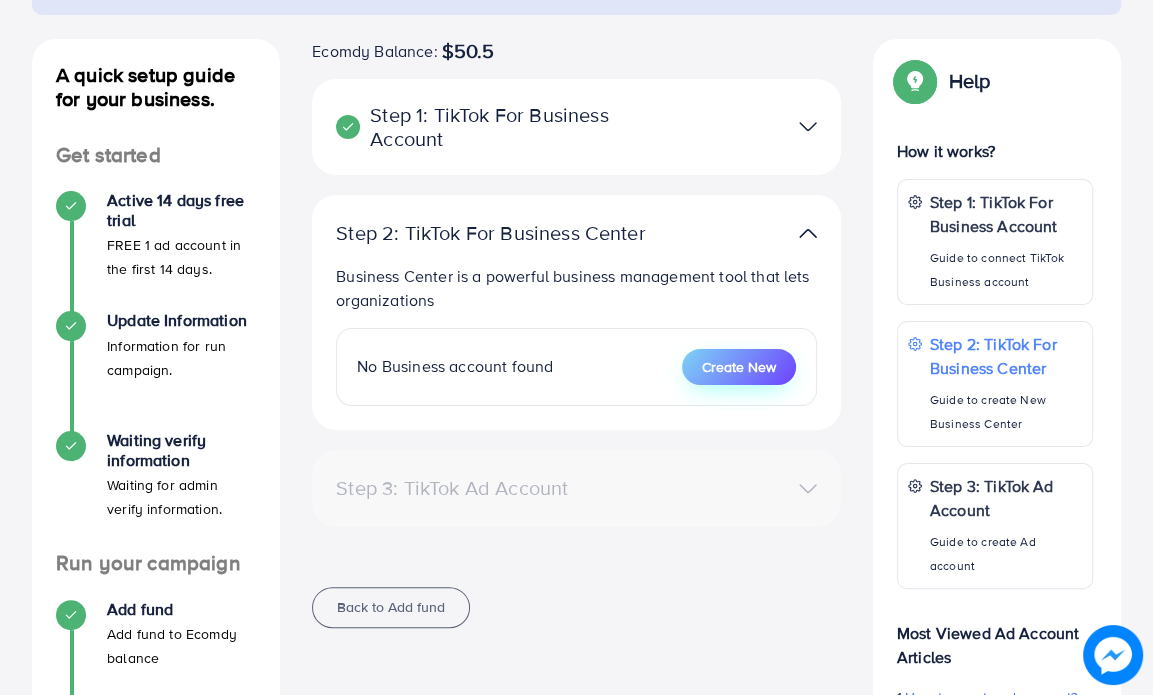 click on "Create New" at bounding box center [739, 367] 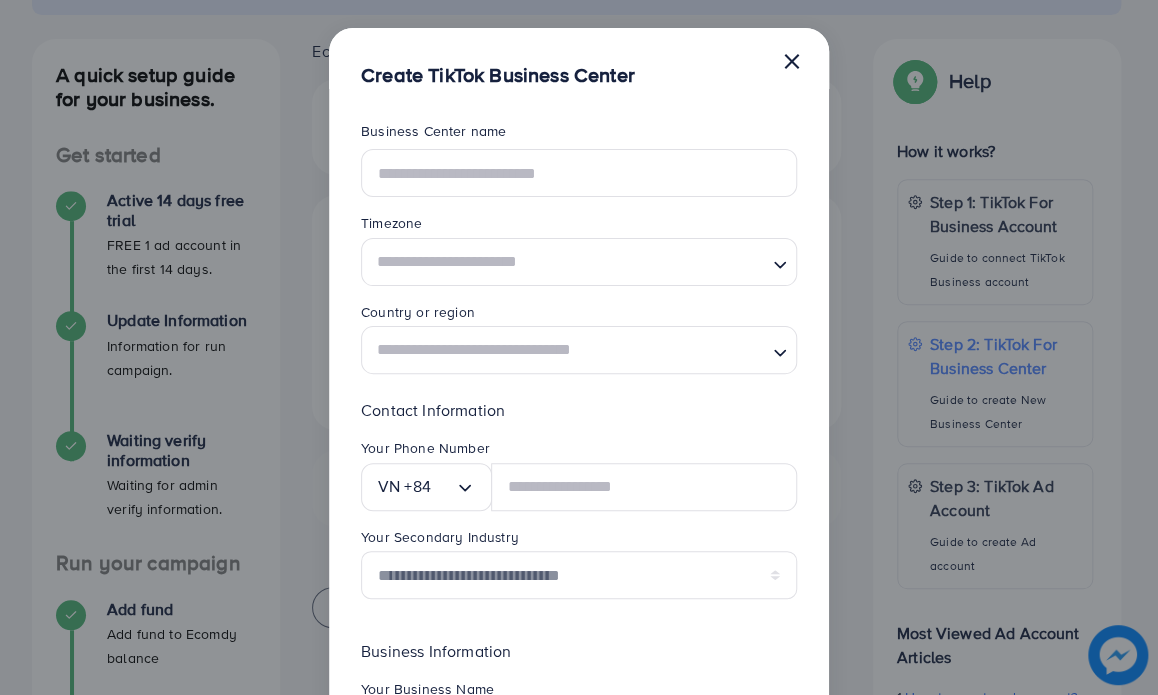 scroll, scrollTop: 0, scrollLeft: 0, axis: both 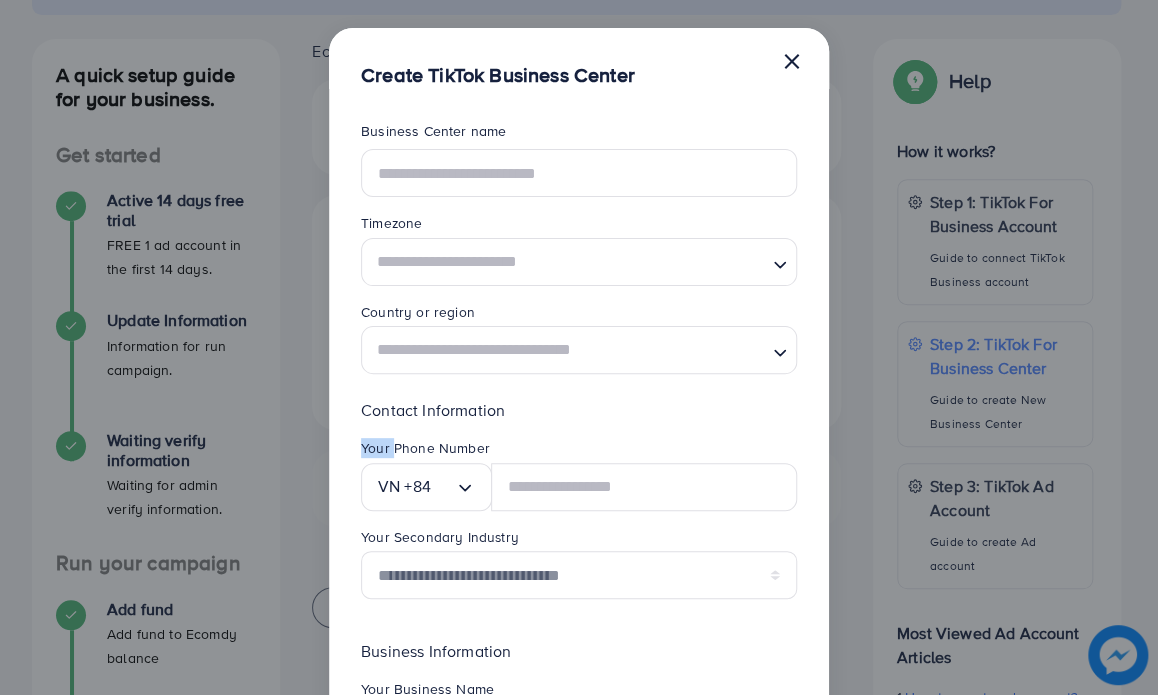 click on "**********" at bounding box center (579, 347) 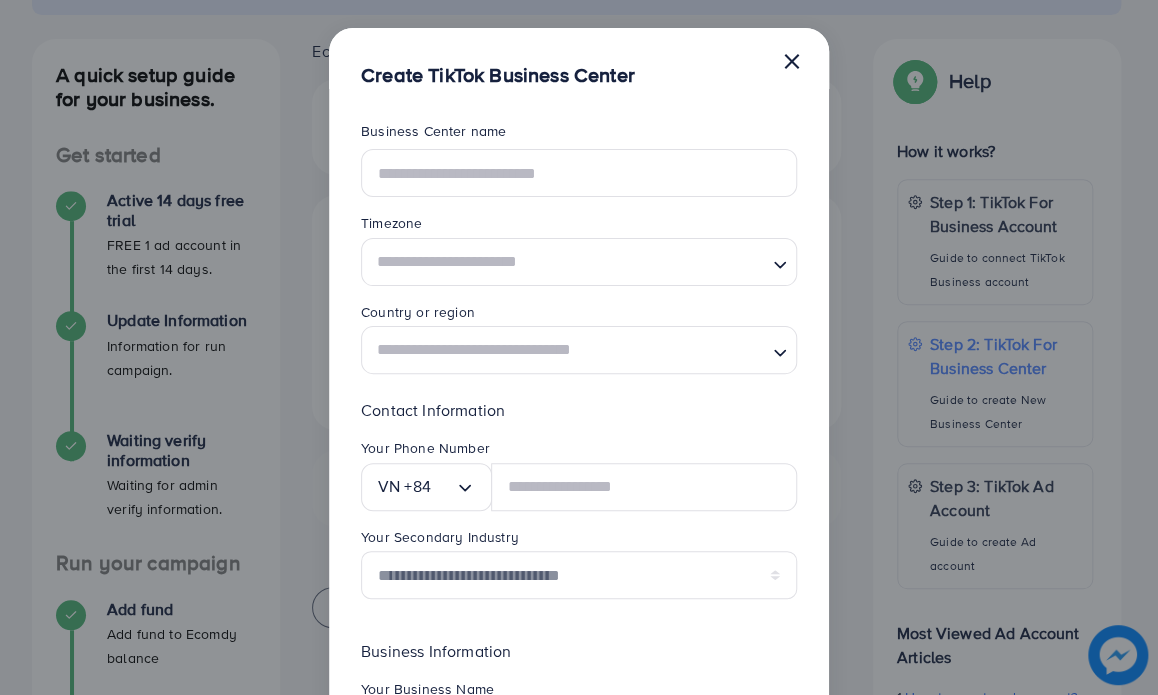 click on "**********" at bounding box center (579, 347) 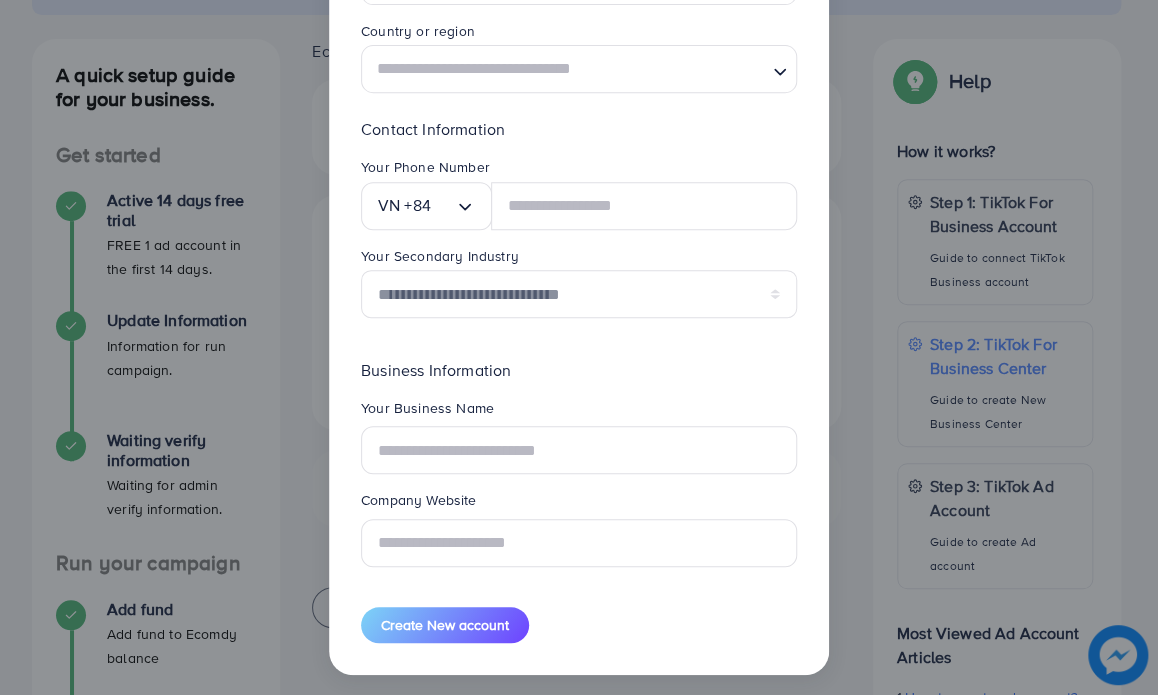 scroll, scrollTop: 288, scrollLeft: 0, axis: vertical 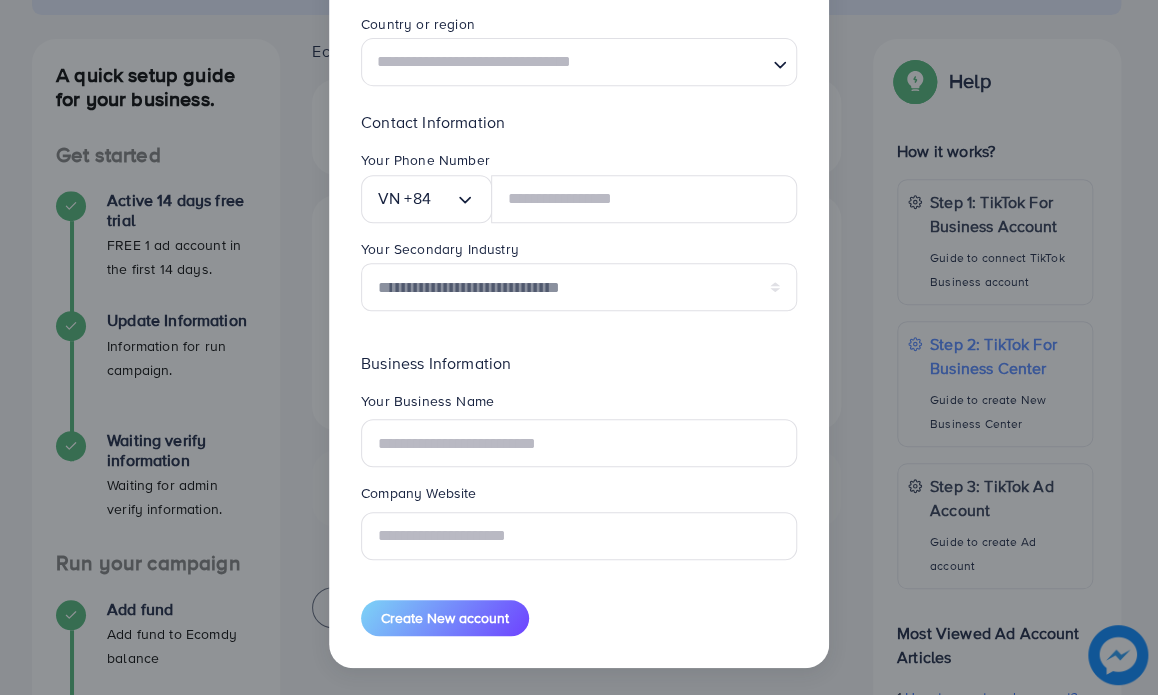 click on "**********" at bounding box center (579, 347) 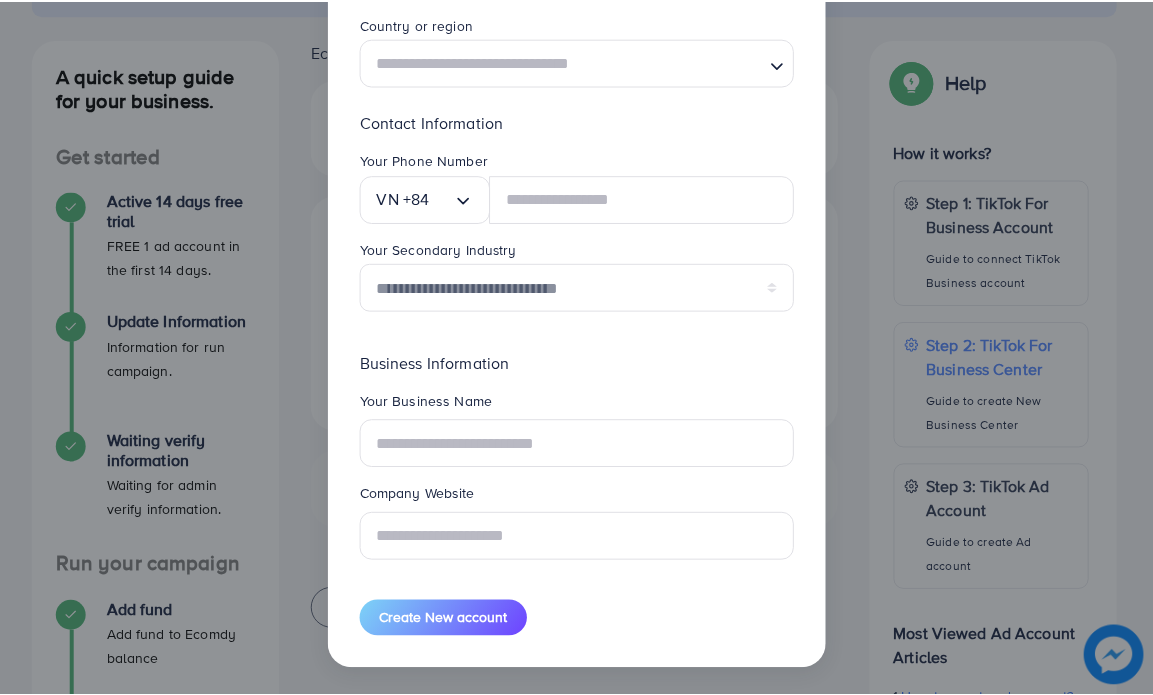 scroll, scrollTop: 0, scrollLeft: 0, axis: both 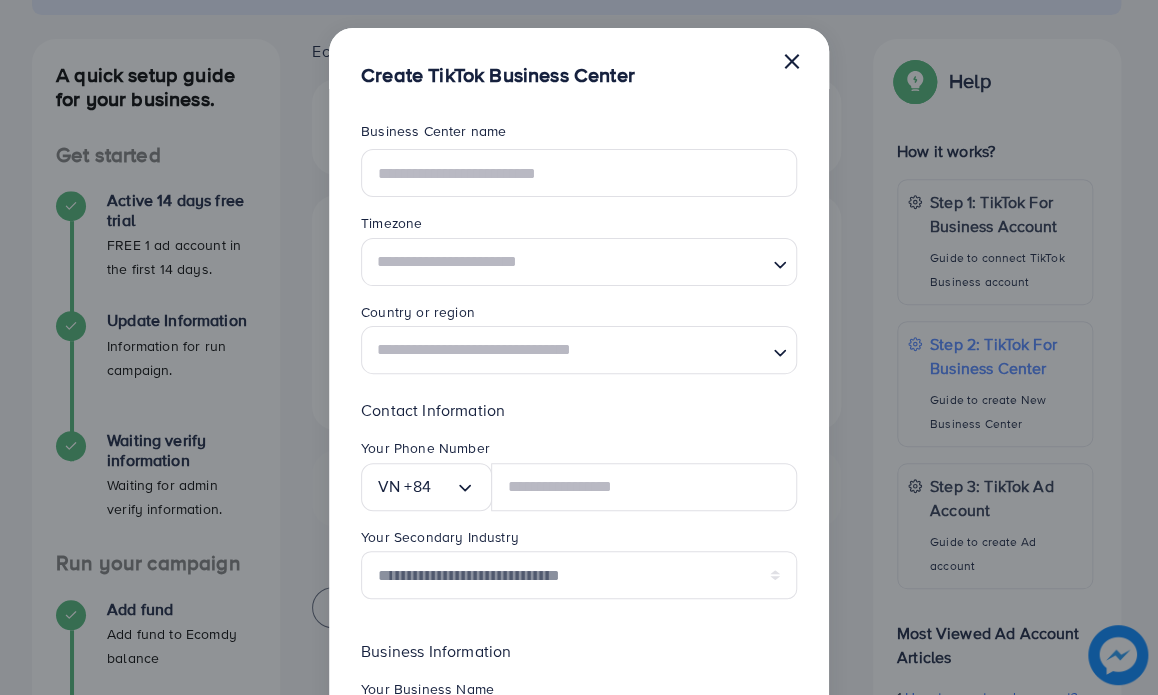 click on "×" at bounding box center (791, 60) 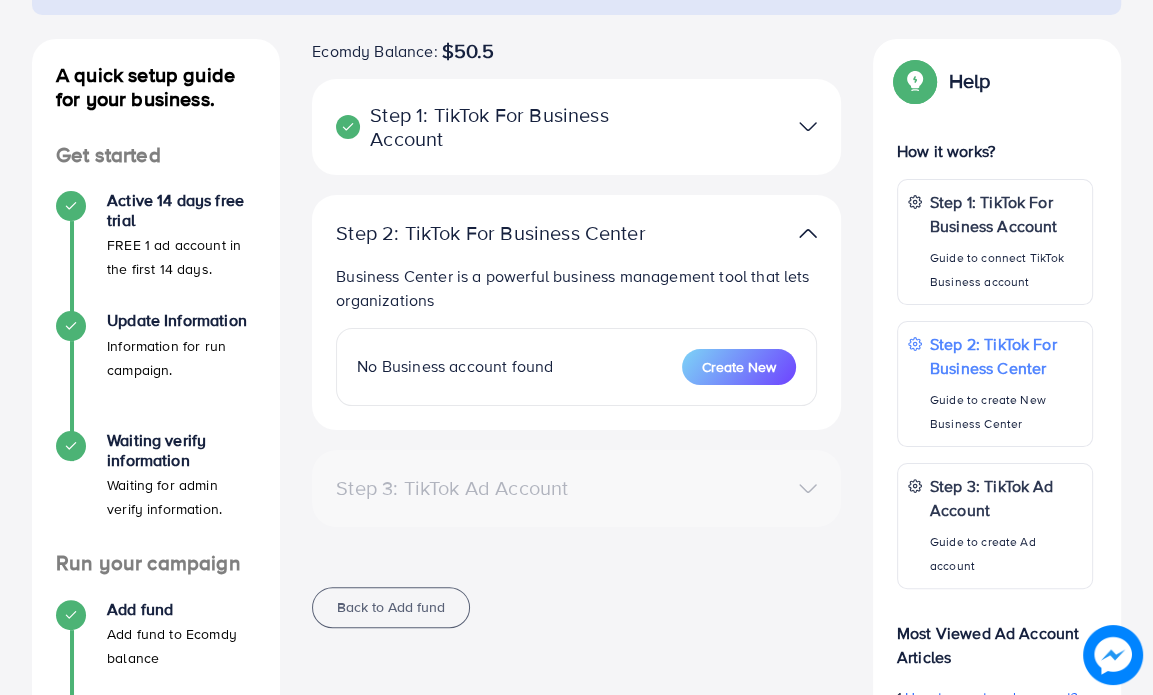 click at bounding box center [808, 233] 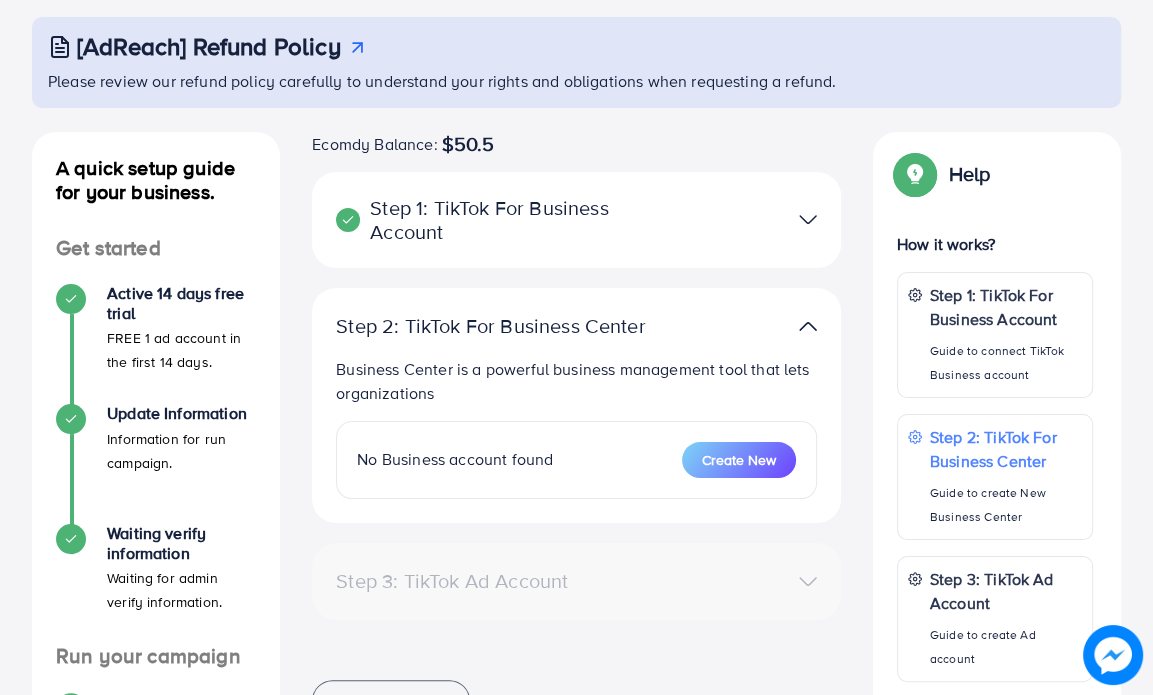 scroll, scrollTop: 100, scrollLeft: 0, axis: vertical 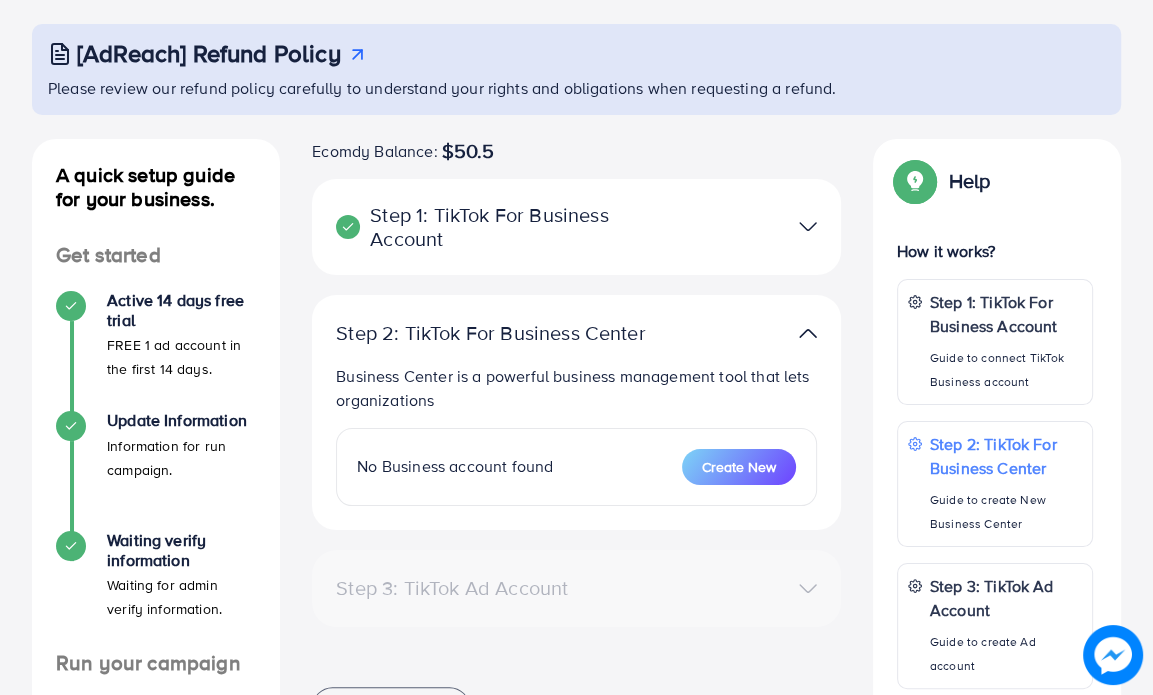 click at bounding box center [808, 226] 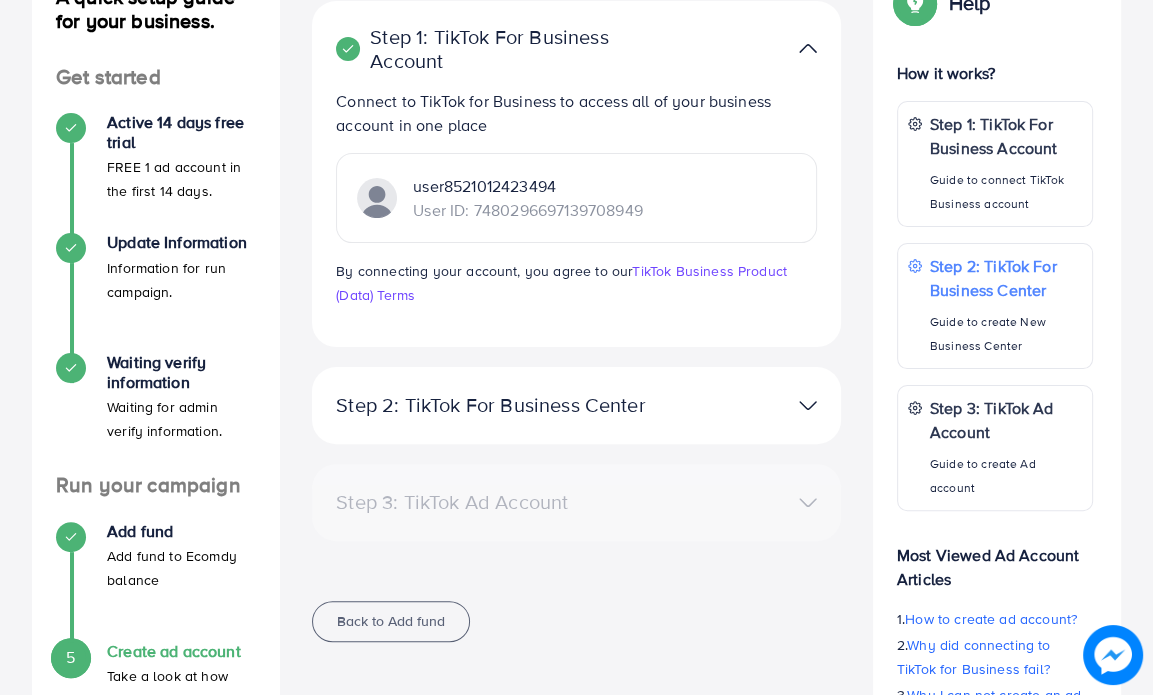 scroll, scrollTop: 300, scrollLeft: 0, axis: vertical 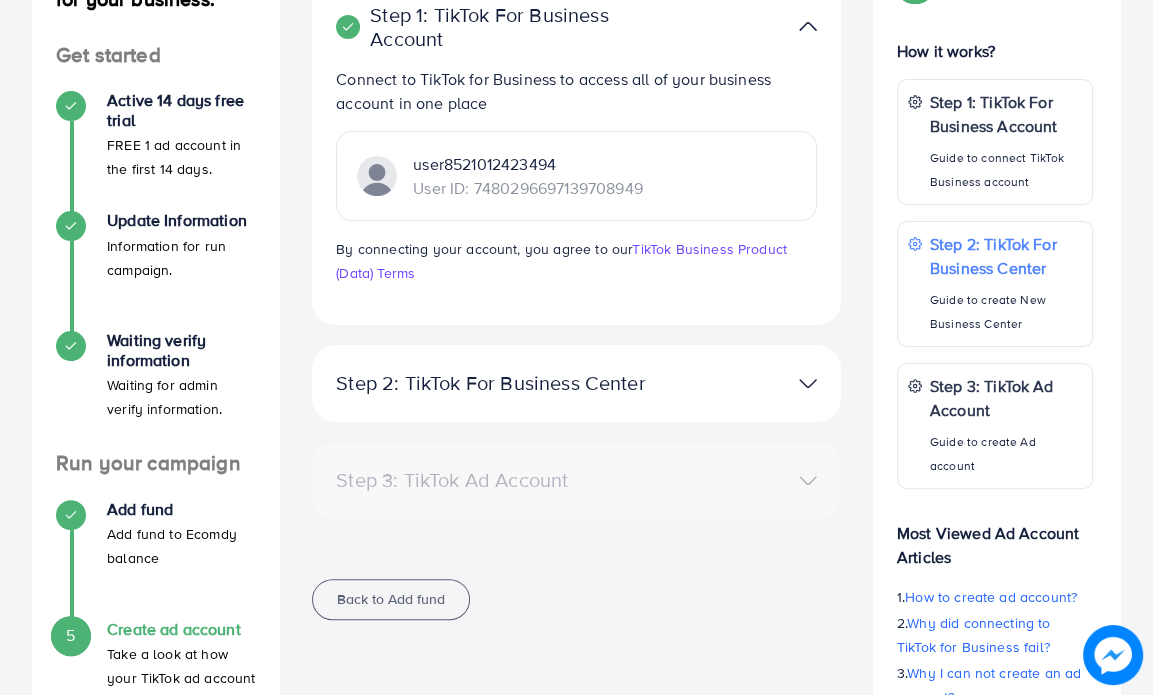 click at bounding box center (808, 383) 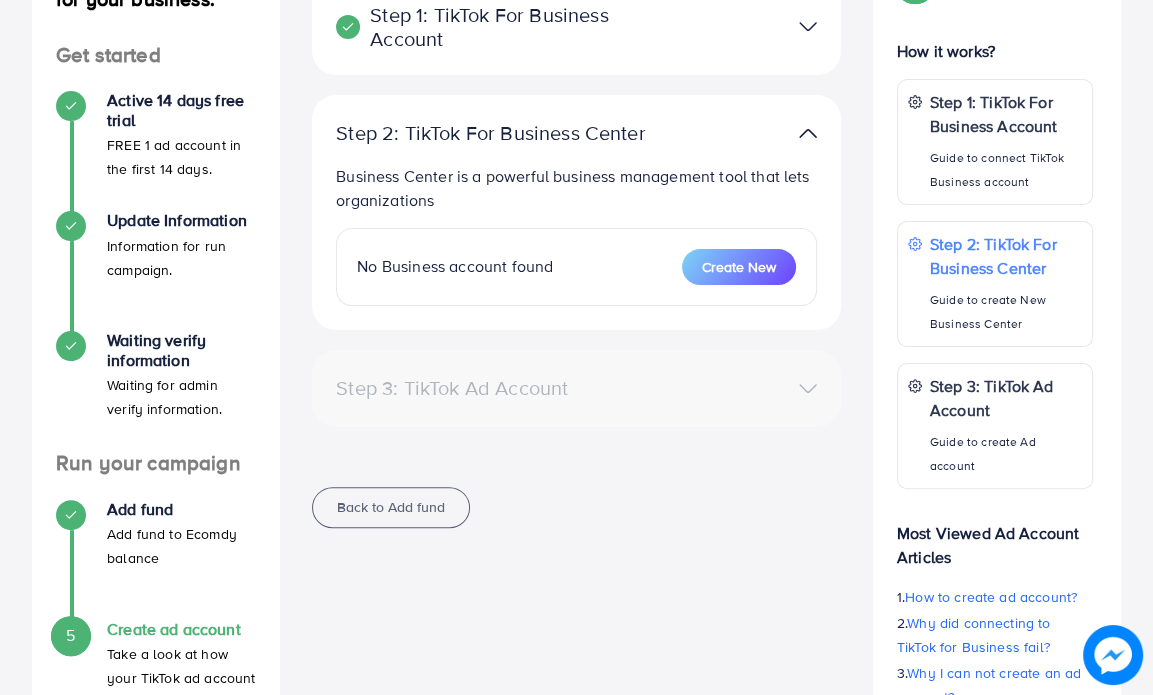 click at bounding box center (808, 133) 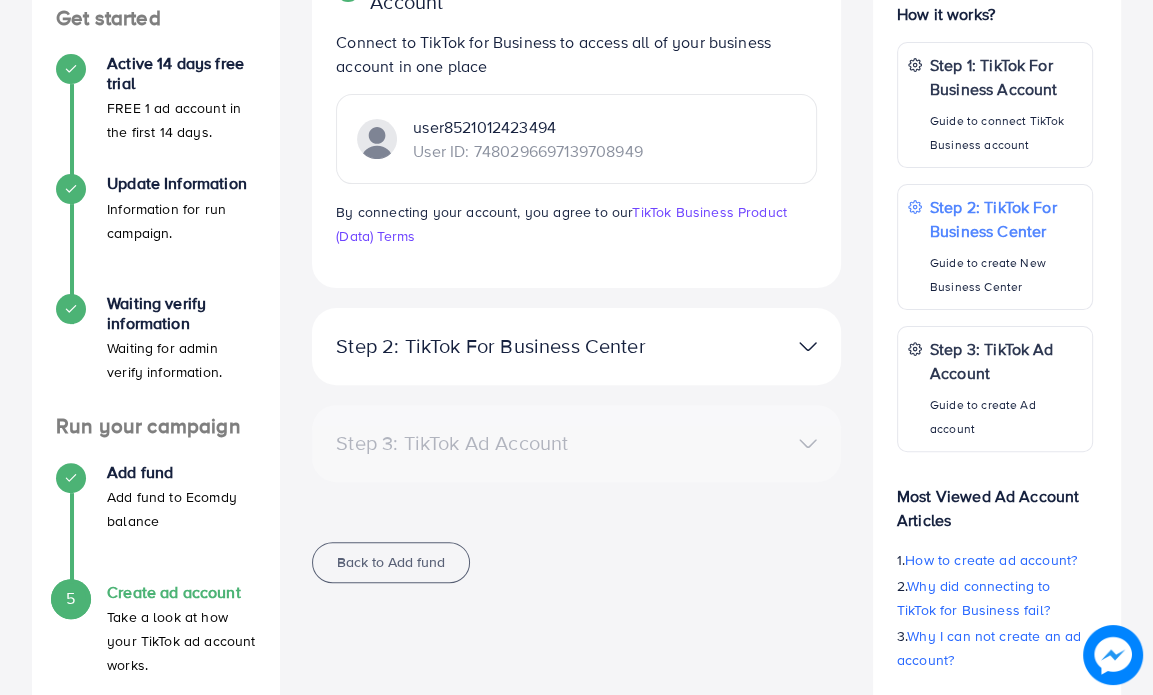 scroll, scrollTop: 446, scrollLeft: 0, axis: vertical 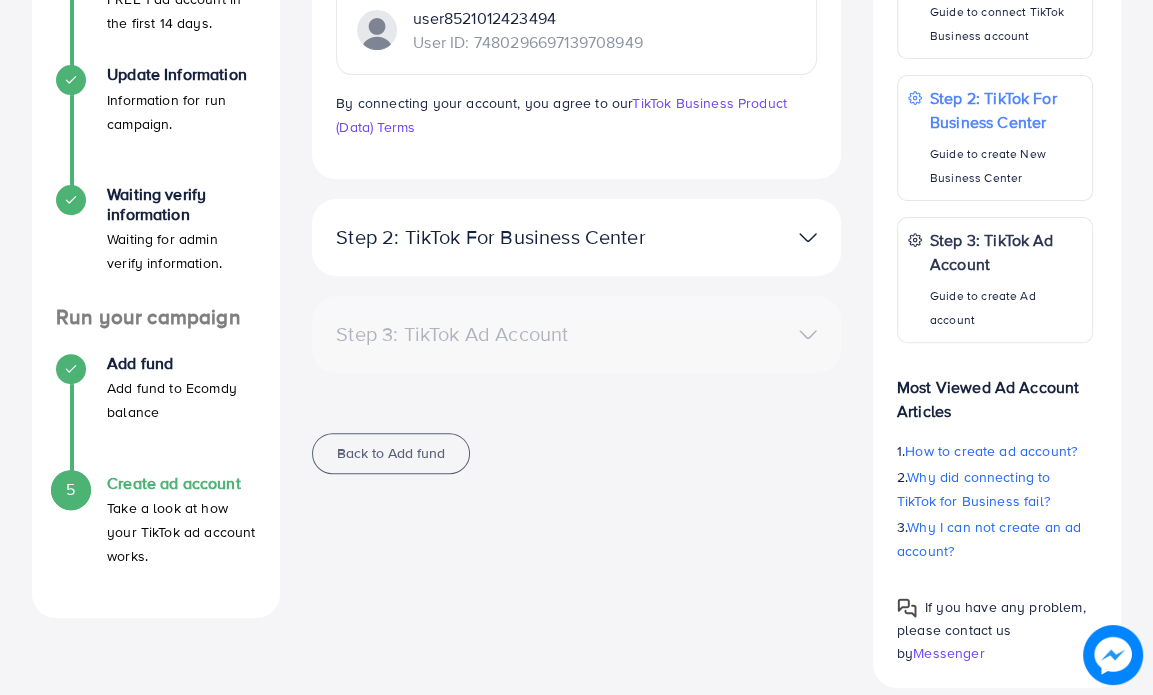 click on "Step 3: TikTok Ad Account" at bounding box center (576, 334) 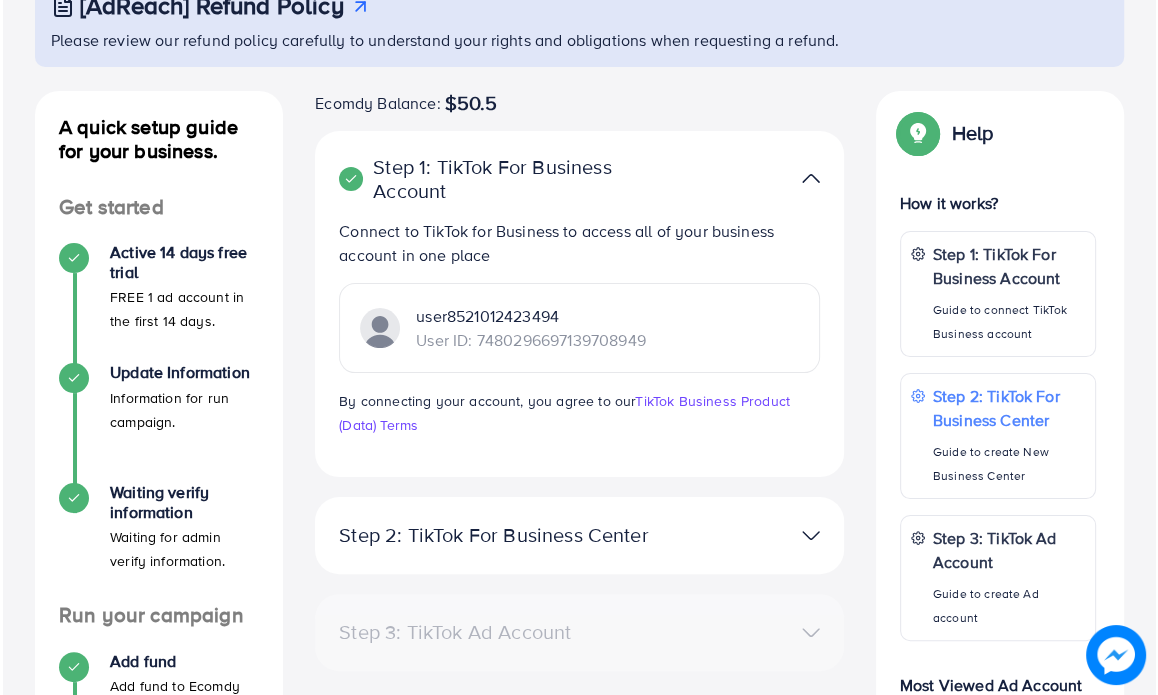 scroll, scrollTop: 146, scrollLeft: 0, axis: vertical 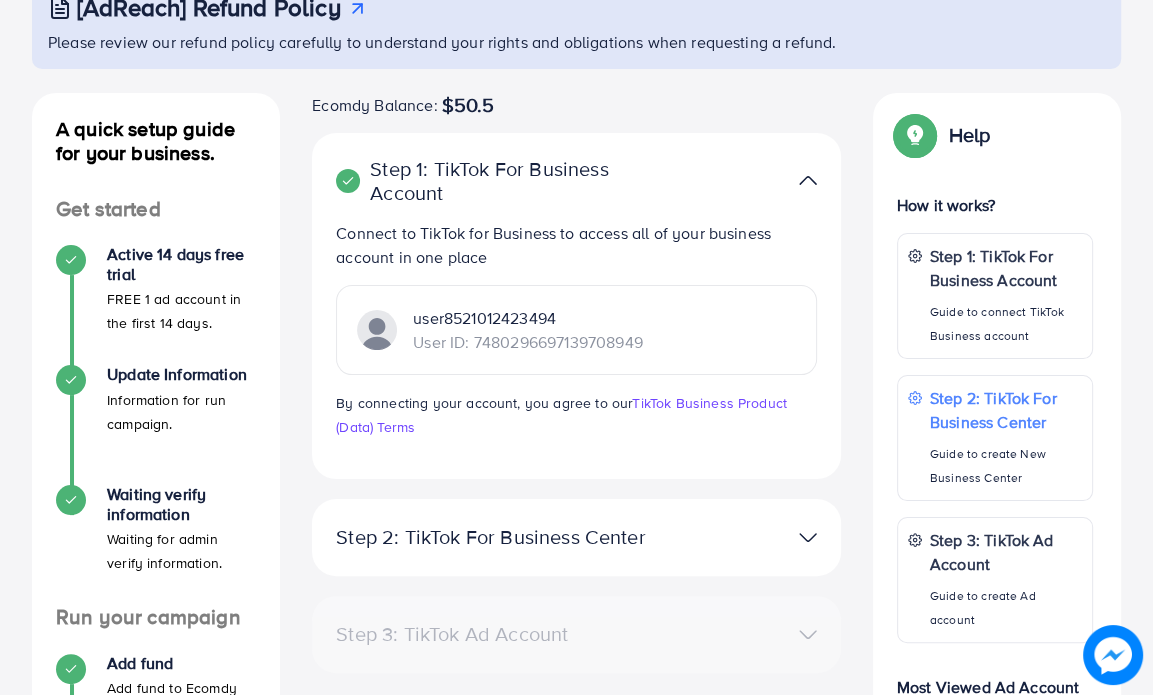 click at bounding box center [808, 180] 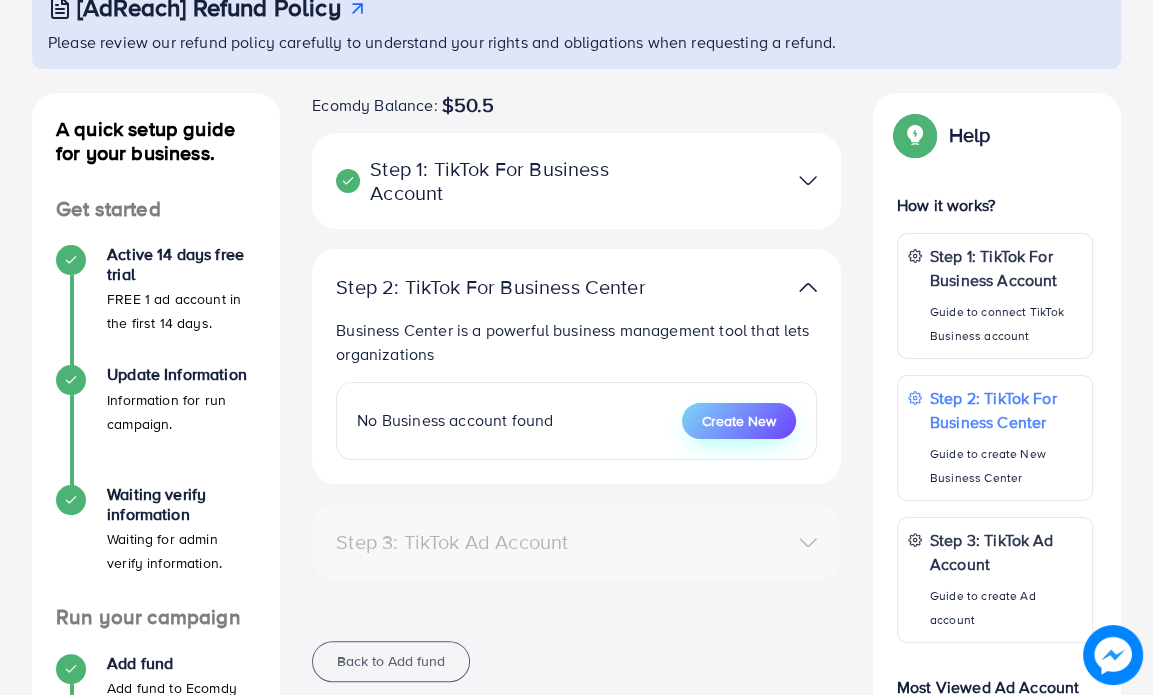 click on "Create New" at bounding box center [739, 421] 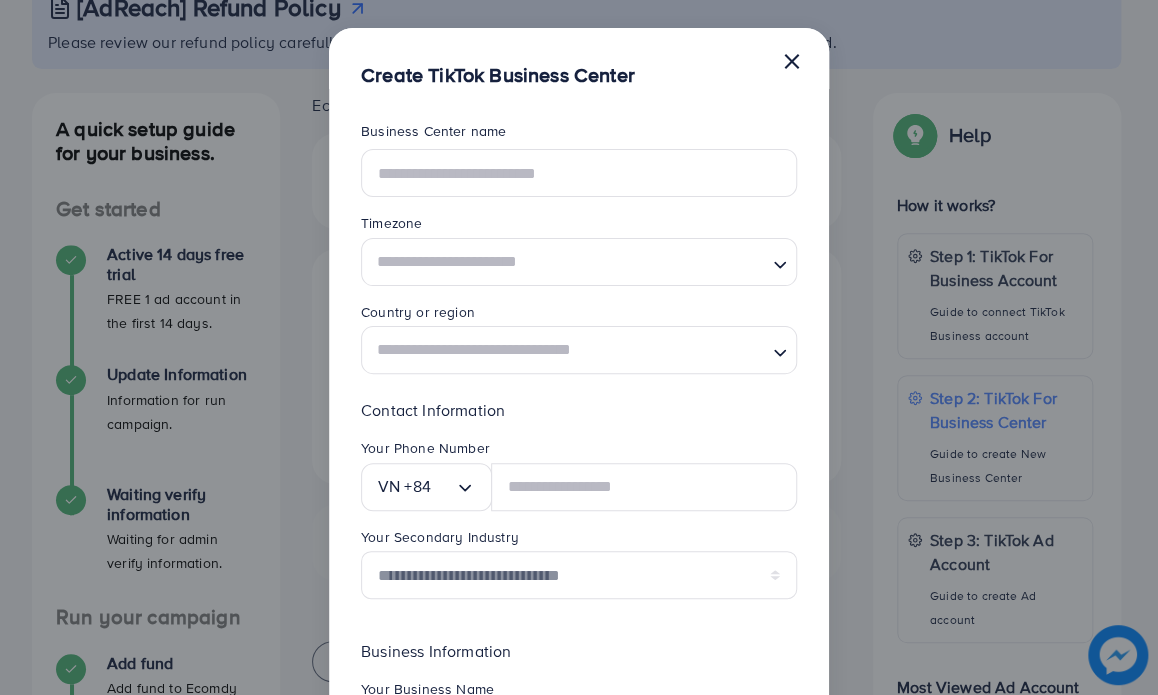 scroll, scrollTop: 0, scrollLeft: 0, axis: both 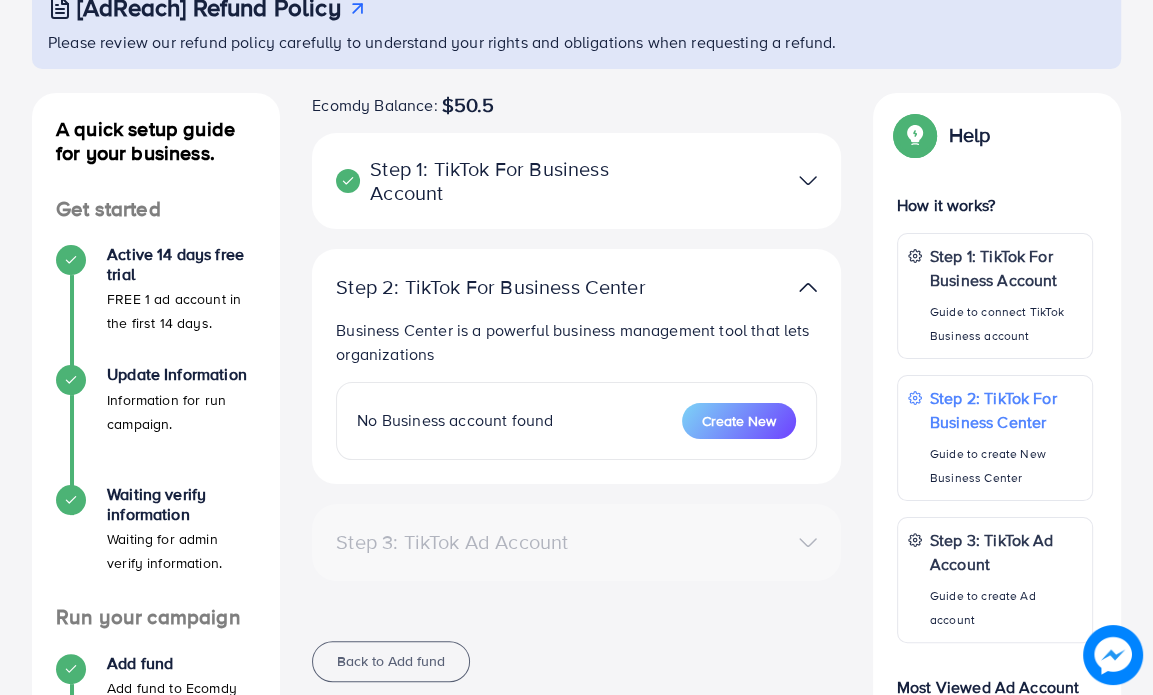 click at bounding box center [808, 180] 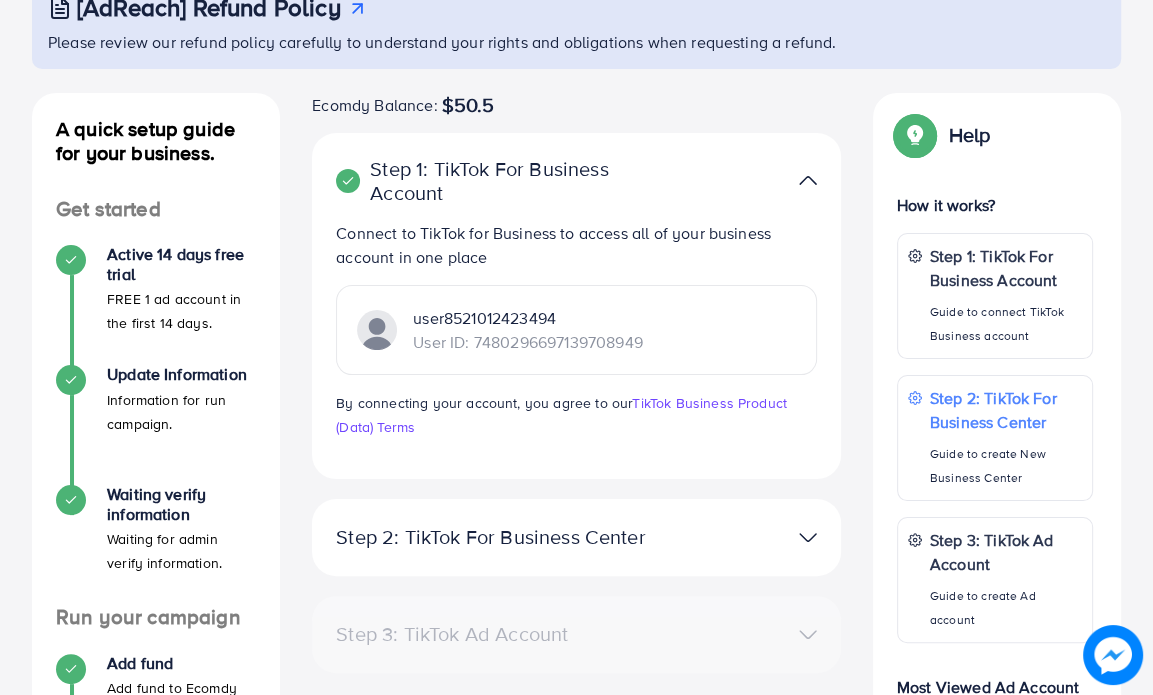 click at bounding box center (808, 180) 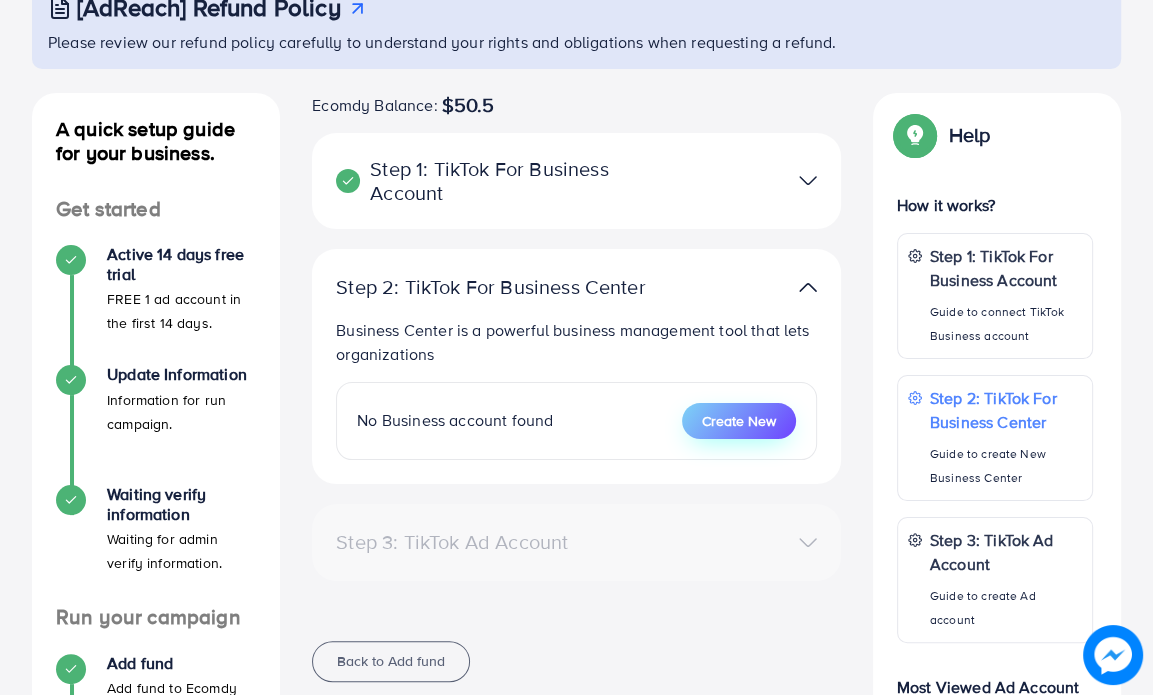 click on "Create New" at bounding box center (739, 421) 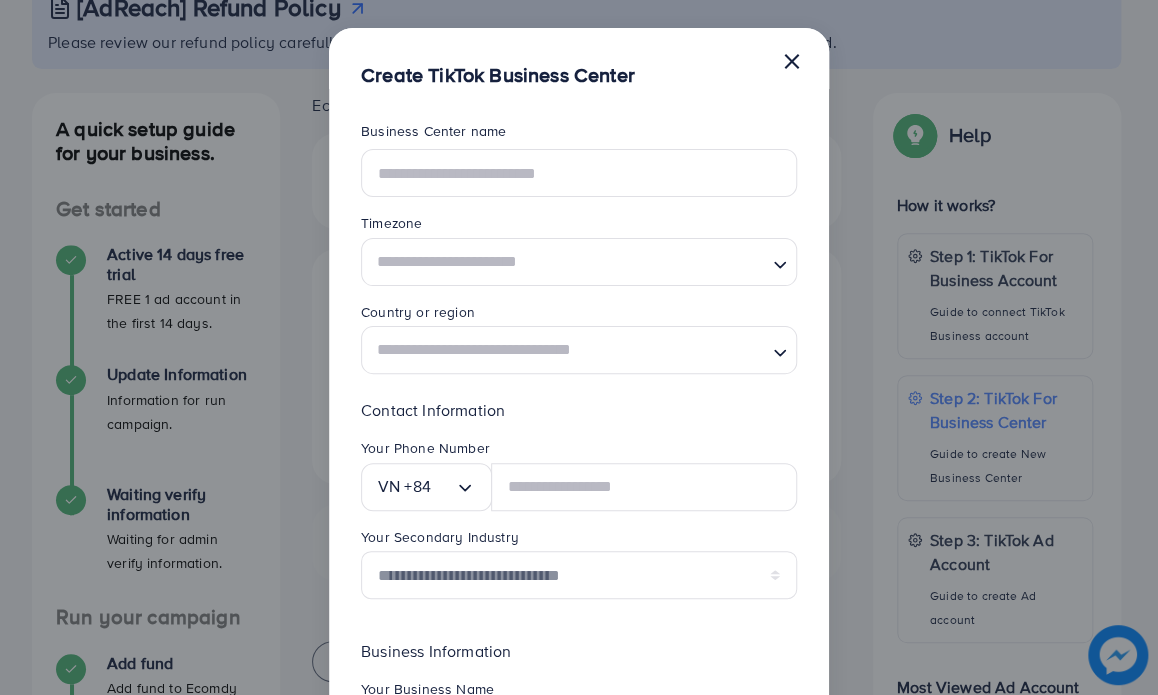 scroll, scrollTop: 0, scrollLeft: 0, axis: both 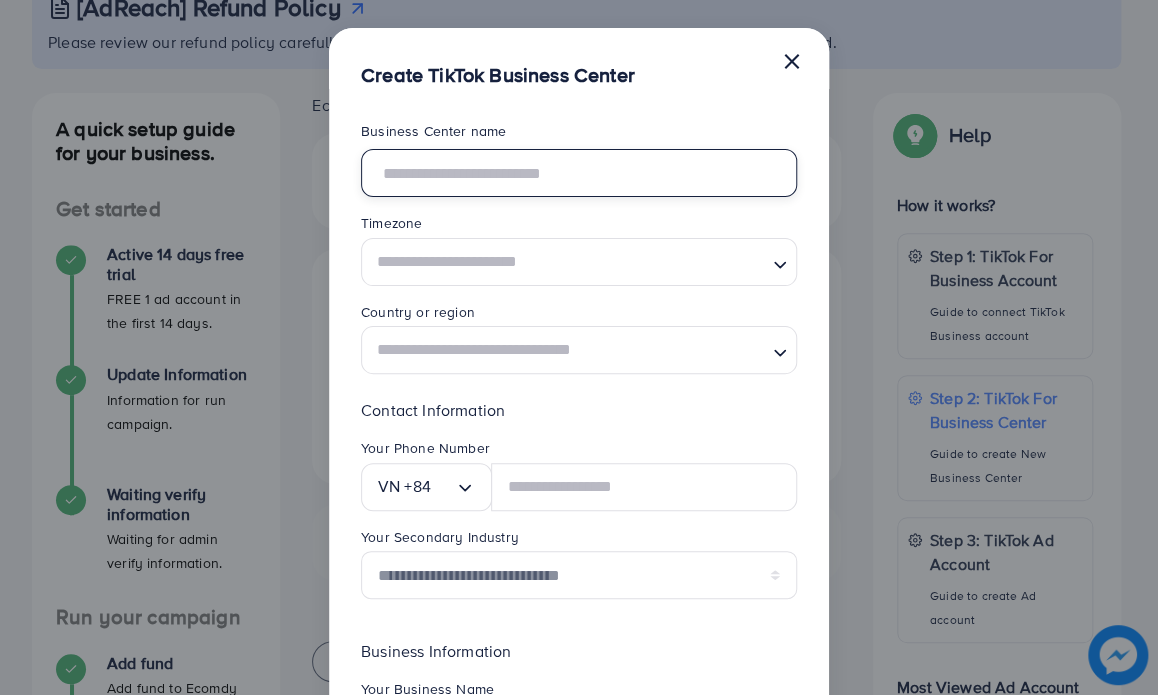 click at bounding box center (579, 173) 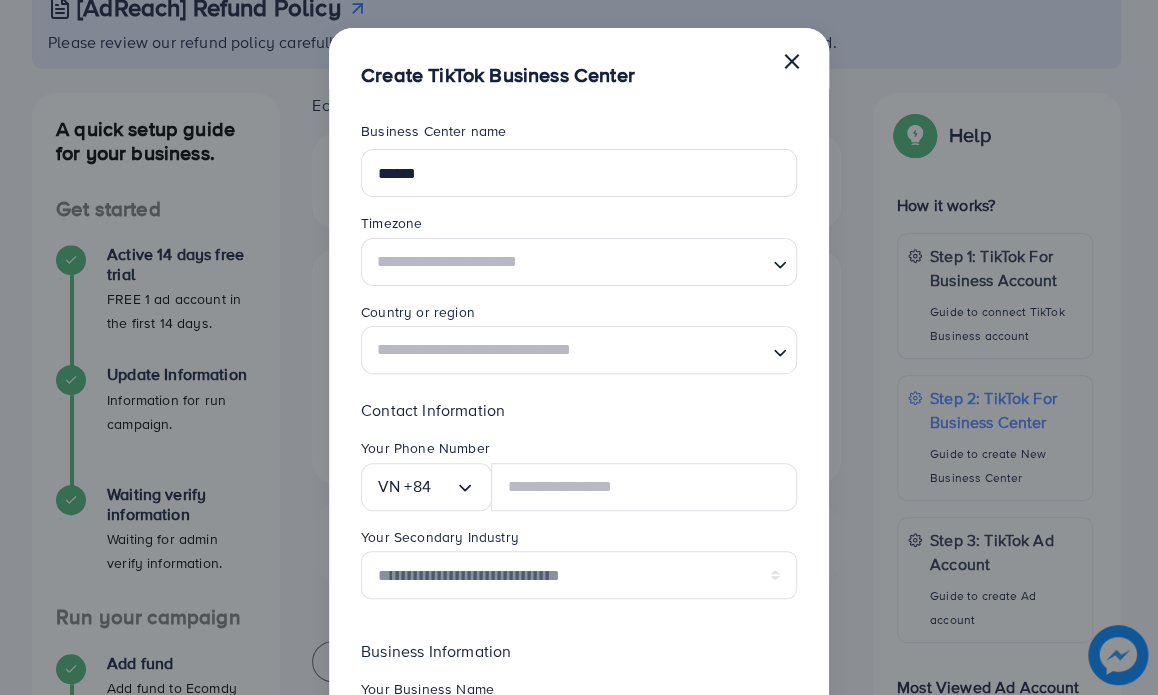 type on "**********" 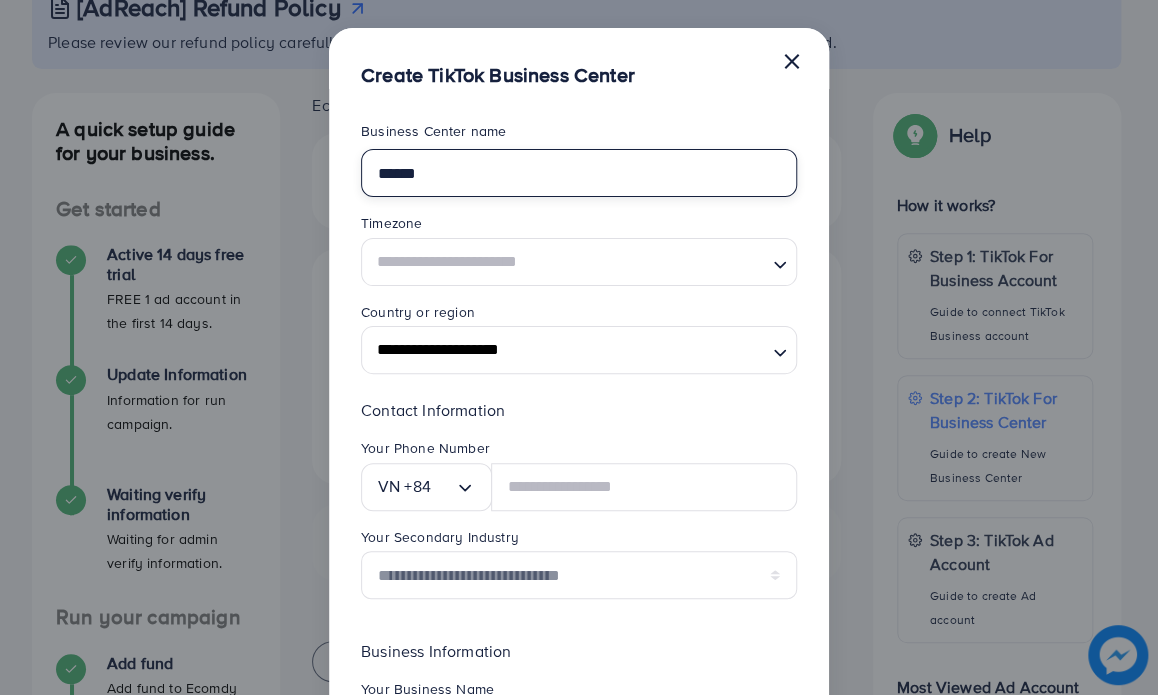type 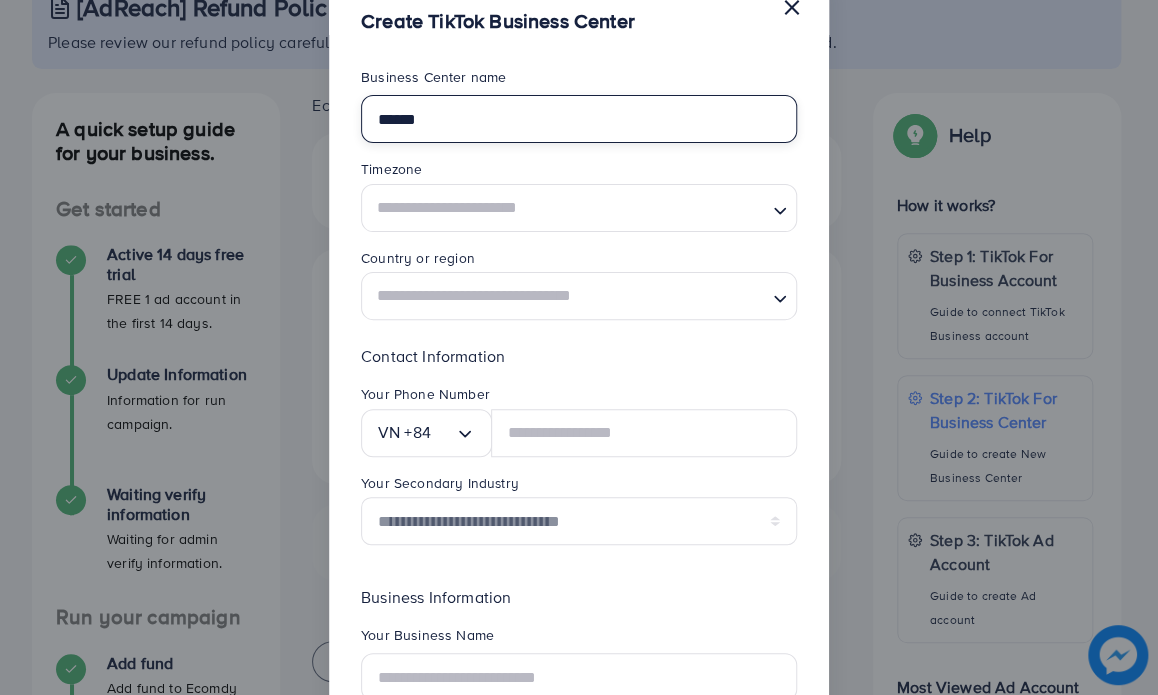 scroll, scrollTop: 288, scrollLeft: 0, axis: vertical 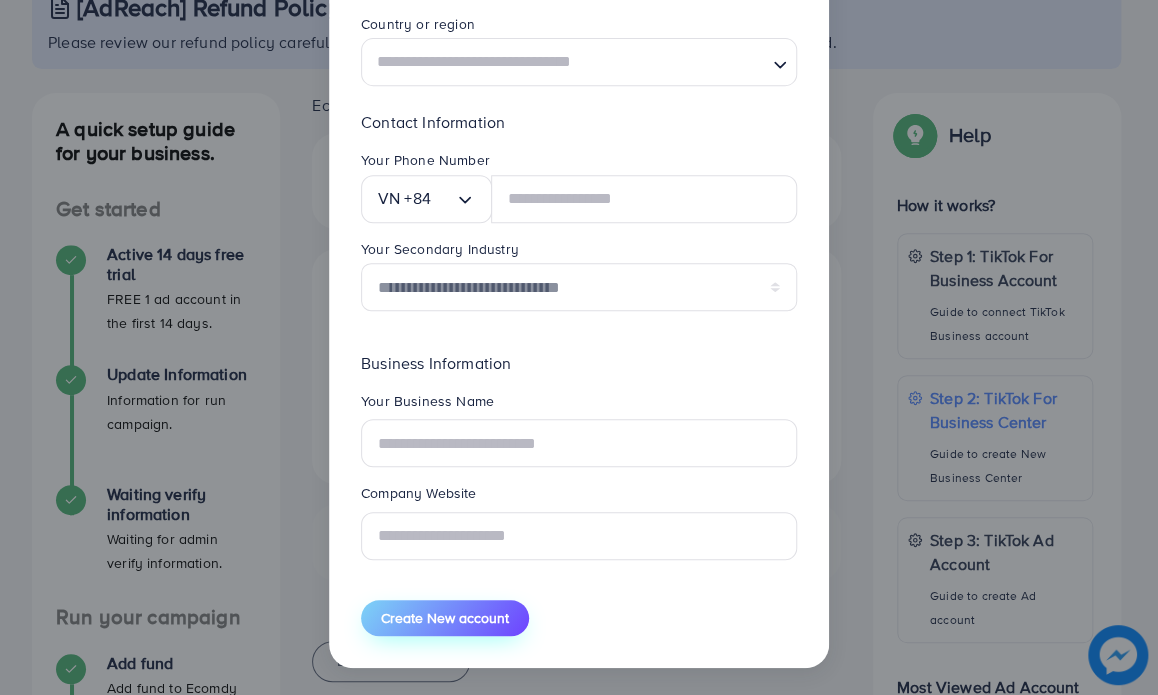 click on "Create New account" at bounding box center (445, 618) 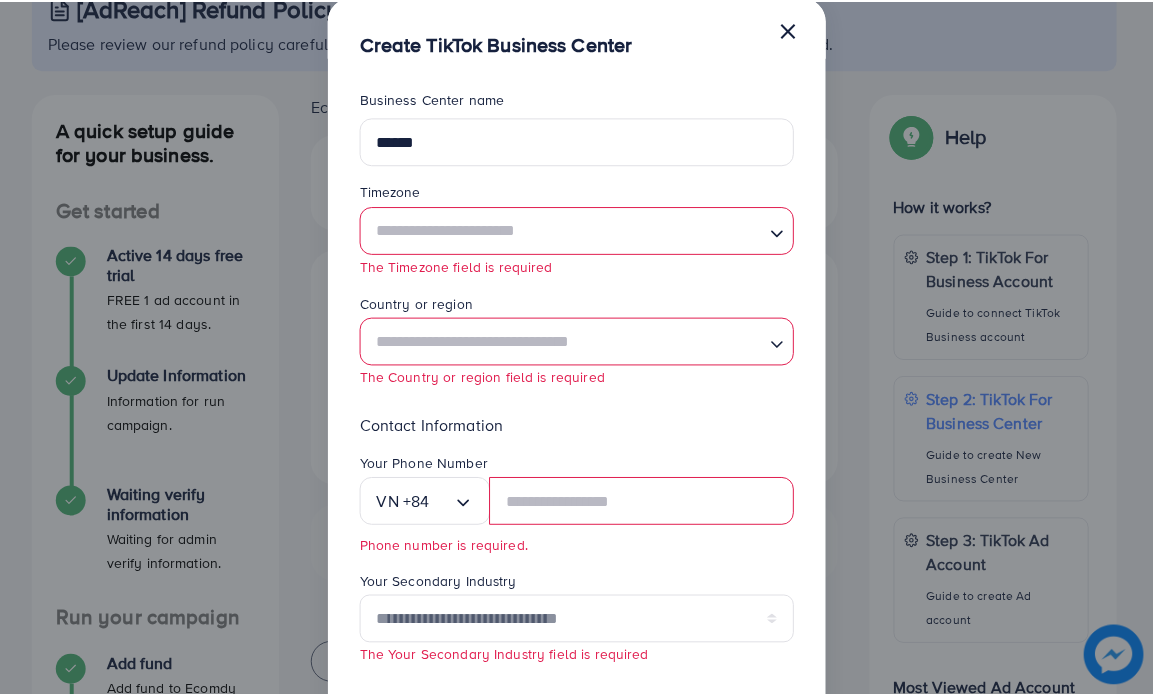 scroll, scrollTop: 0, scrollLeft: 0, axis: both 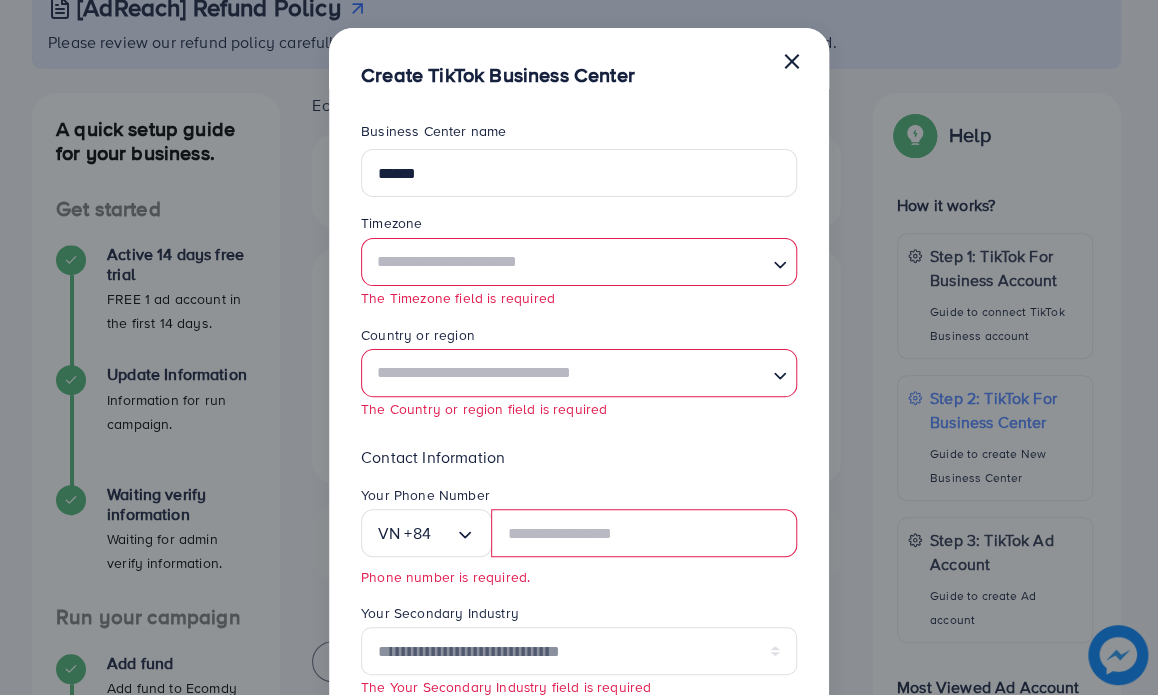 click on "×" at bounding box center (791, 60) 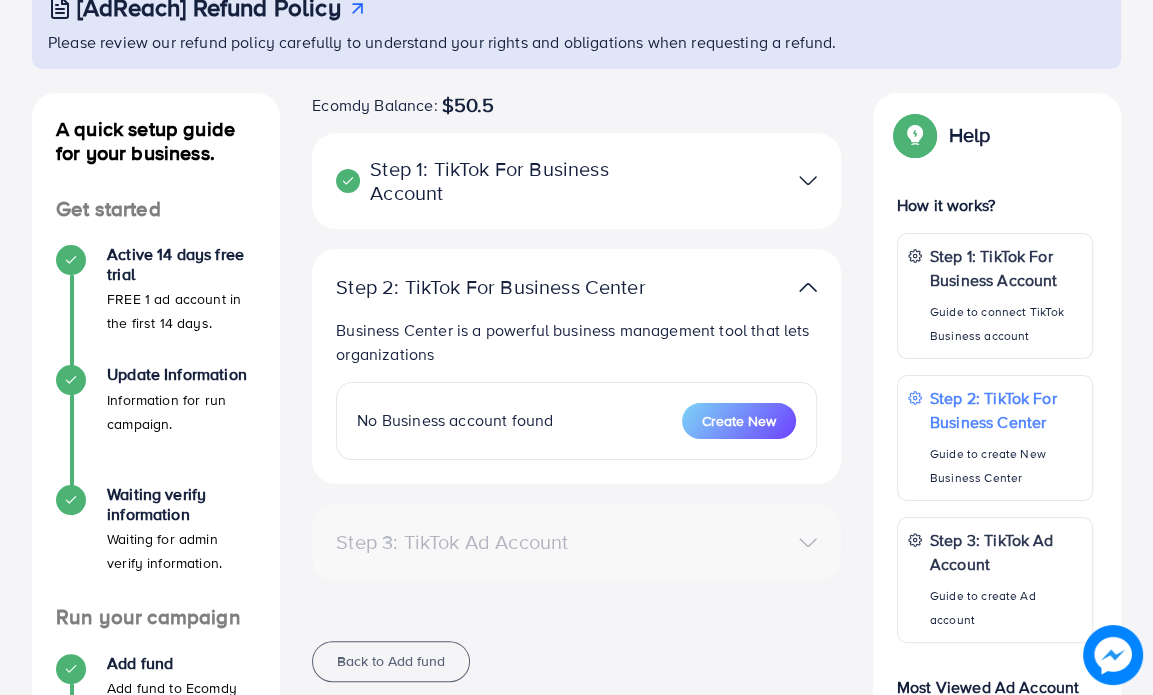 click on "Step 1: TikTok For Business Account" at bounding box center [491, 181] 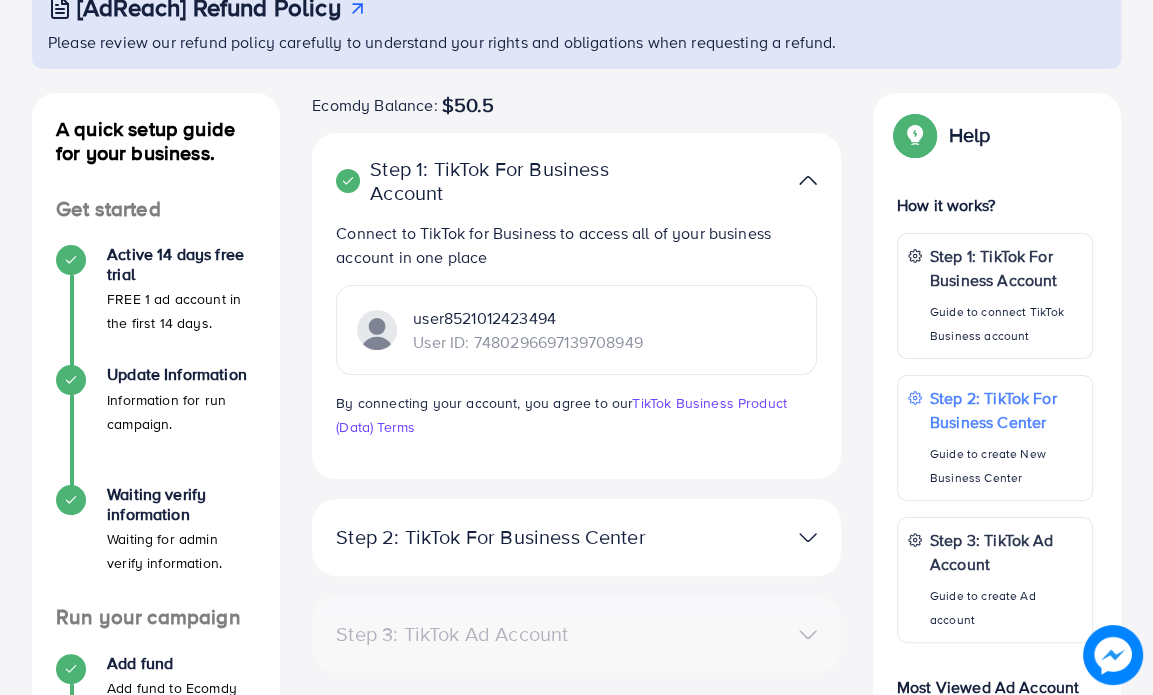 click at bounding box center [808, 180] 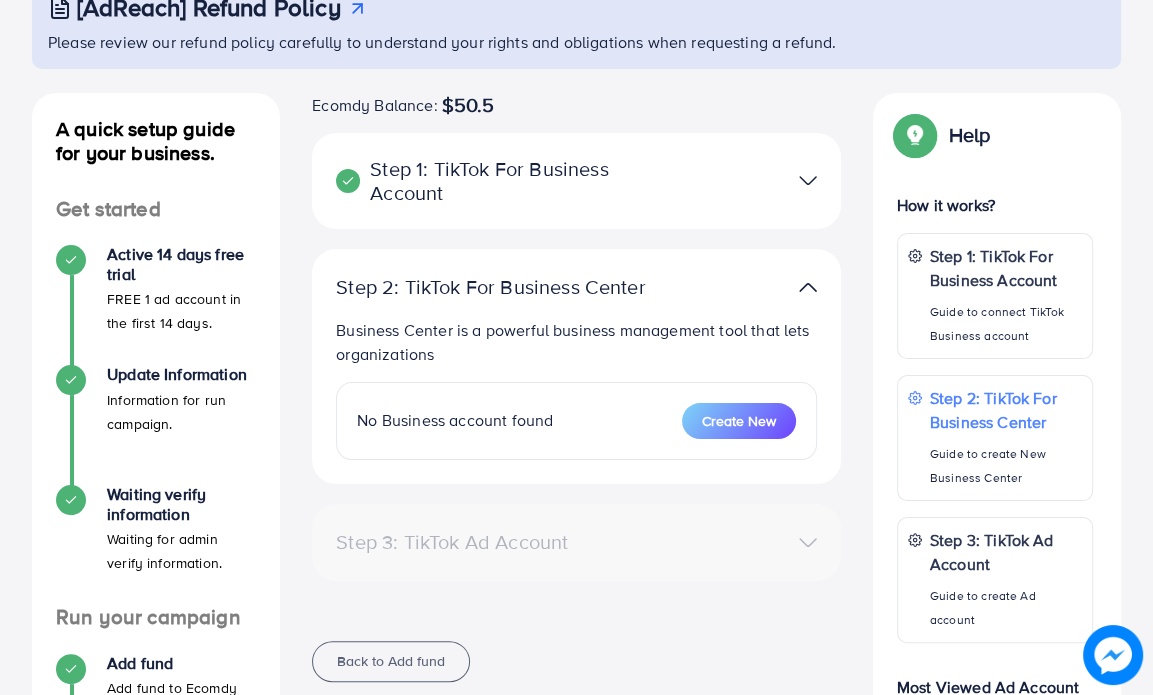 scroll, scrollTop: 0, scrollLeft: 0, axis: both 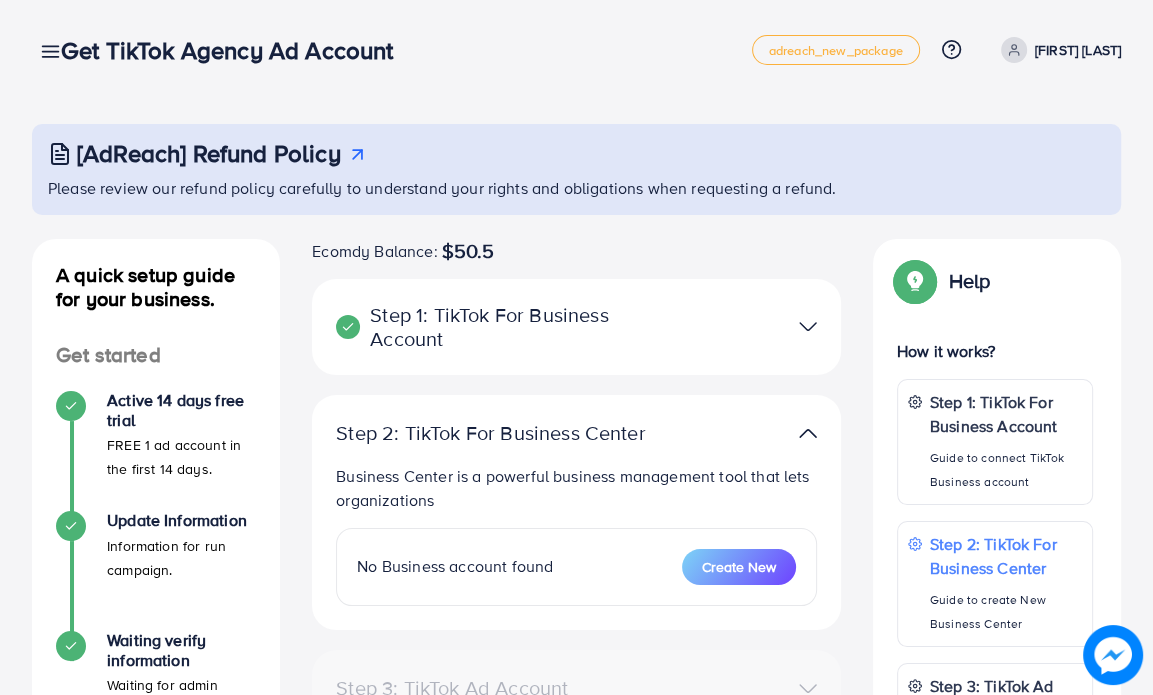 click at bounding box center [747, 326] 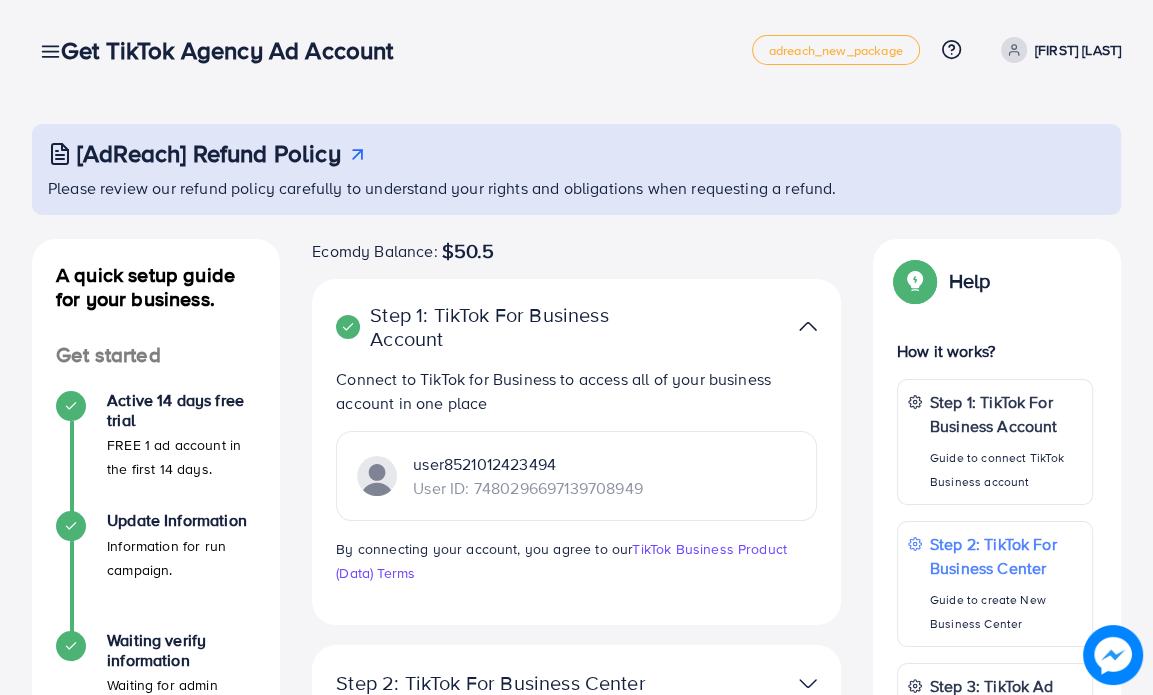 click on "user8521012423494   User ID: 7480296697139708949" at bounding box center (576, 476) 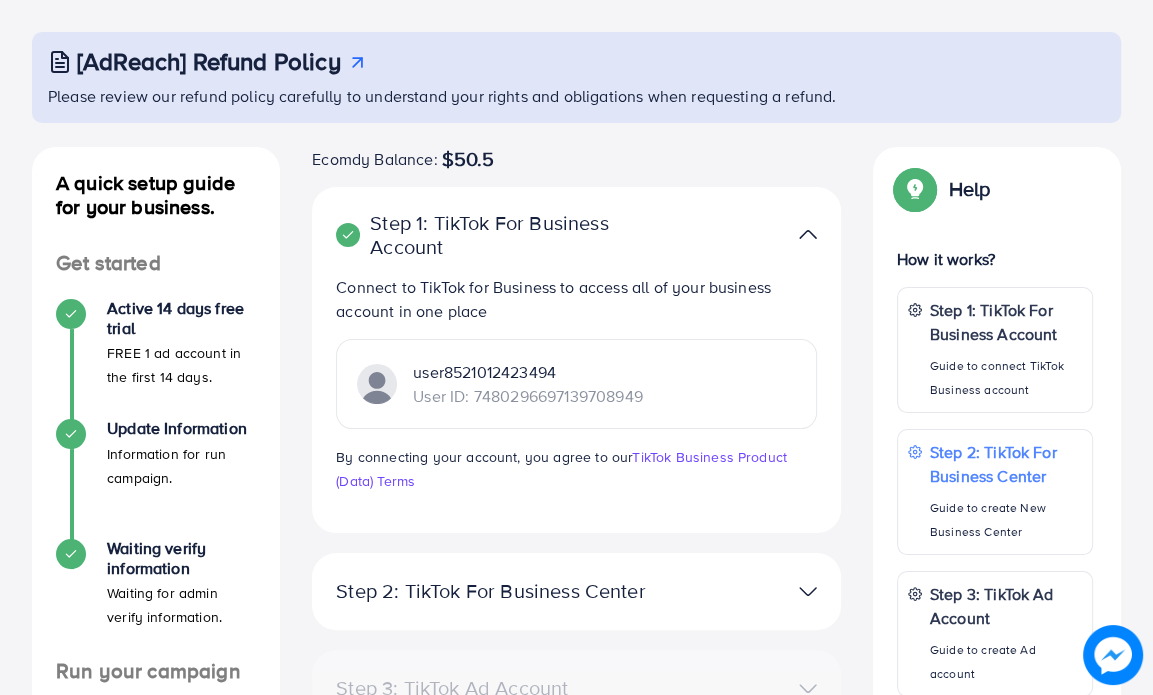 scroll, scrollTop: 100, scrollLeft: 0, axis: vertical 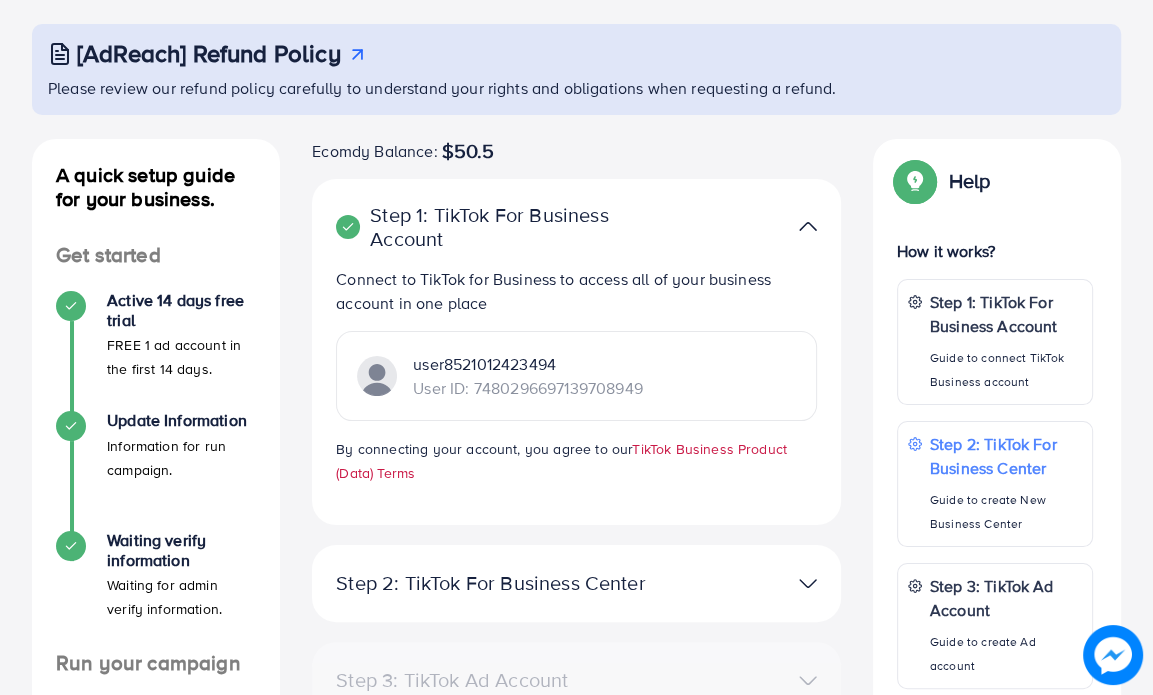 click on "TikTok Business Product (Data) Terms" at bounding box center [561, 461] 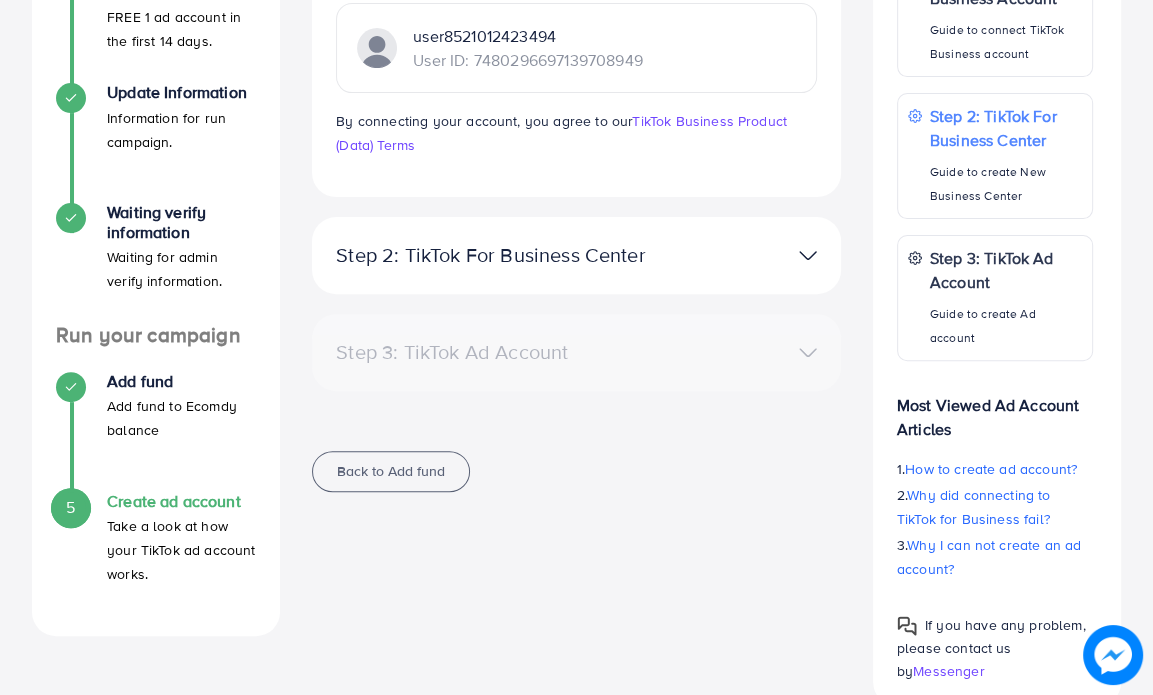 scroll, scrollTop: 446, scrollLeft: 0, axis: vertical 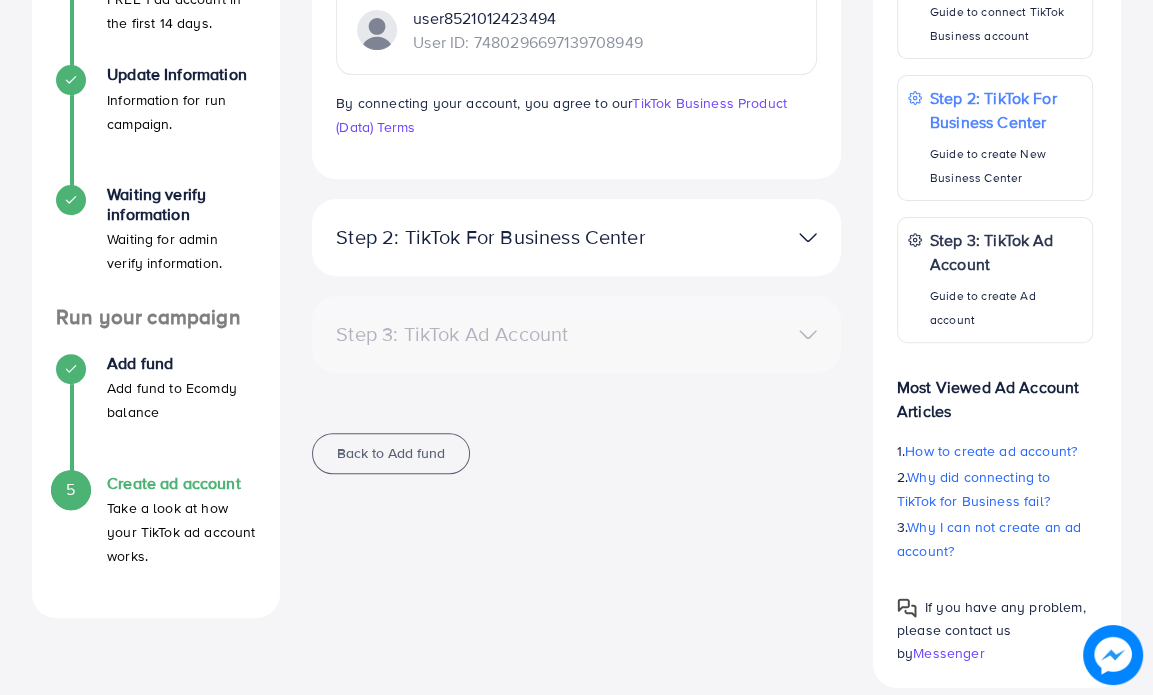 click at bounding box center (808, 237) 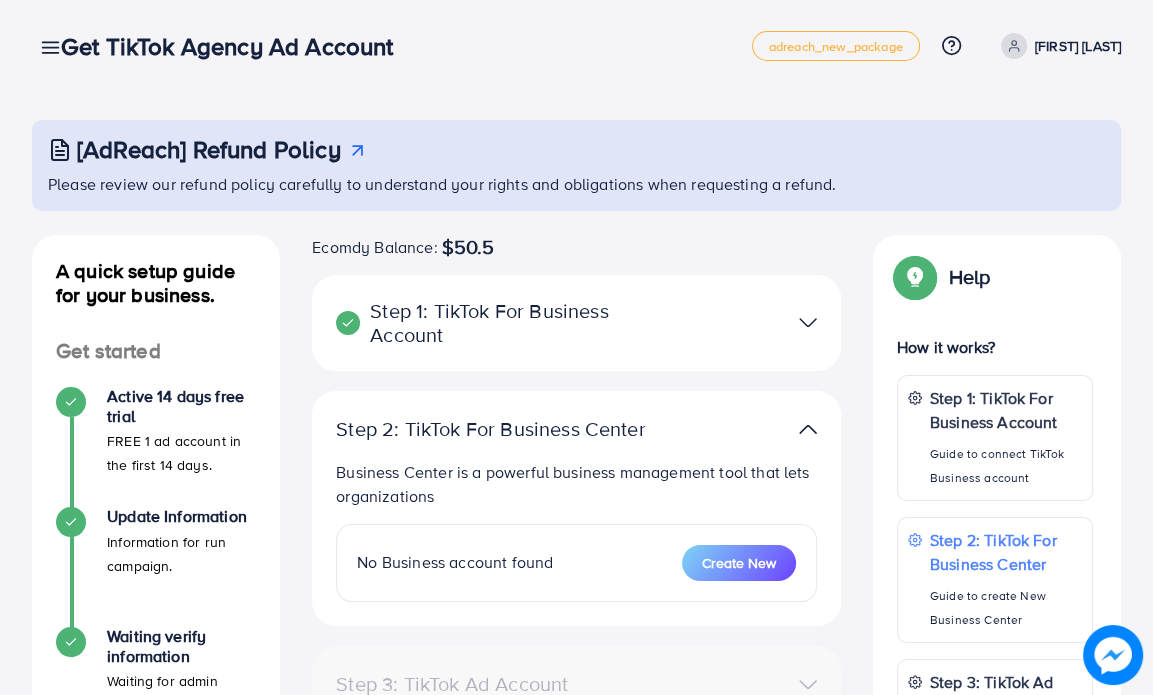 scroll, scrollTop: 0, scrollLeft: 0, axis: both 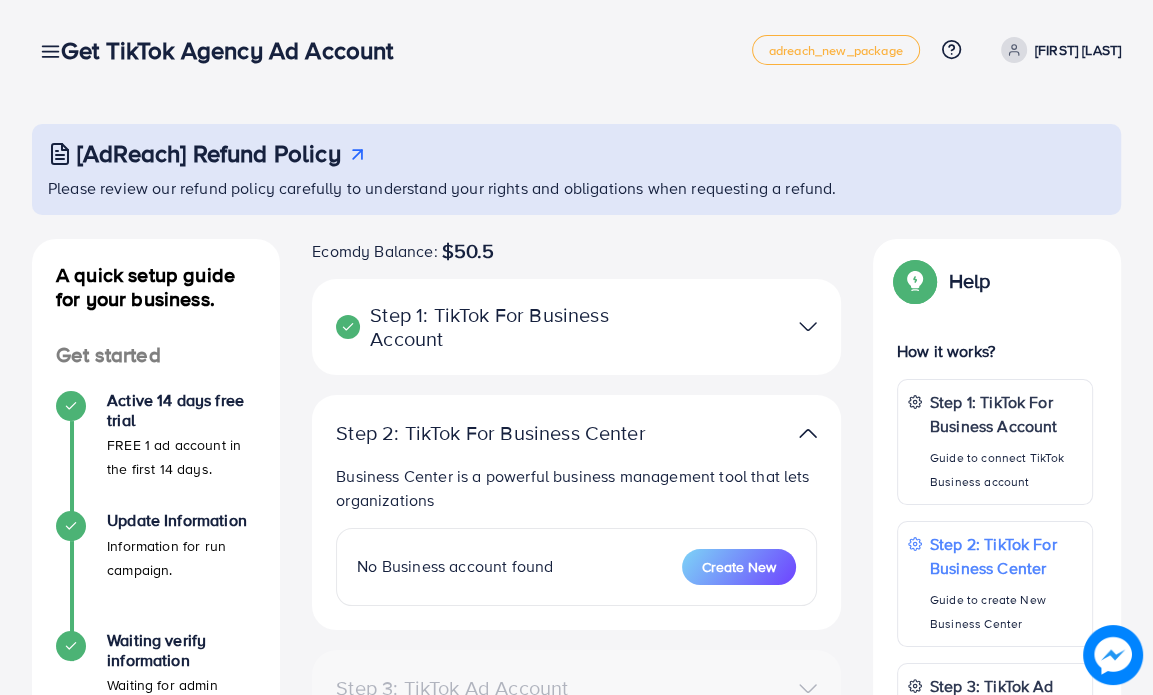 click on "No Business account found" at bounding box center [455, 566] 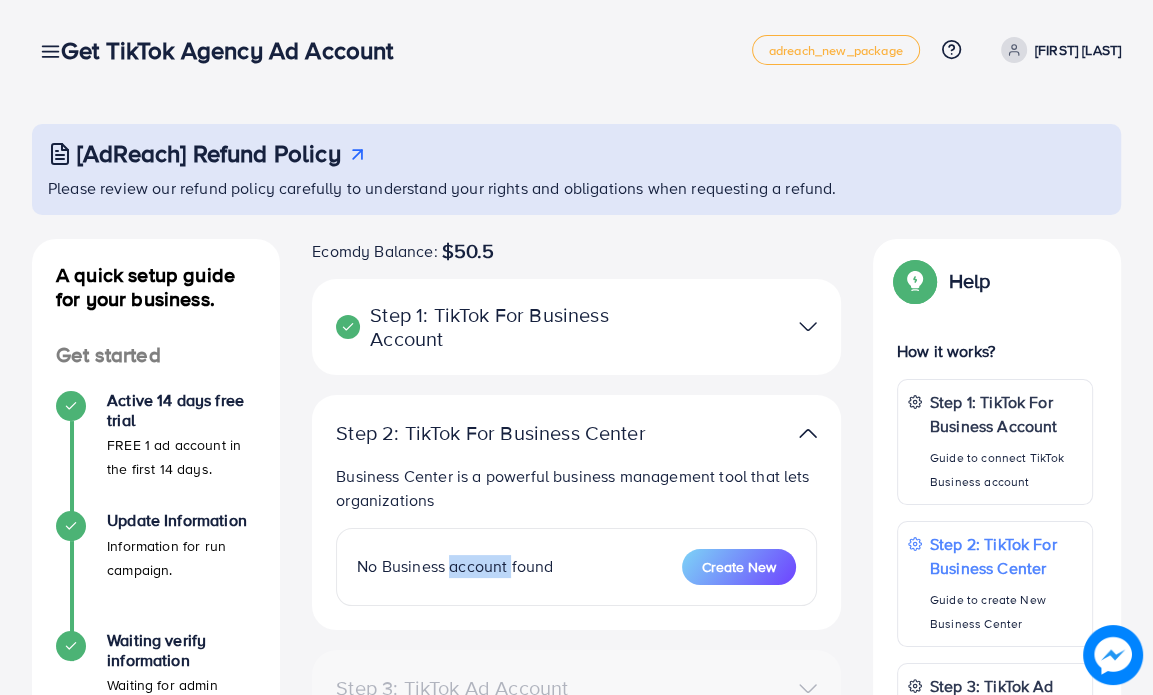 click on "No Business account found" at bounding box center [455, 566] 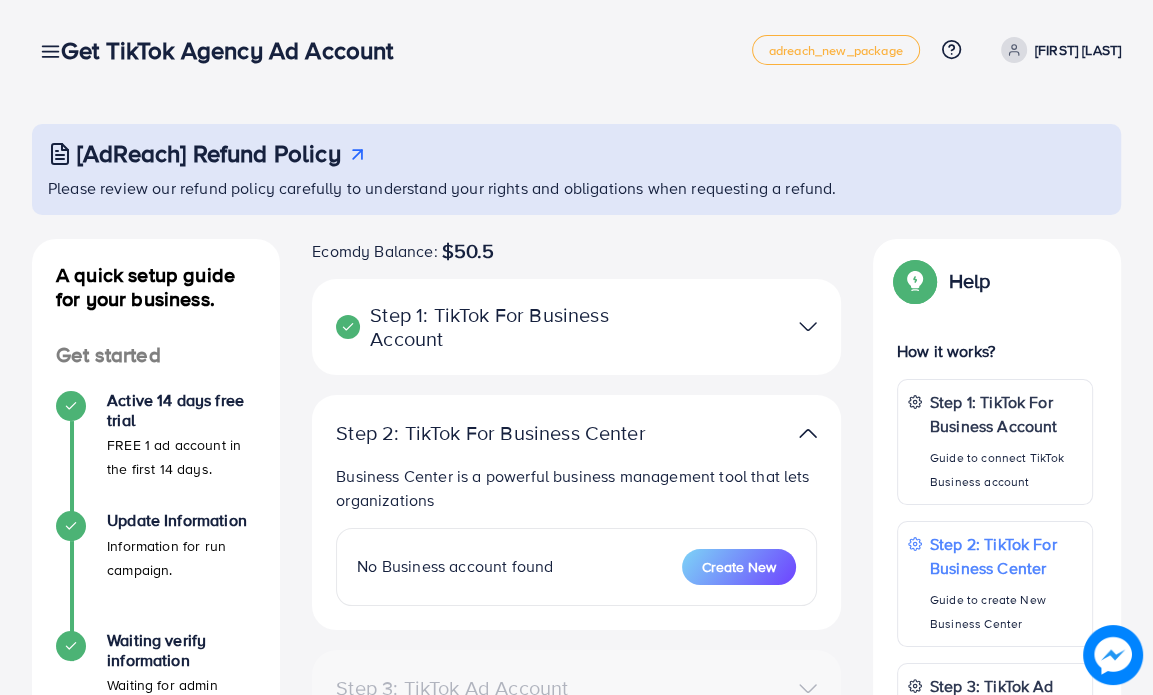 click on "No Business account found" at bounding box center [455, 566] 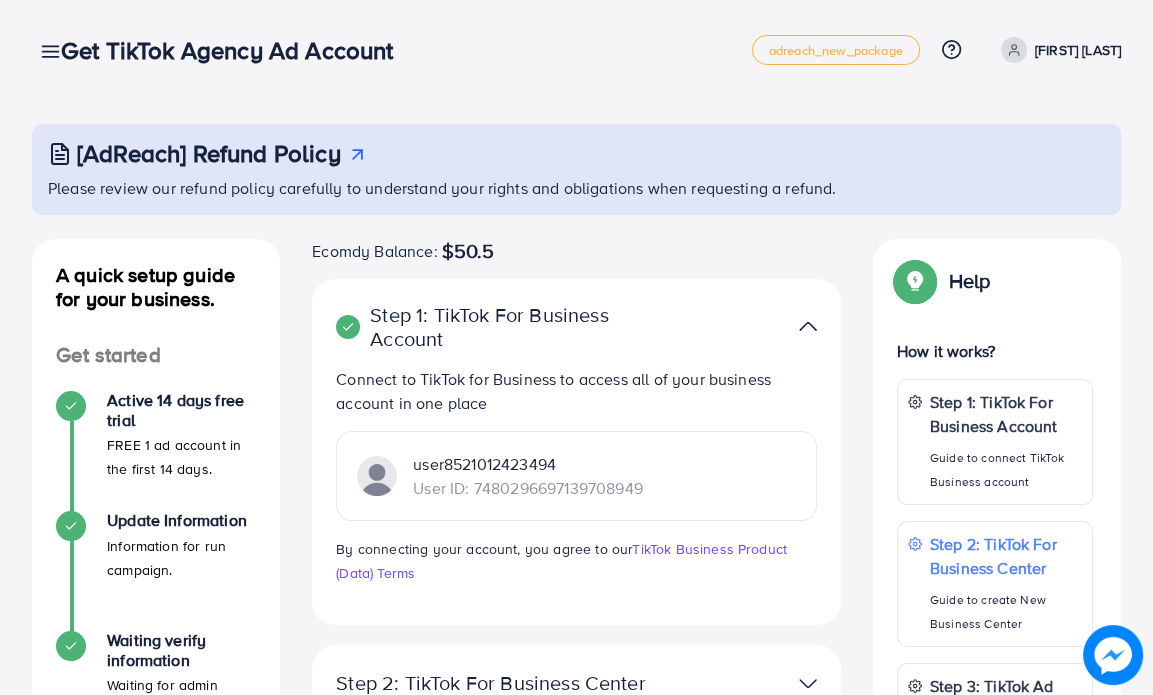 click on "User ID: 7480296697139708949" at bounding box center [527, 488] 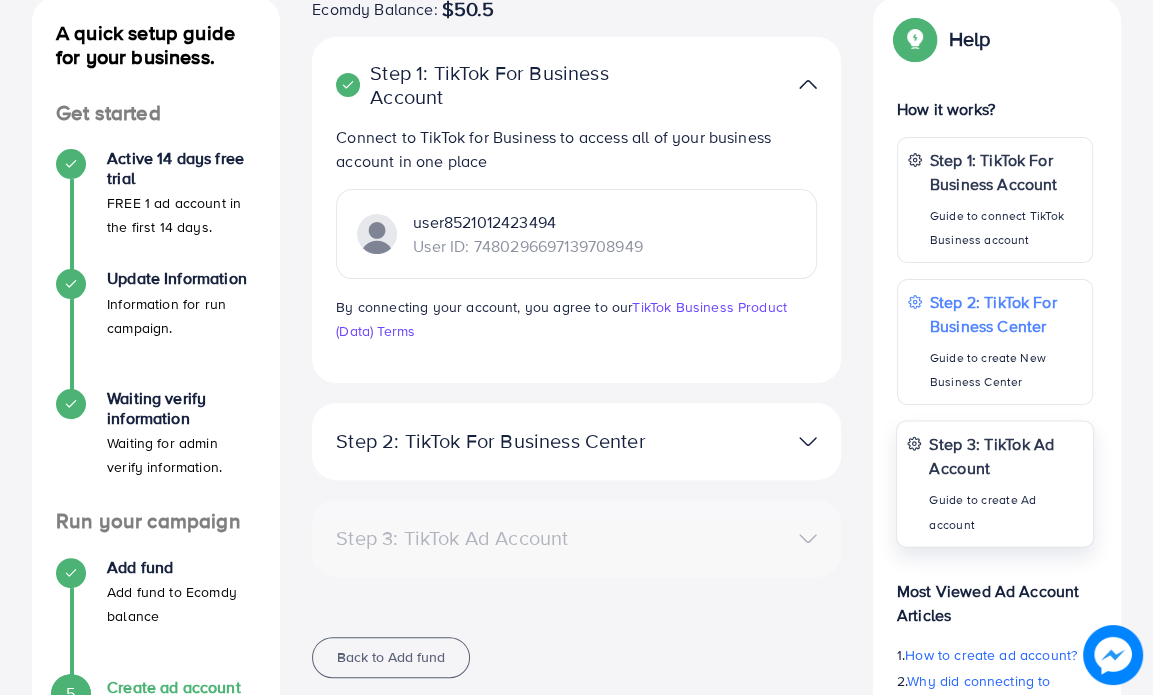 scroll, scrollTop: 300, scrollLeft: 0, axis: vertical 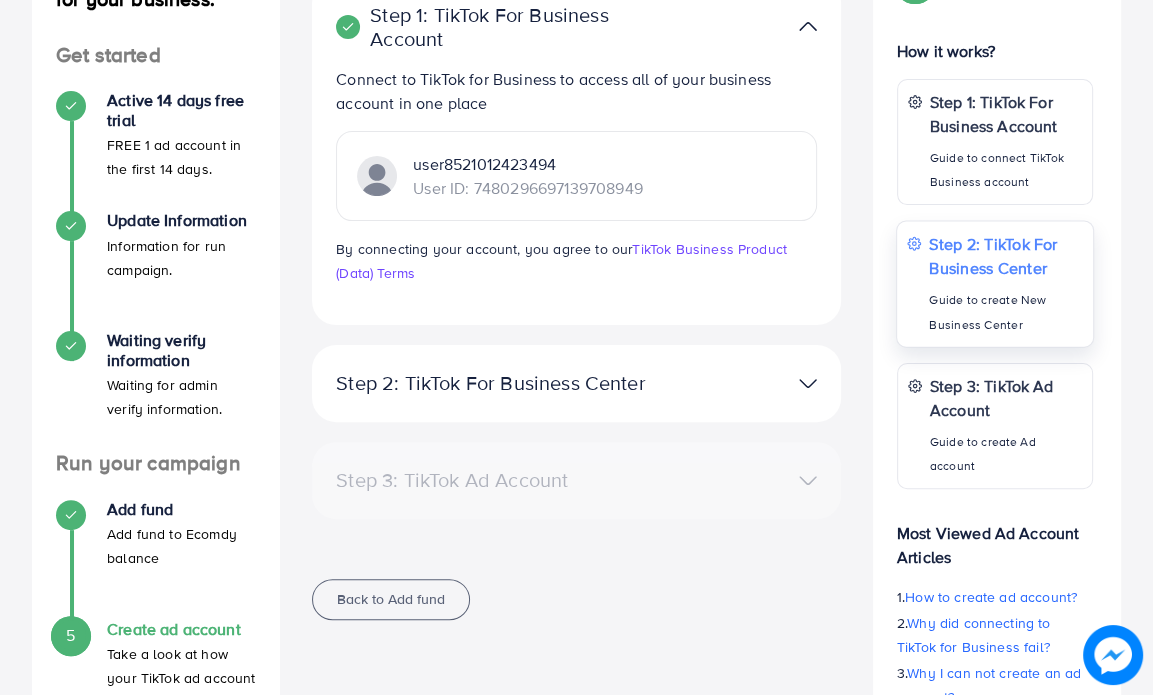 click on "Guide to create New Business Center" at bounding box center [1006, 312] 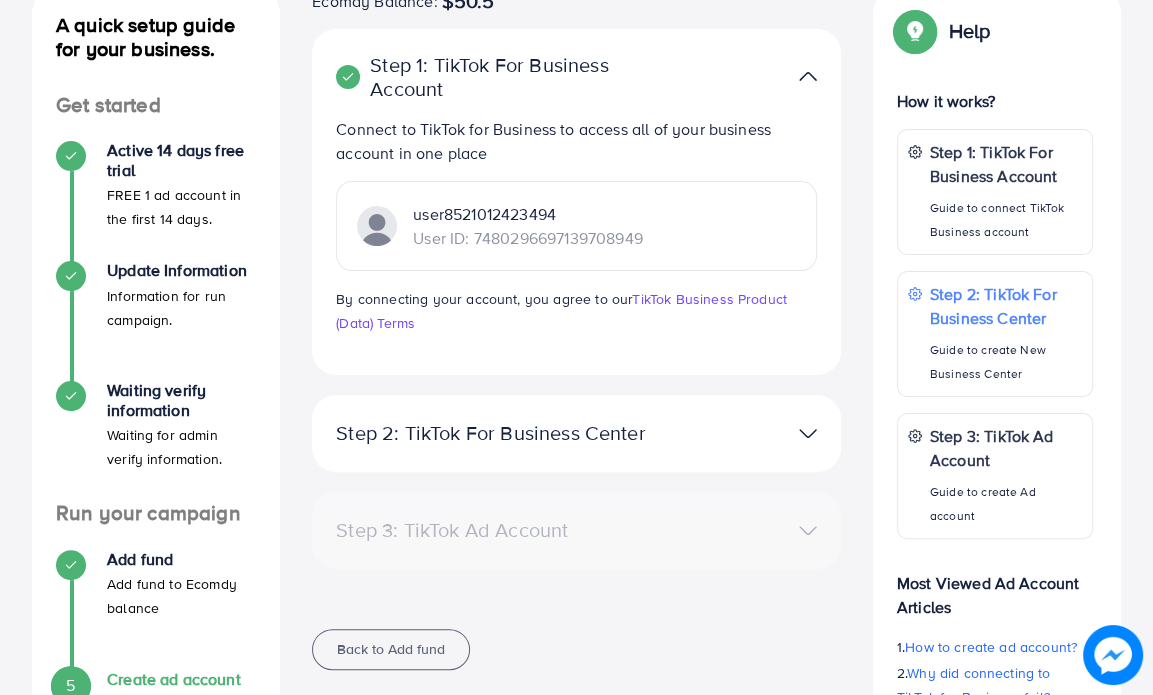 scroll, scrollTop: 246, scrollLeft: 0, axis: vertical 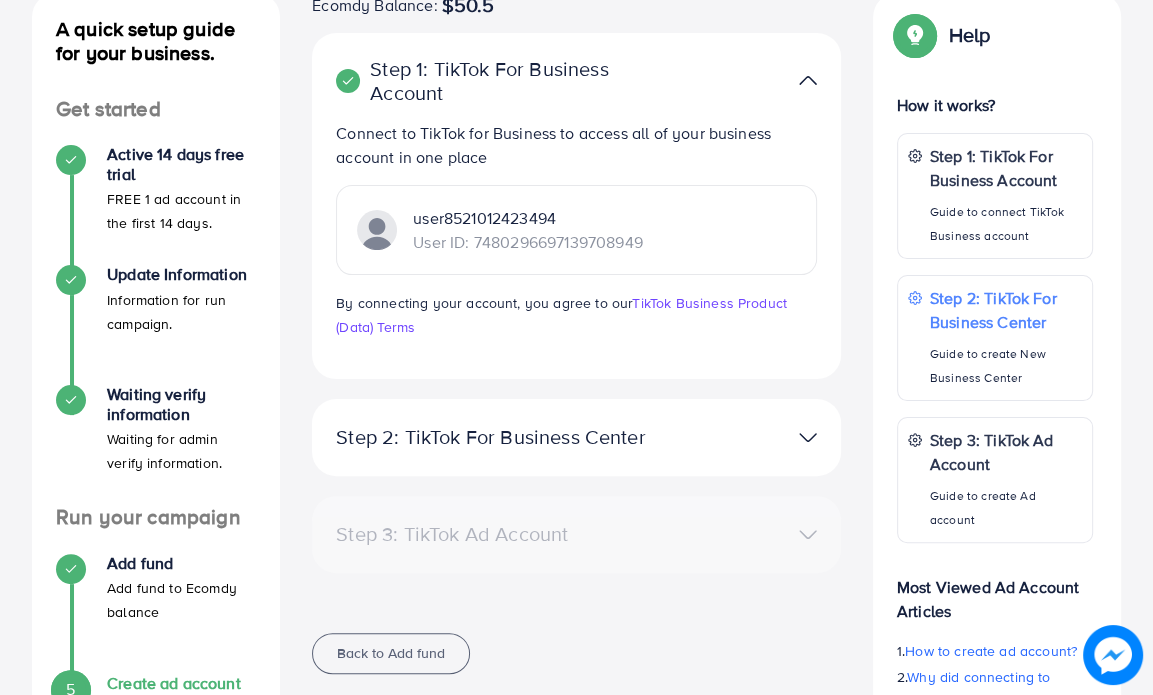 click at bounding box center [808, 437] 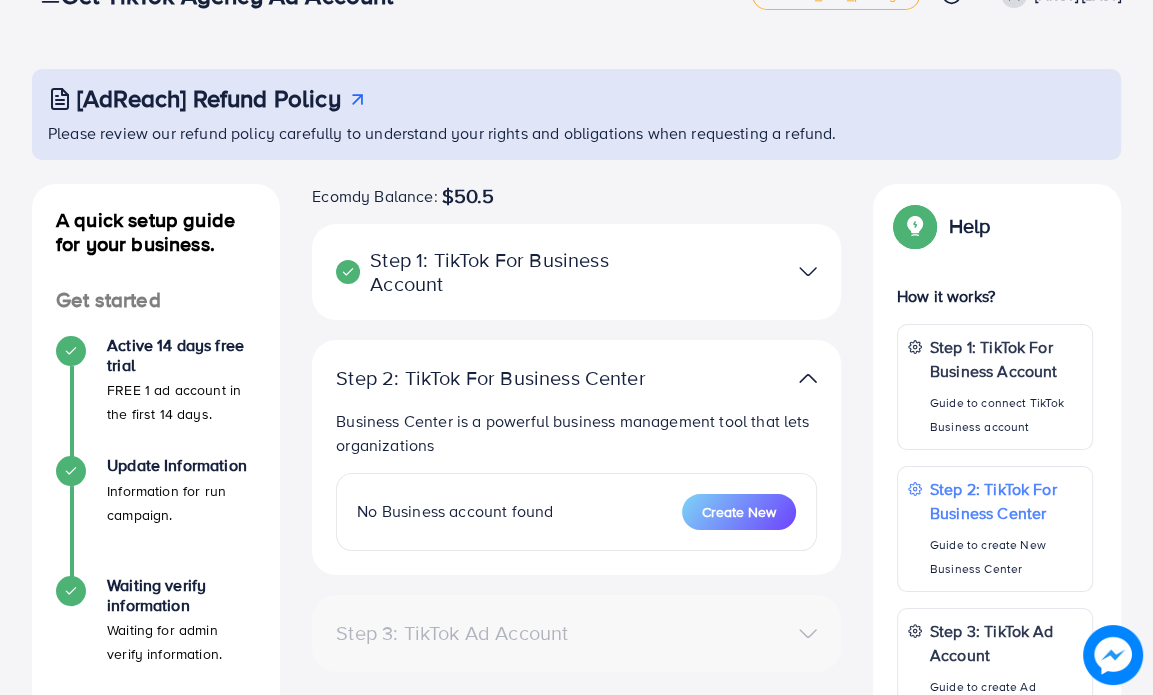 scroll, scrollTop: 46, scrollLeft: 0, axis: vertical 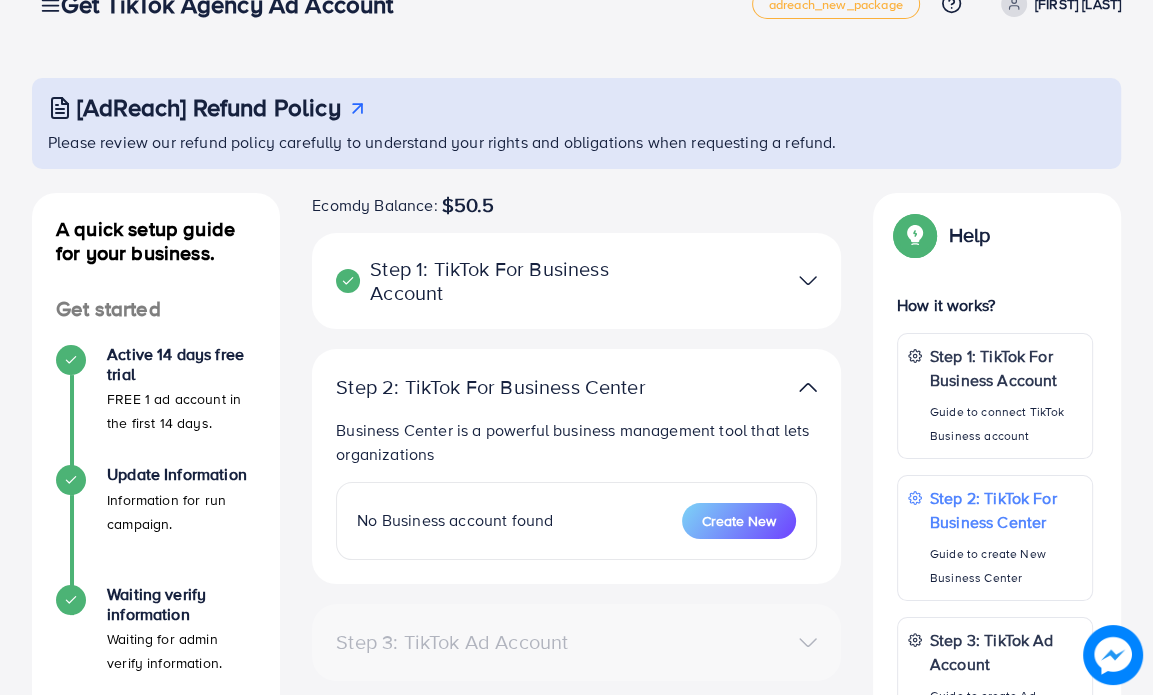 click at bounding box center (808, 280) 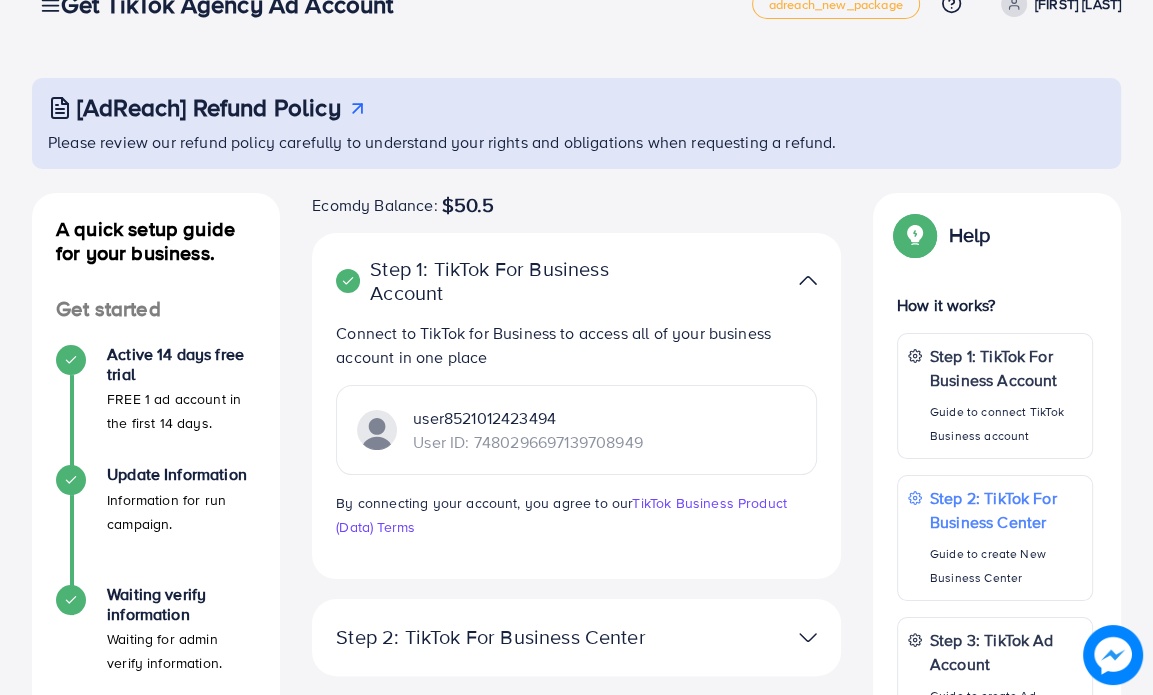 click on "user8521012423494   User ID: 7480296697139708949" at bounding box center [576, 430] 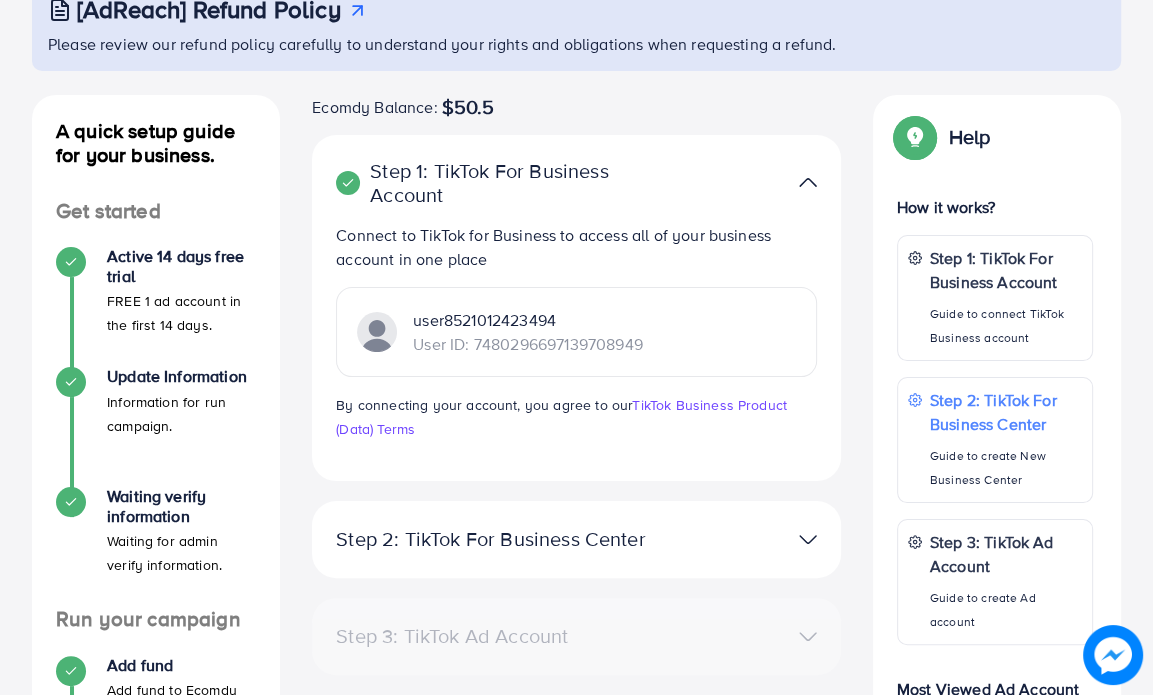 scroll, scrollTop: 146, scrollLeft: 0, axis: vertical 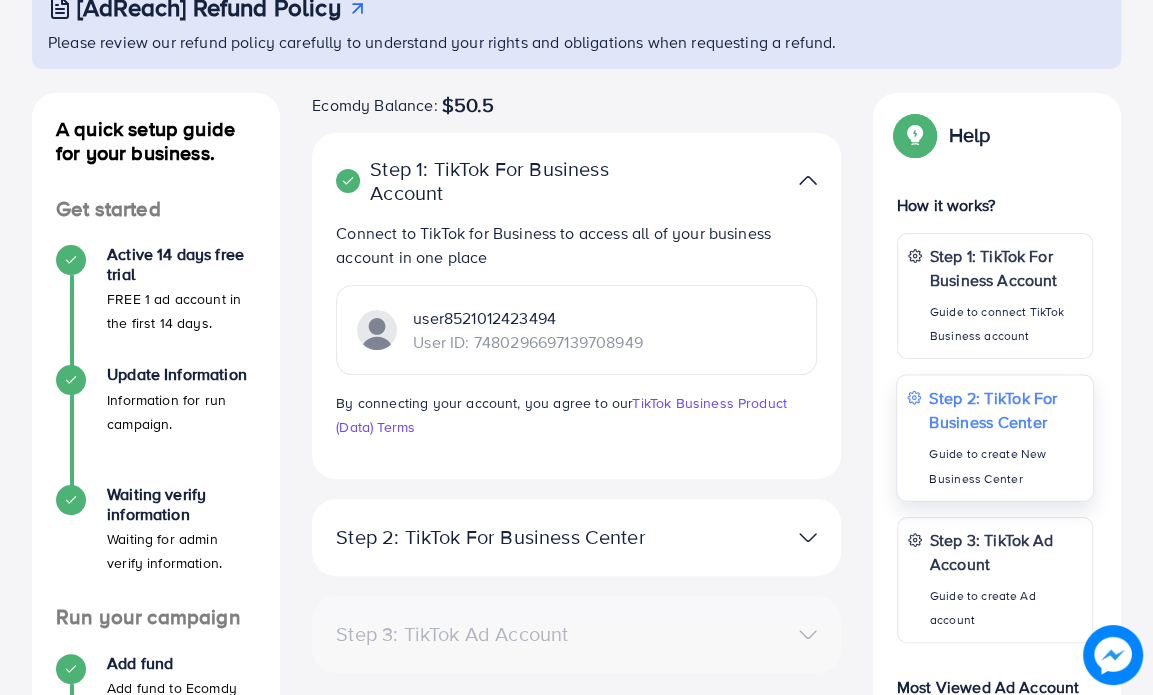 click on "Guide to create New Business Center" at bounding box center [1006, 466] 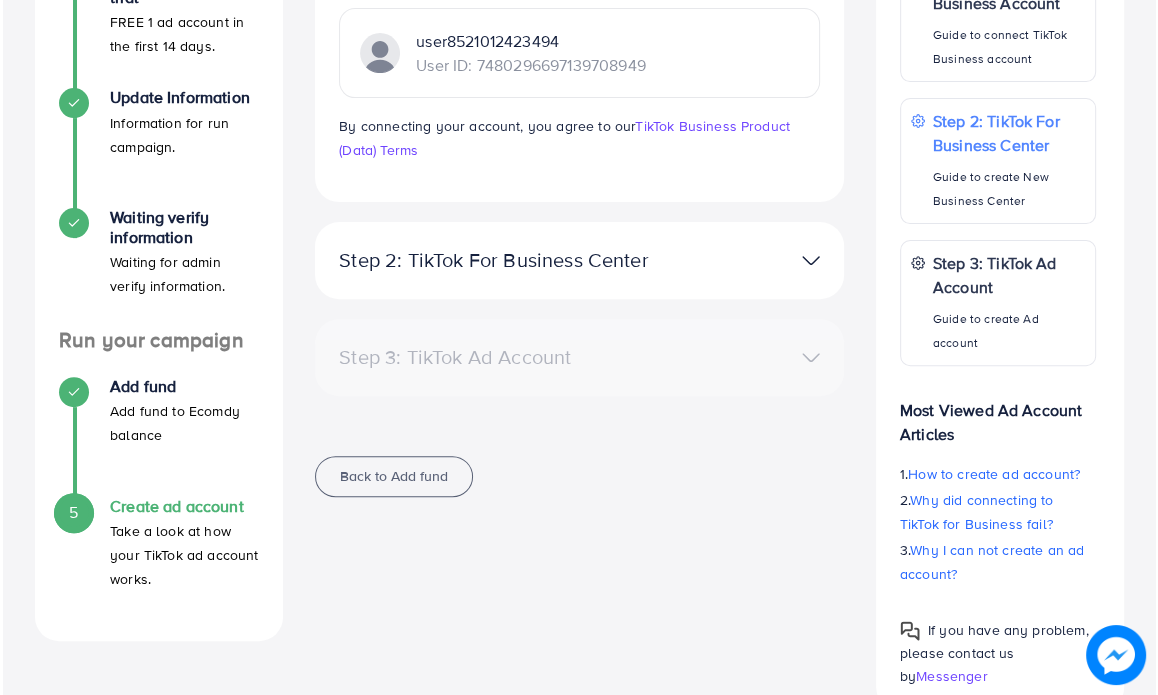 scroll, scrollTop: 446, scrollLeft: 0, axis: vertical 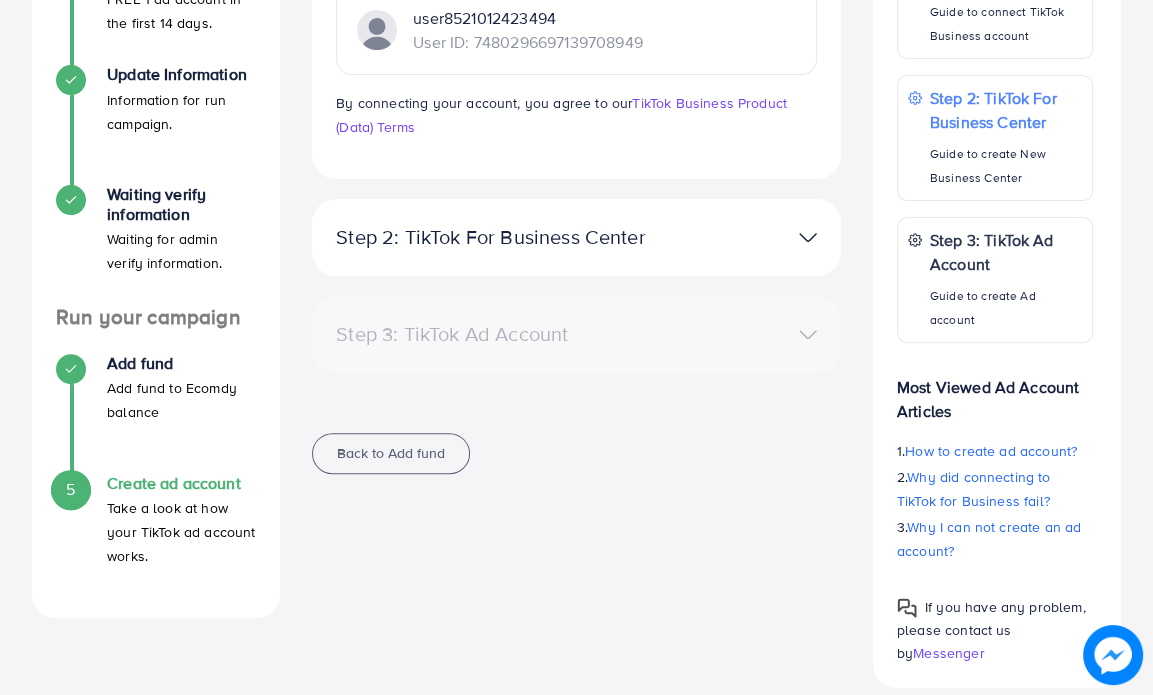 click at bounding box center [808, 237] 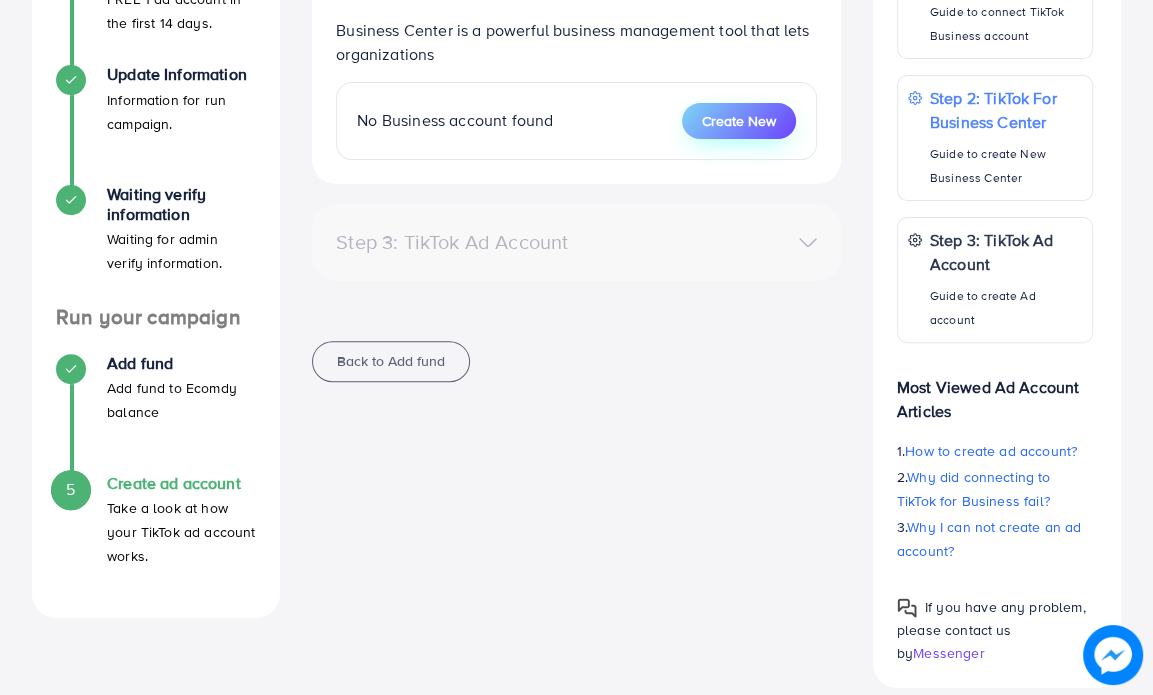 click on "Create New" at bounding box center (739, 121) 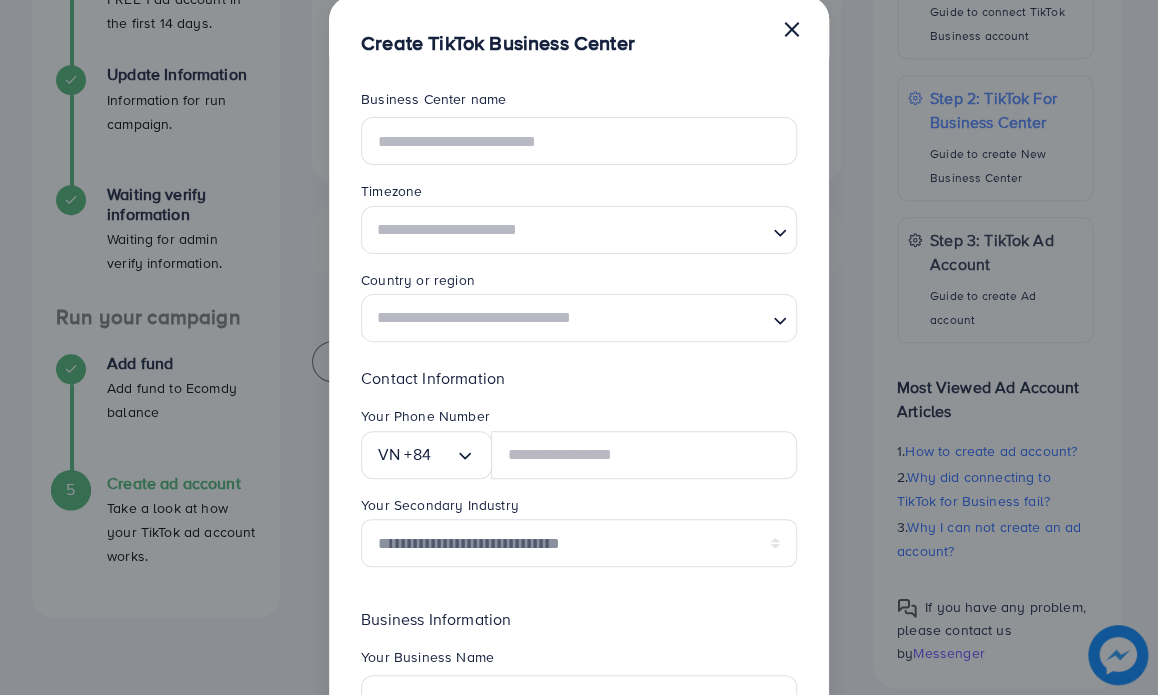 scroll, scrollTop: 0, scrollLeft: 0, axis: both 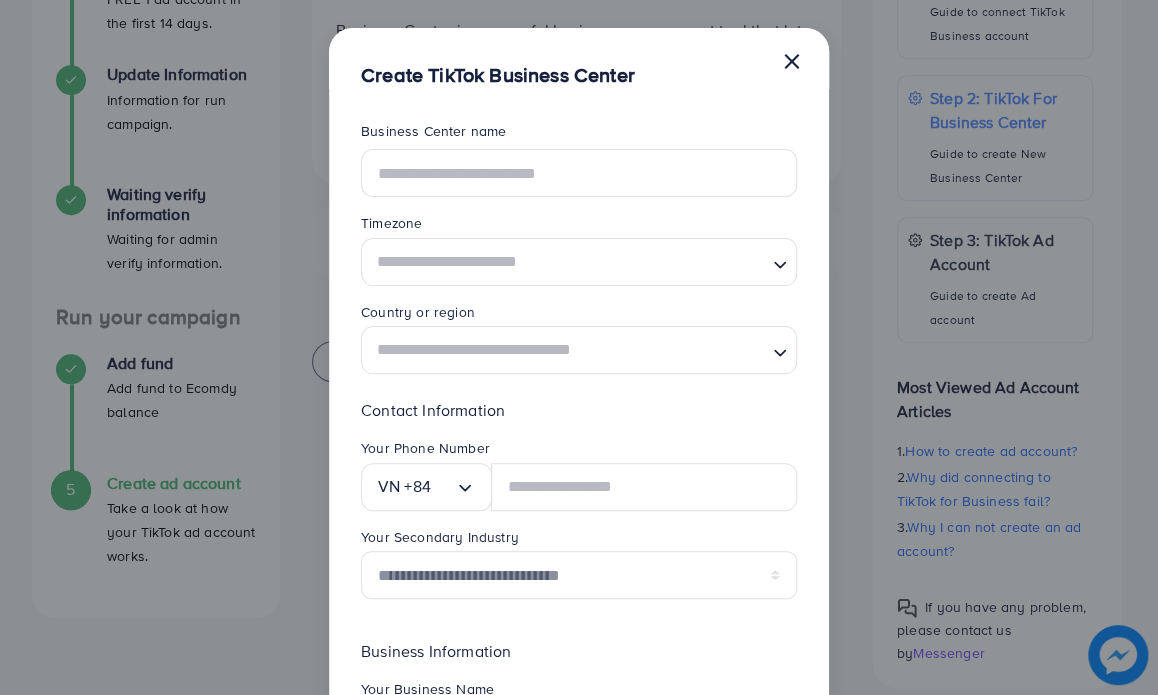 click 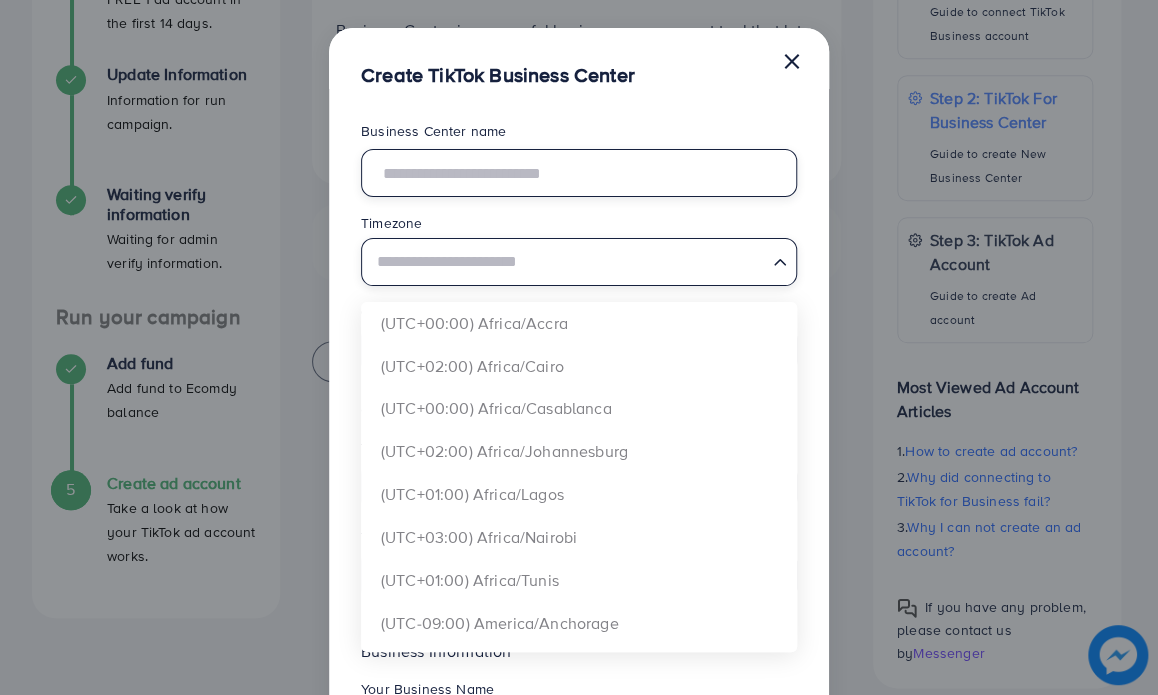 click at bounding box center (579, 173) 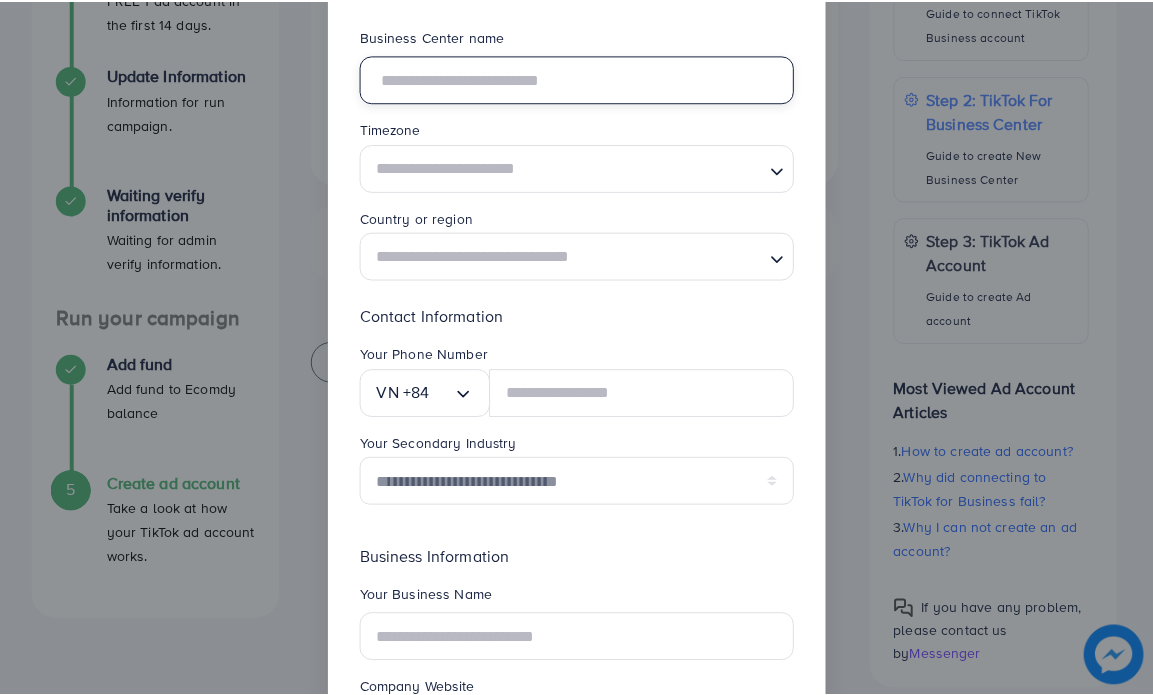scroll, scrollTop: 0, scrollLeft: 0, axis: both 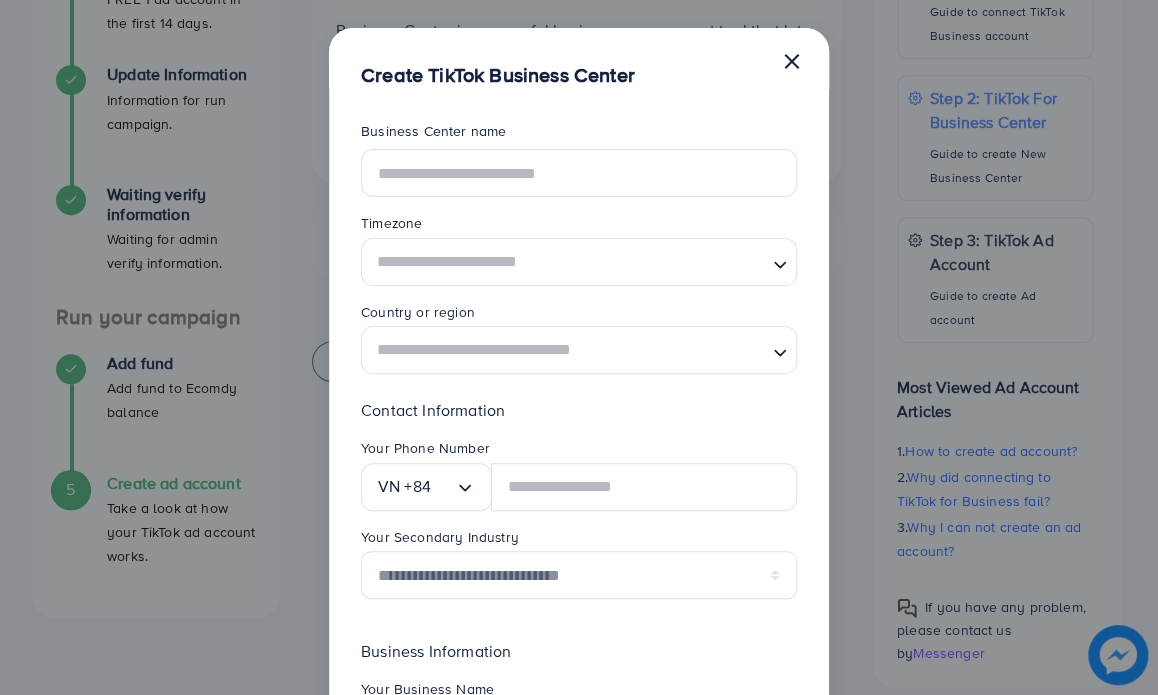 click on "×" at bounding box center [791, 60] 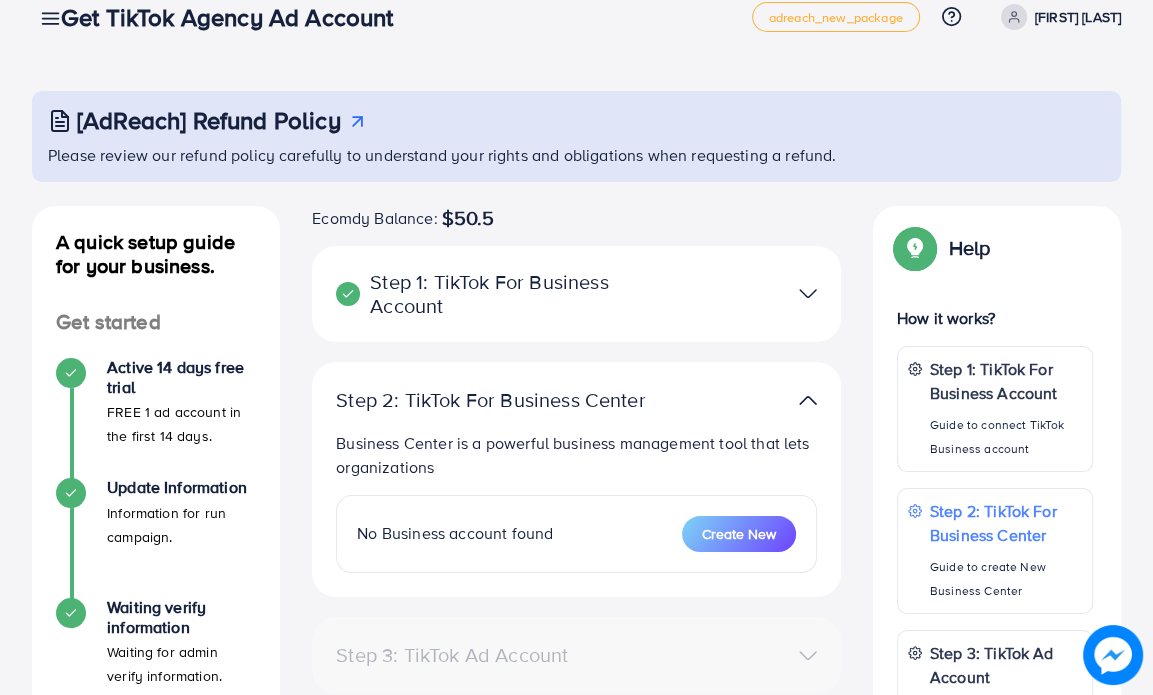 scroll, scrollTop: 0, scrollLeft: 0, axis: both 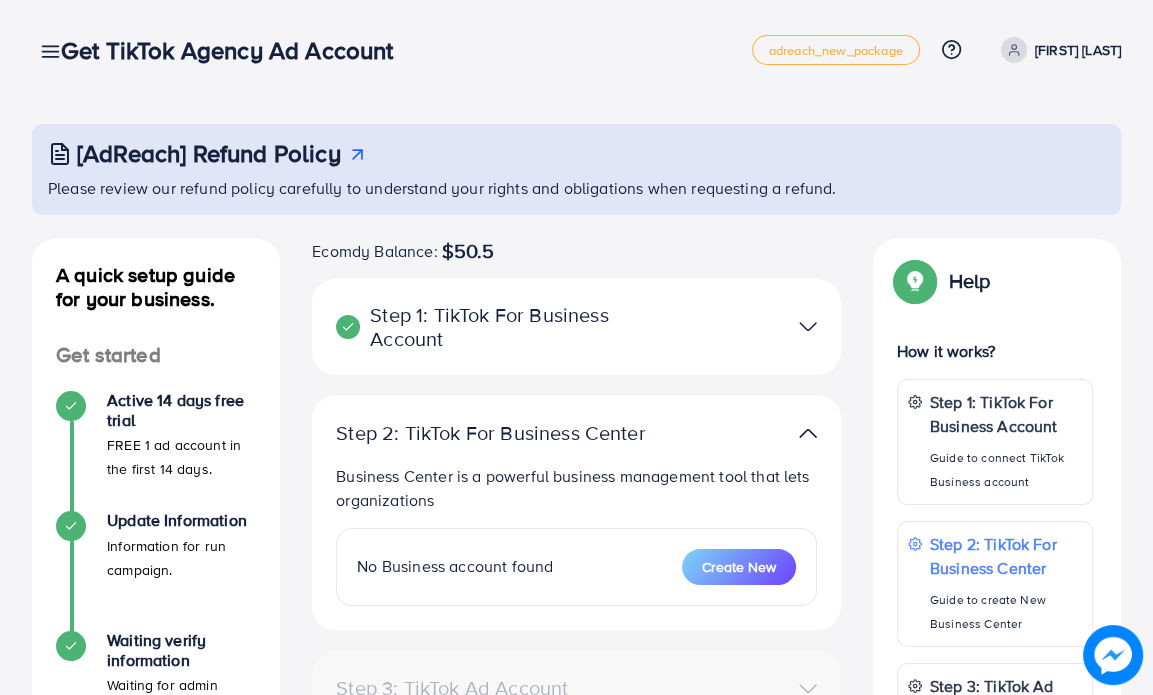 click at bounding box center [808, 326] 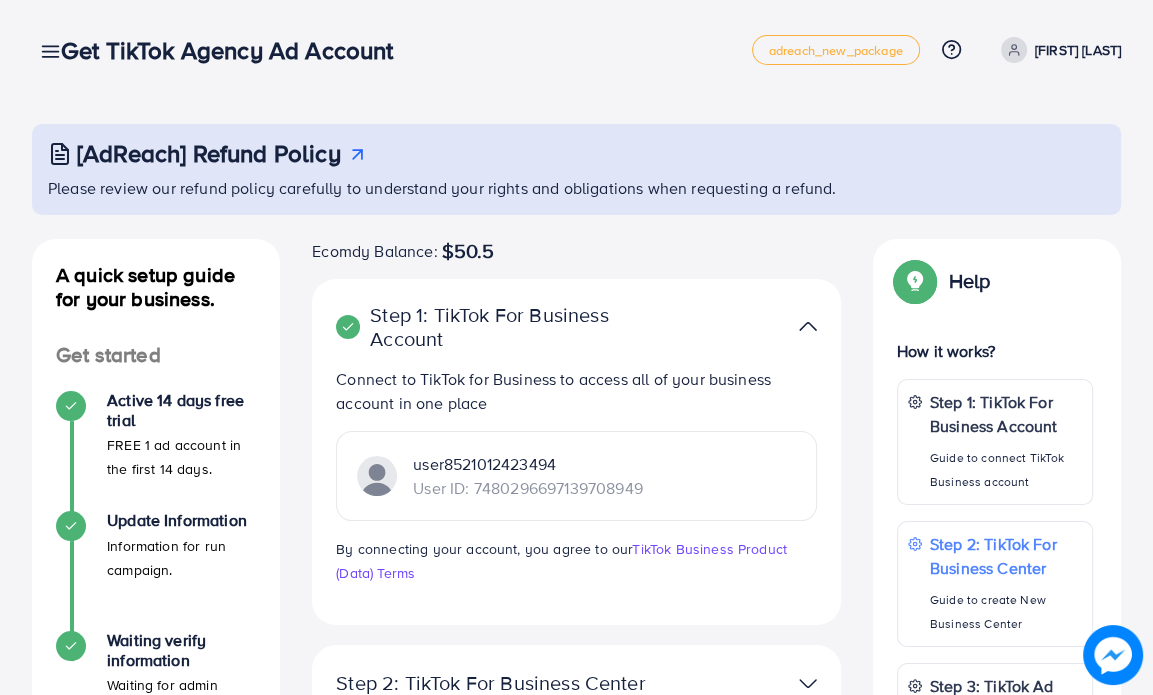 click on "user8521012423494" at bounding box center (527, 464) 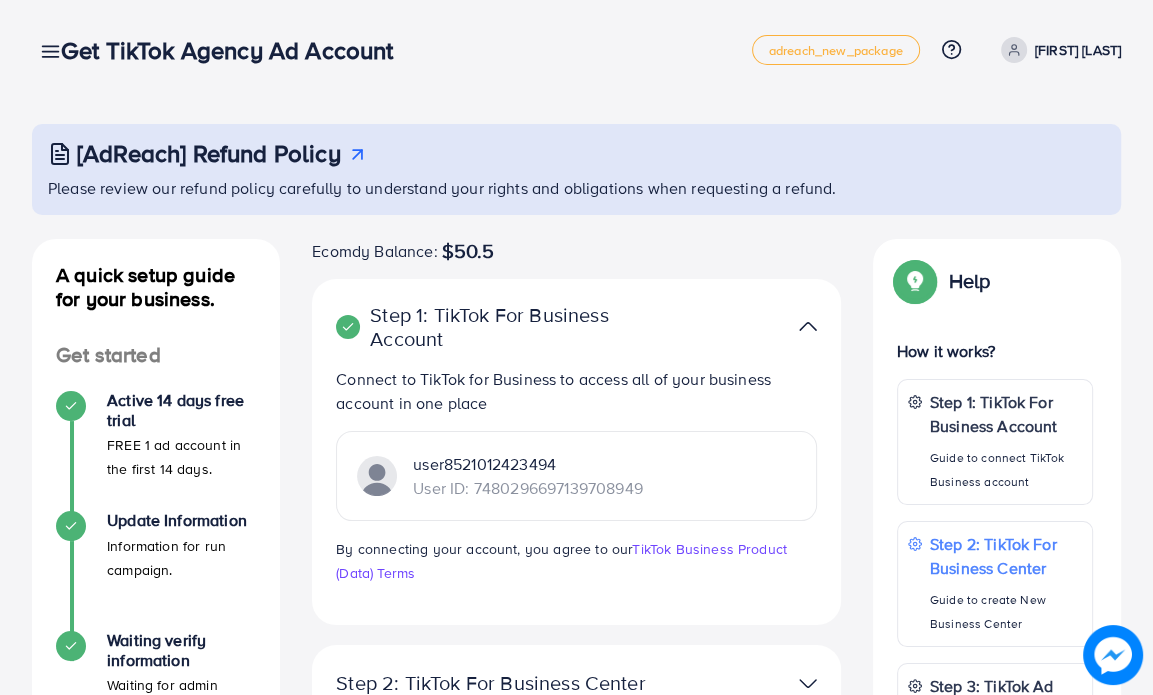 click on "Get TikTok Agency Ad Account" at bounding box center [235, 50] 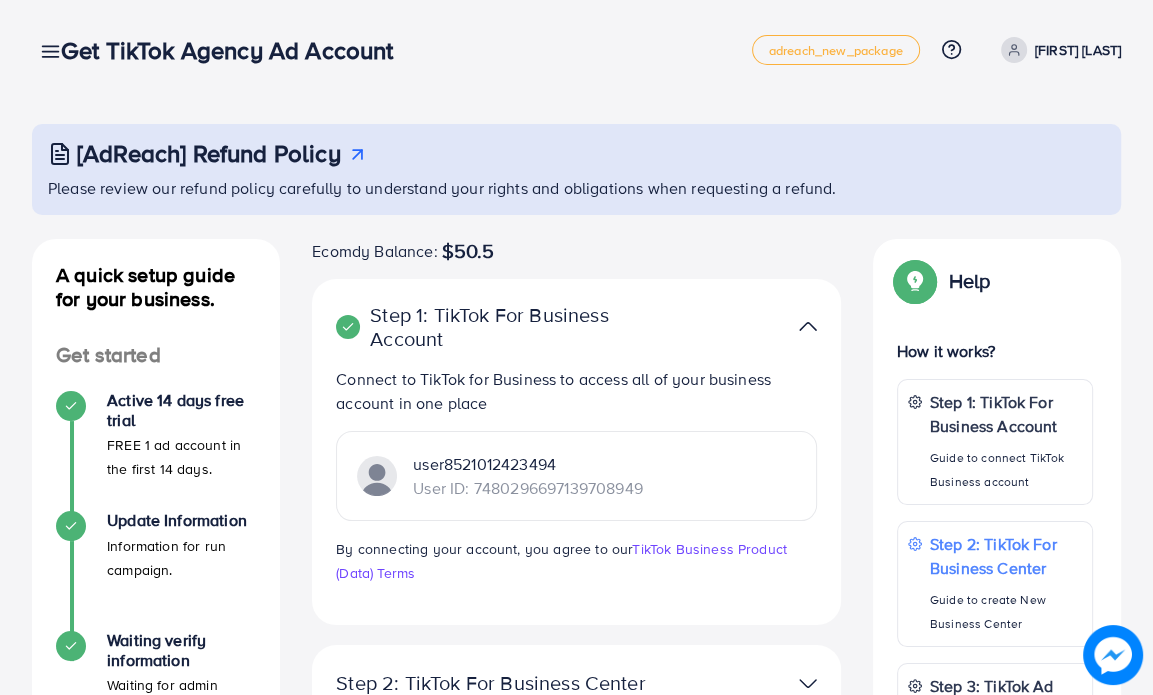 click at bounding box center (1014, 50) 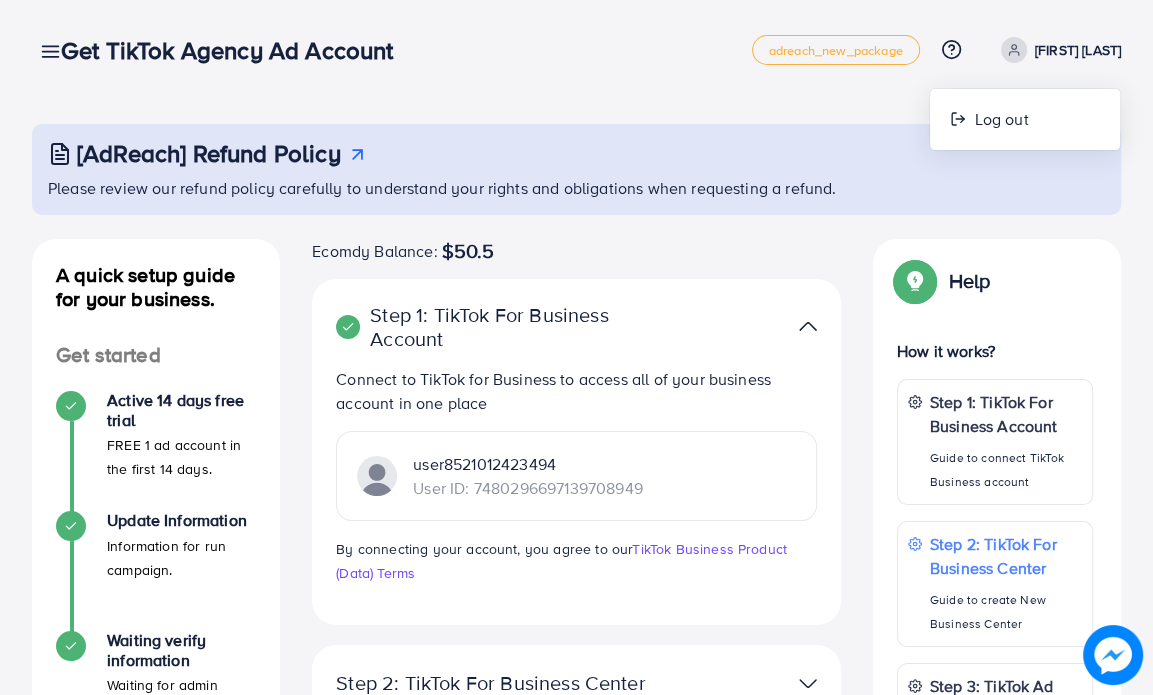 click on "[FIRST] [LAST]" at bounding box center (1078, 50) 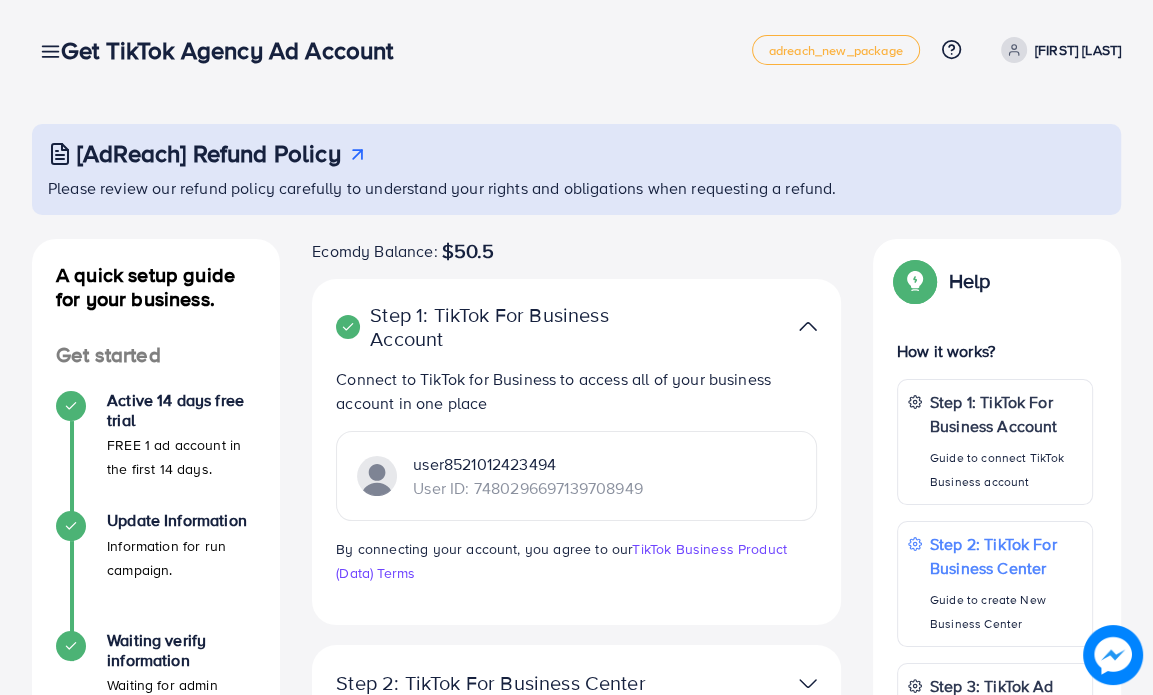 click on "[FIRST] [LAST]" at bounding box center (1078, 50) 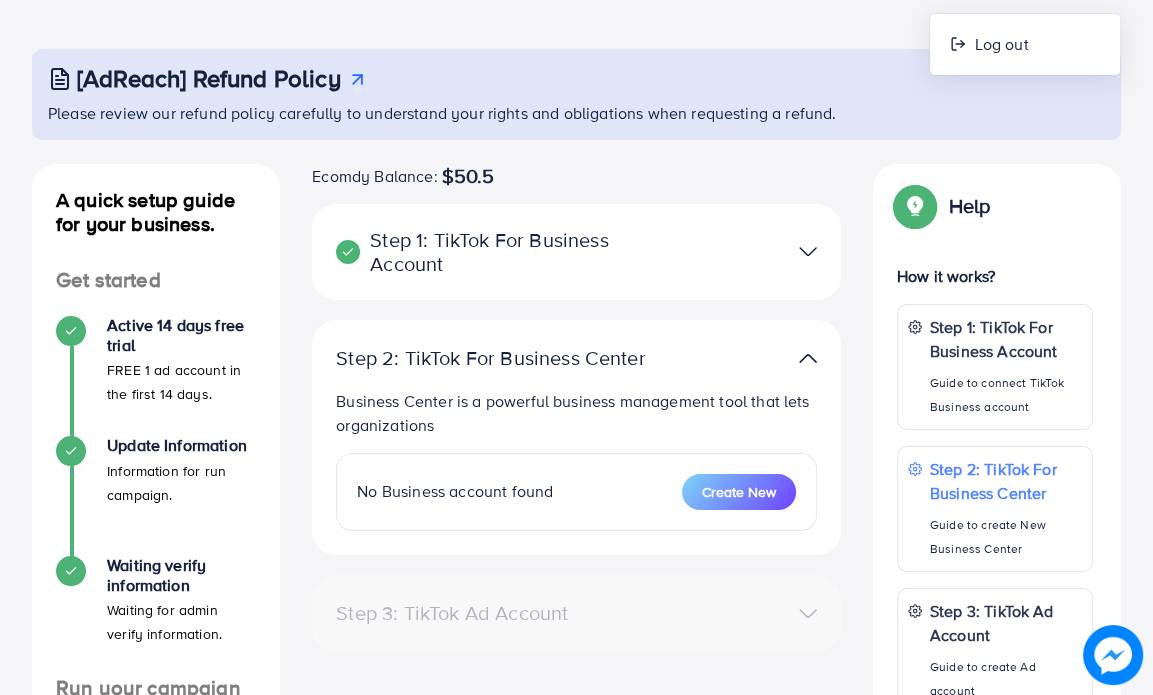 scroll, scrollTop: 46, scrollLeft: 0, axis: vertical 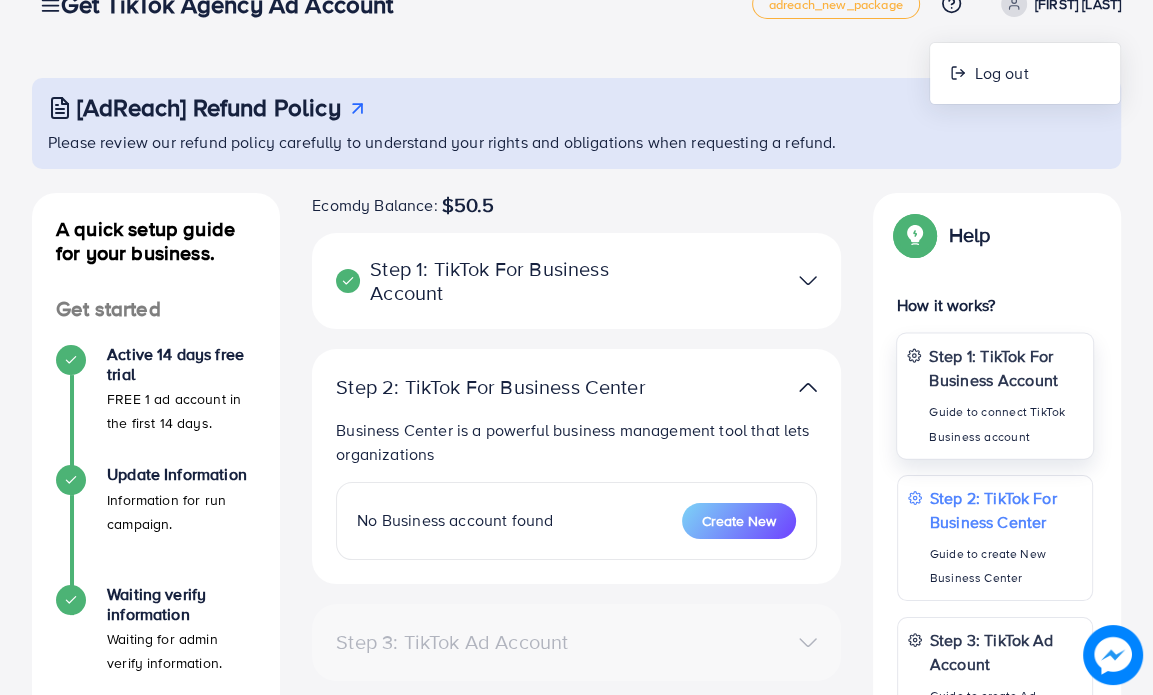 click on "Guide to connect TikTok Business account" at bounding box center [1006, 424] 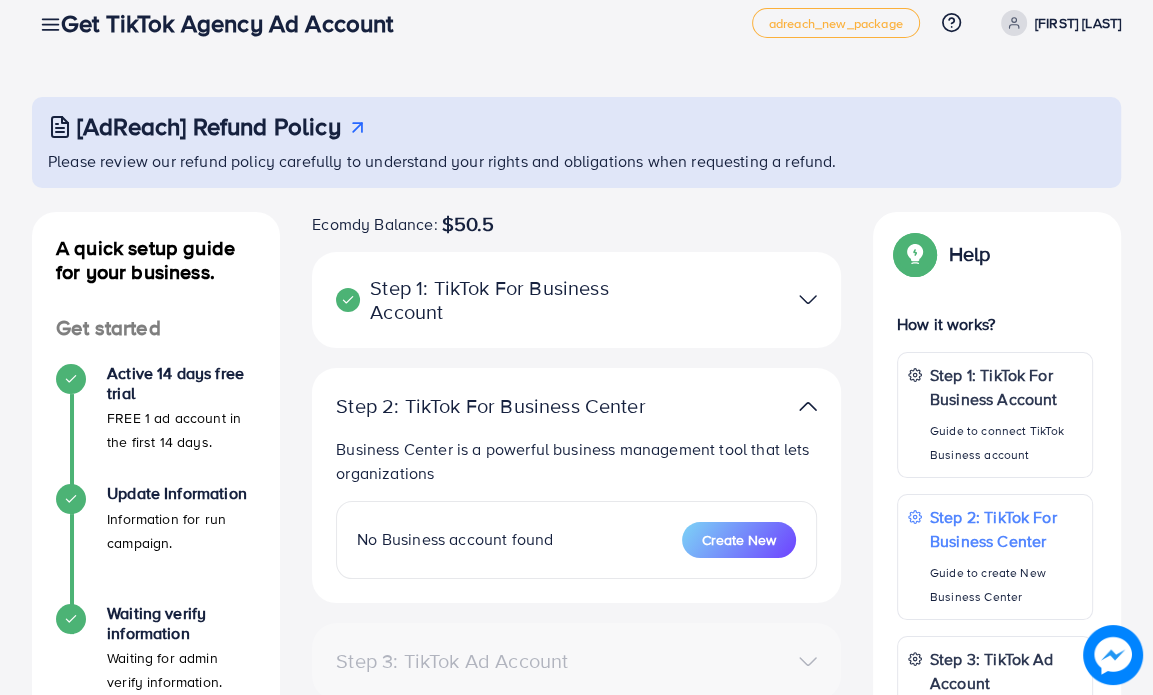 scroll, scrollTop: 0, scrollLeft: 0, axis: both 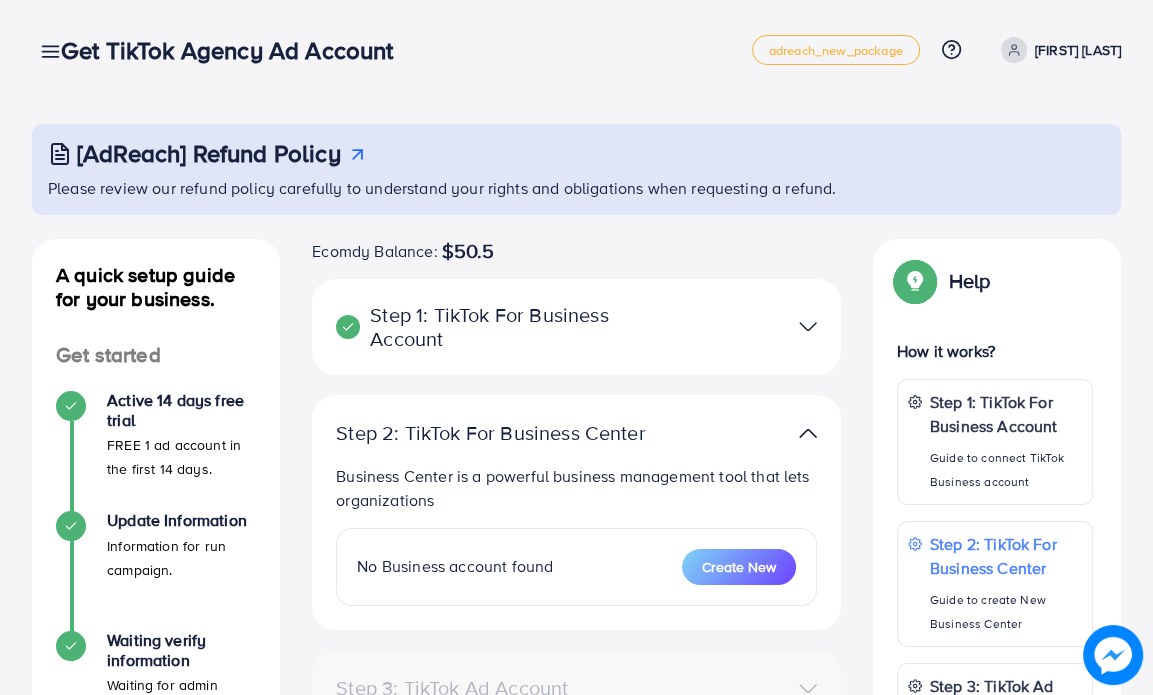 click 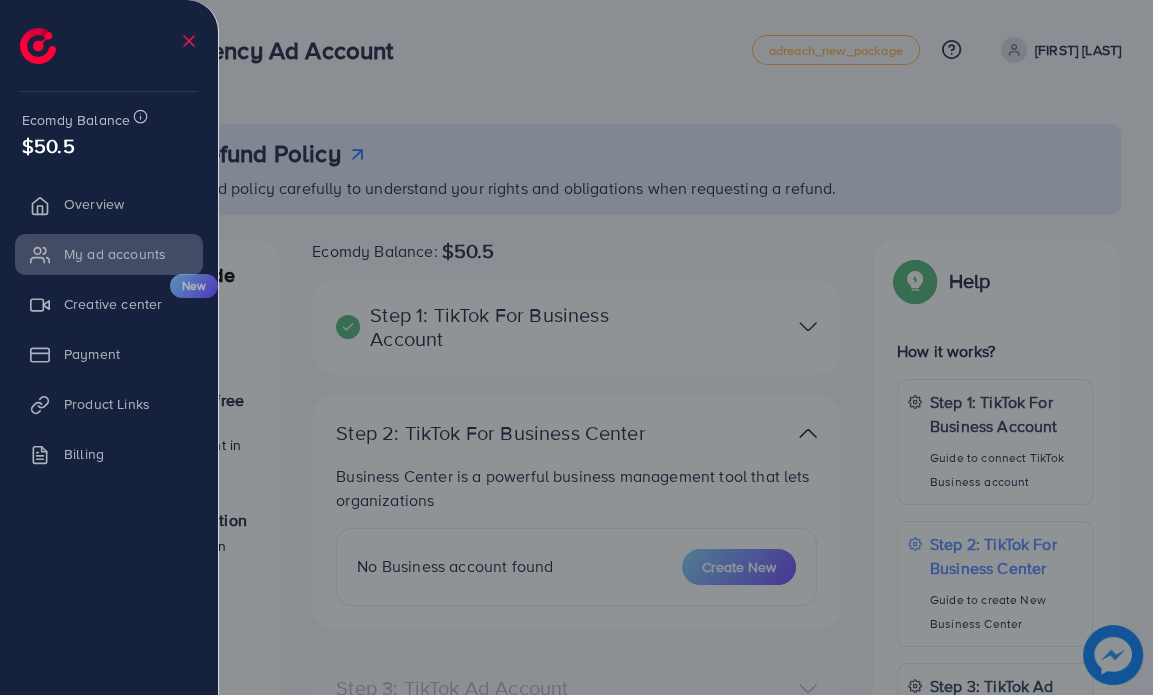 click on "$50.5" at bounding box center [48, 145] 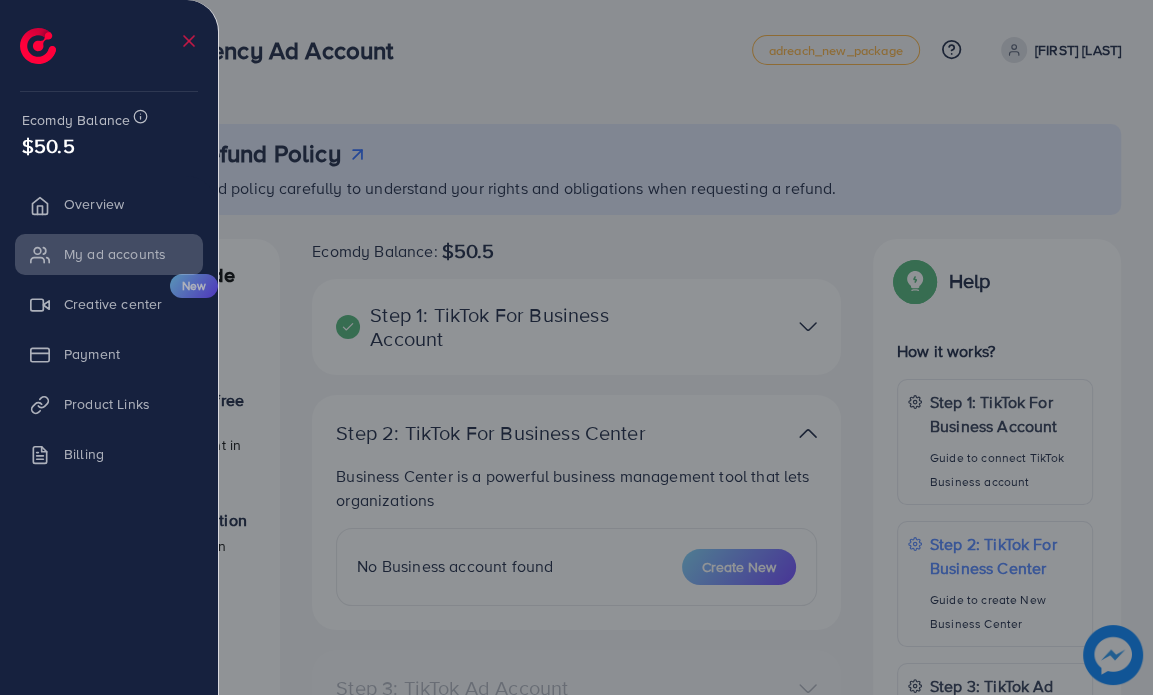 click 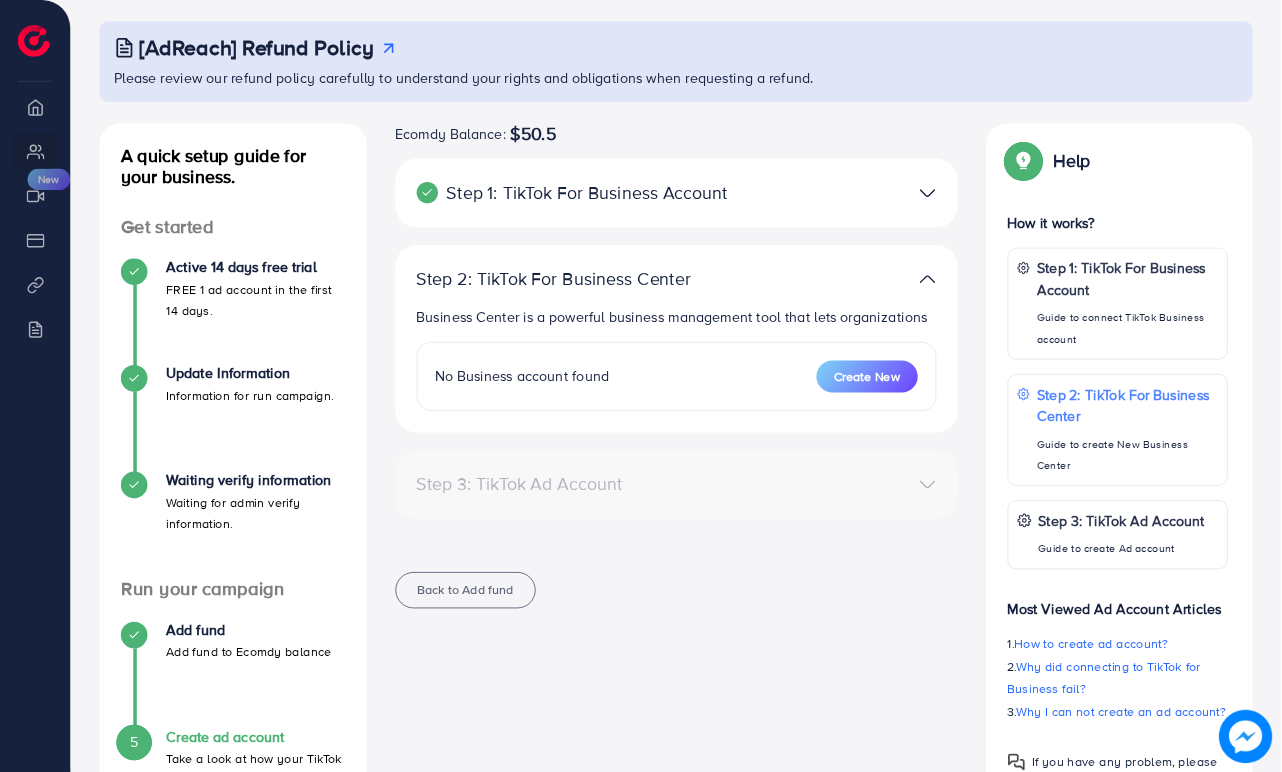 scroll, scrollTop: 100, scrollLeft: 0, axis: vertical 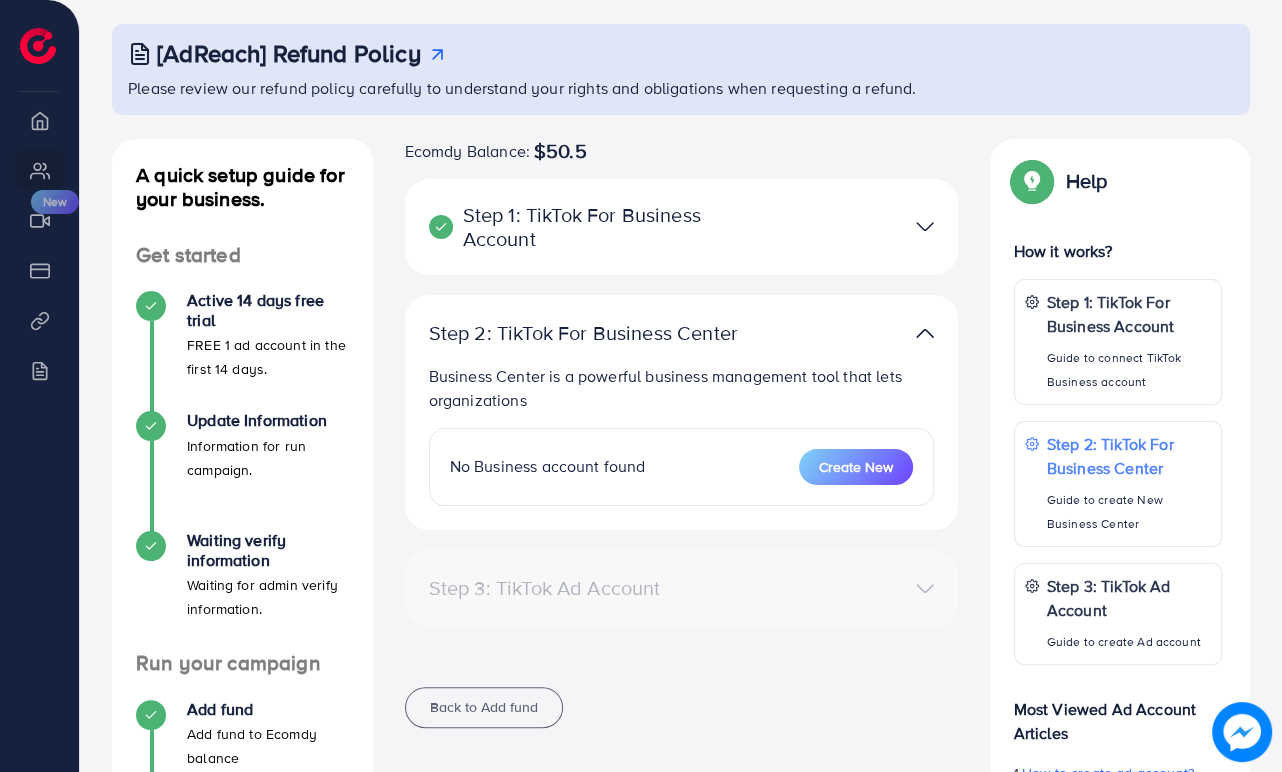 click on "[AdReach] Refund Policy" at bounding box center [683, 53] 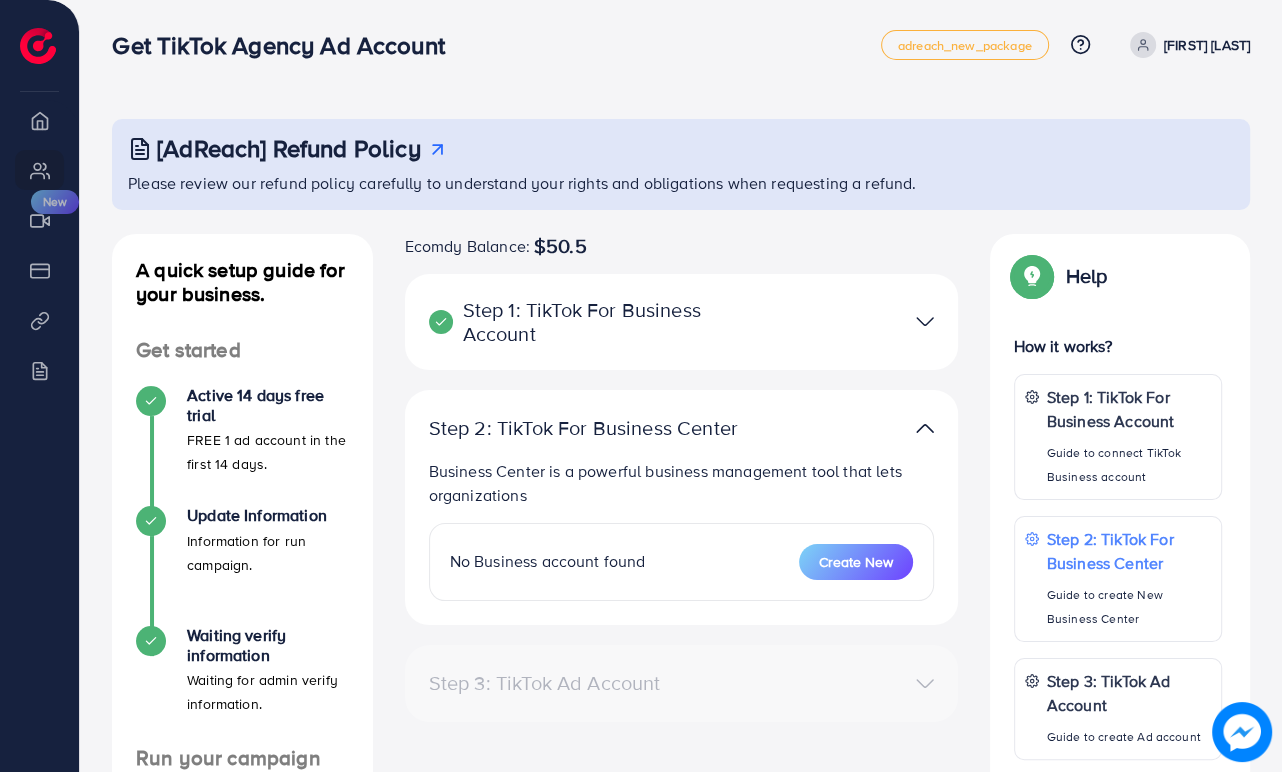 scroll, scrollTop: 0, scrollLeft: 0, axis: both 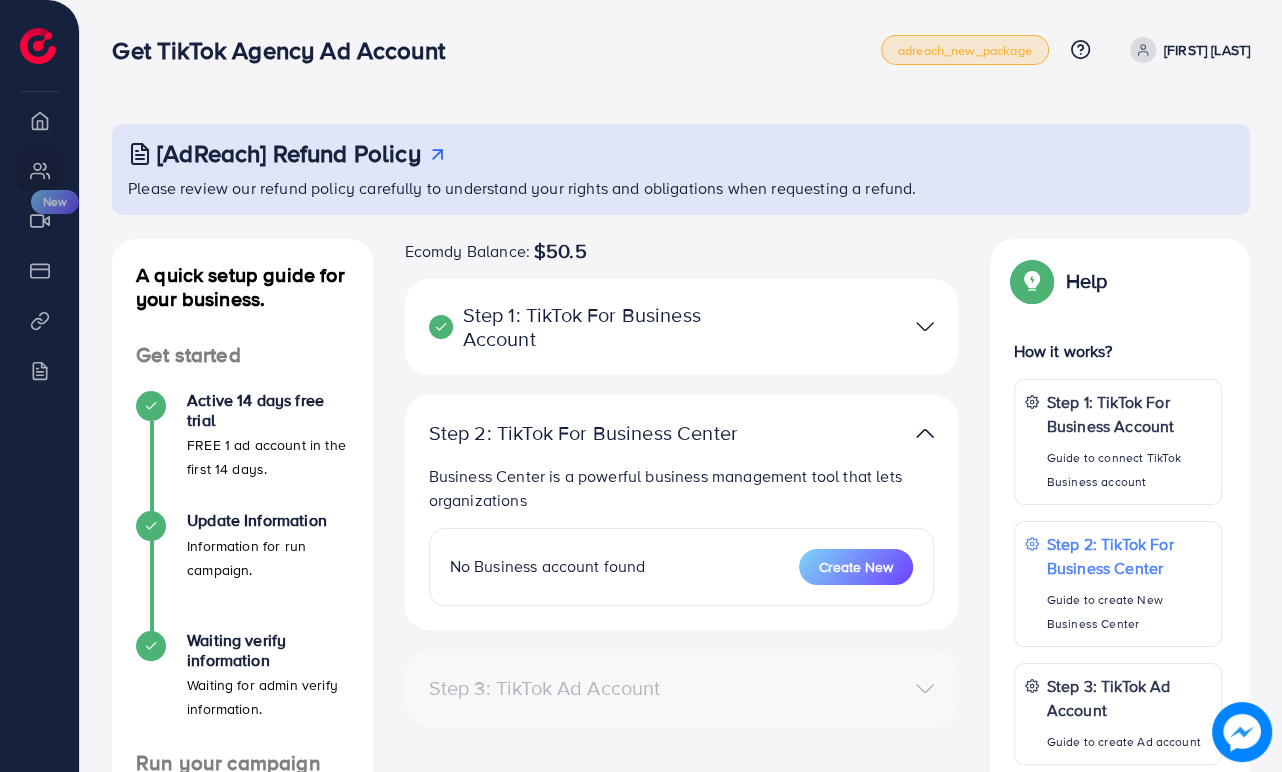 click on "adreach_new_package" at bounding box center [965, 50] 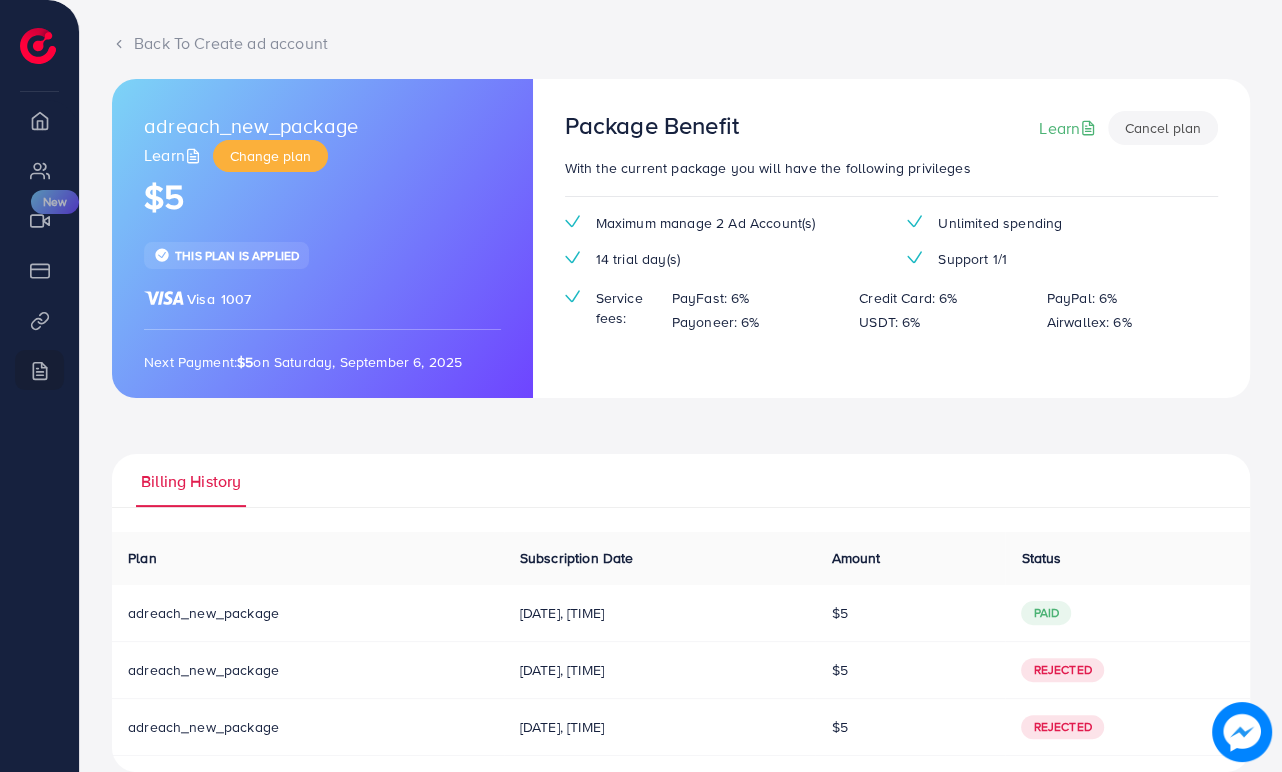 scroll, scrollTop: 147, scrollLeft: 0, axis: vertical 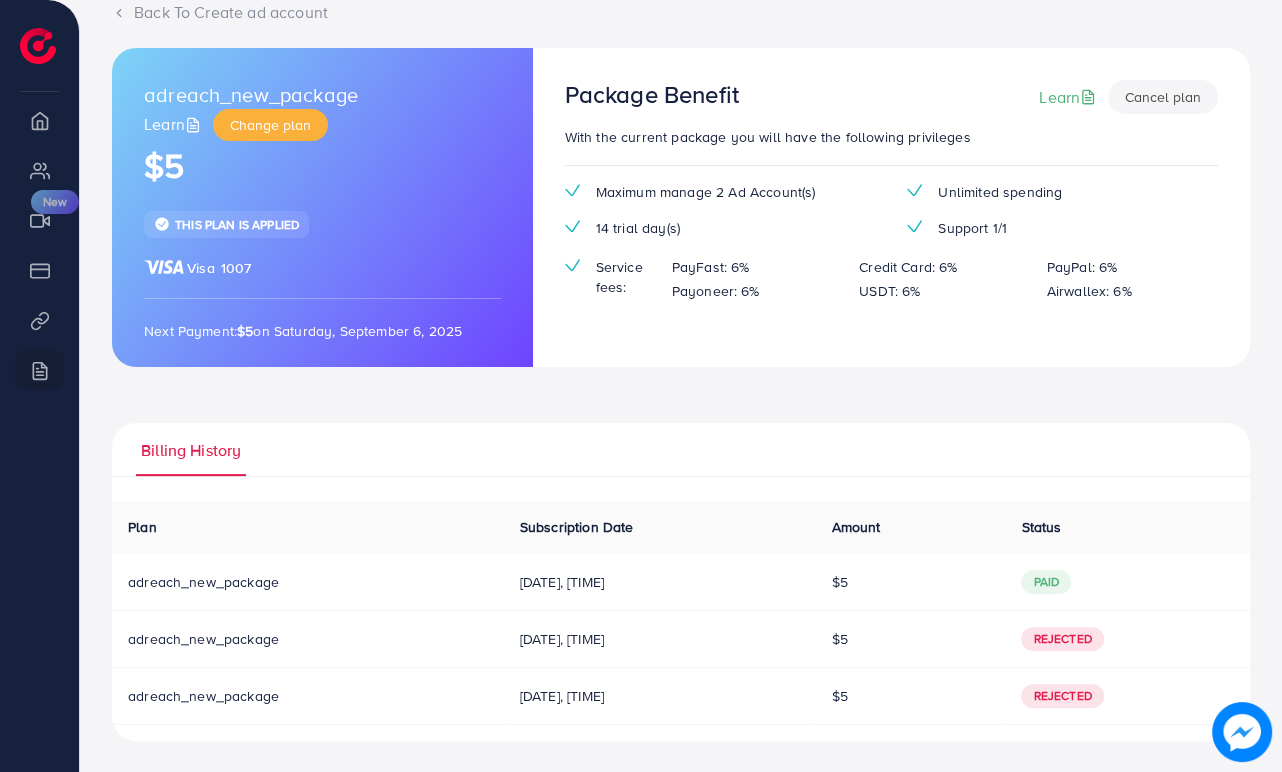 click on "14 trial day(s)" at bounding box center (720, 228) 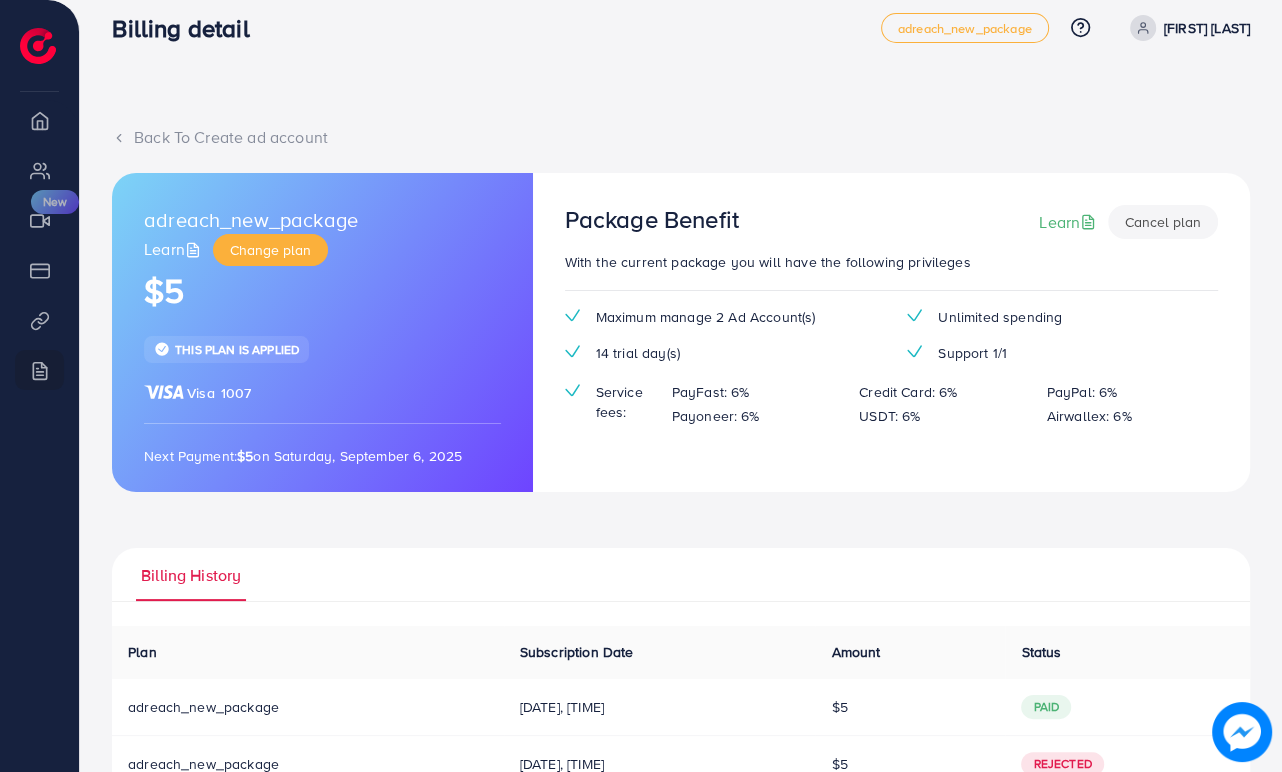 scroll, scrollTop: 0, scrollLeft: 0, axis: both 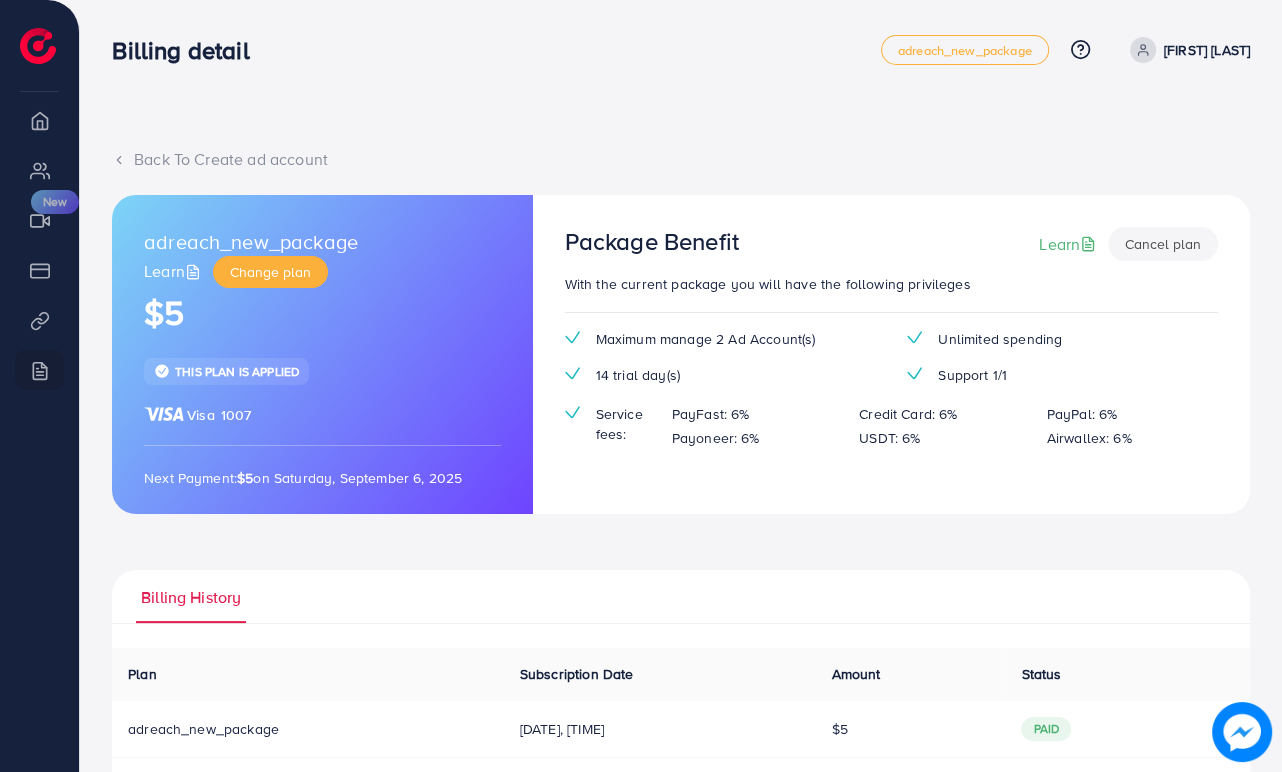 click on "Billing detail" at bounding box center (188, 50) 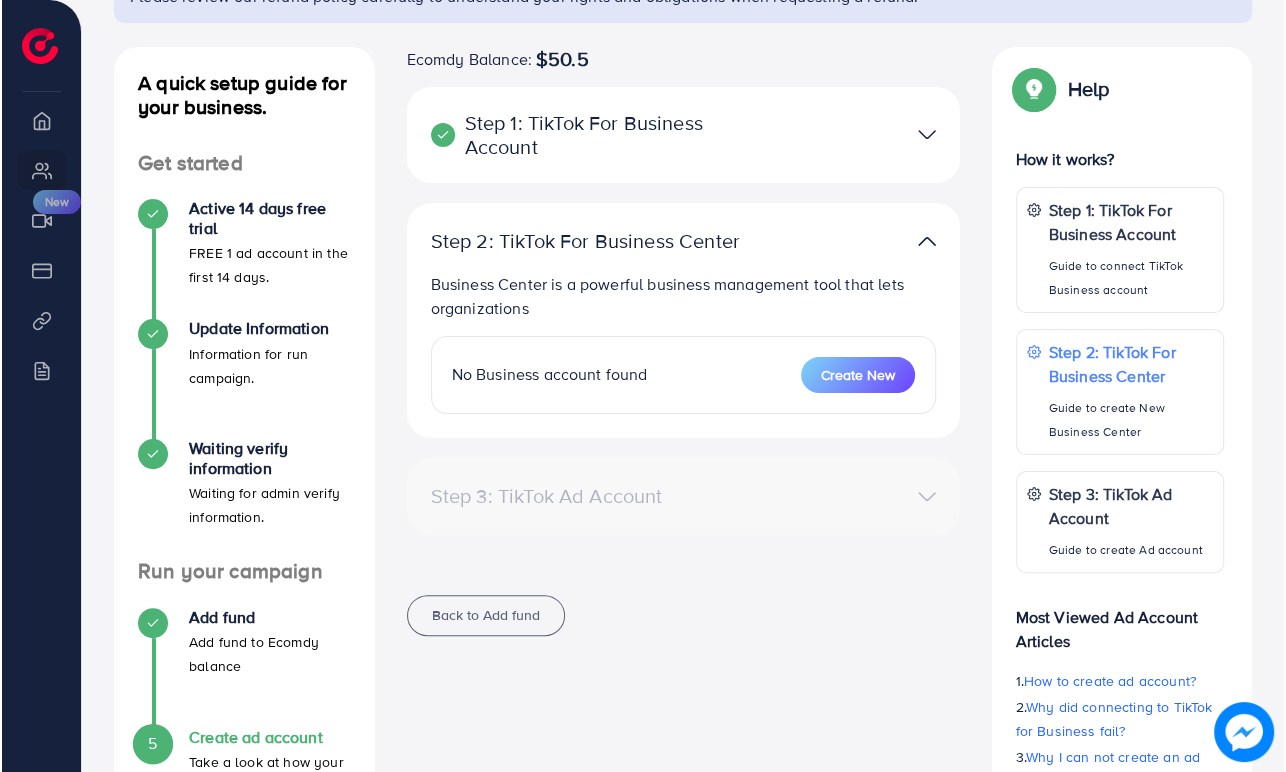 scroll, scrollTop: 222, scrollLeft: 0, axis: vertical 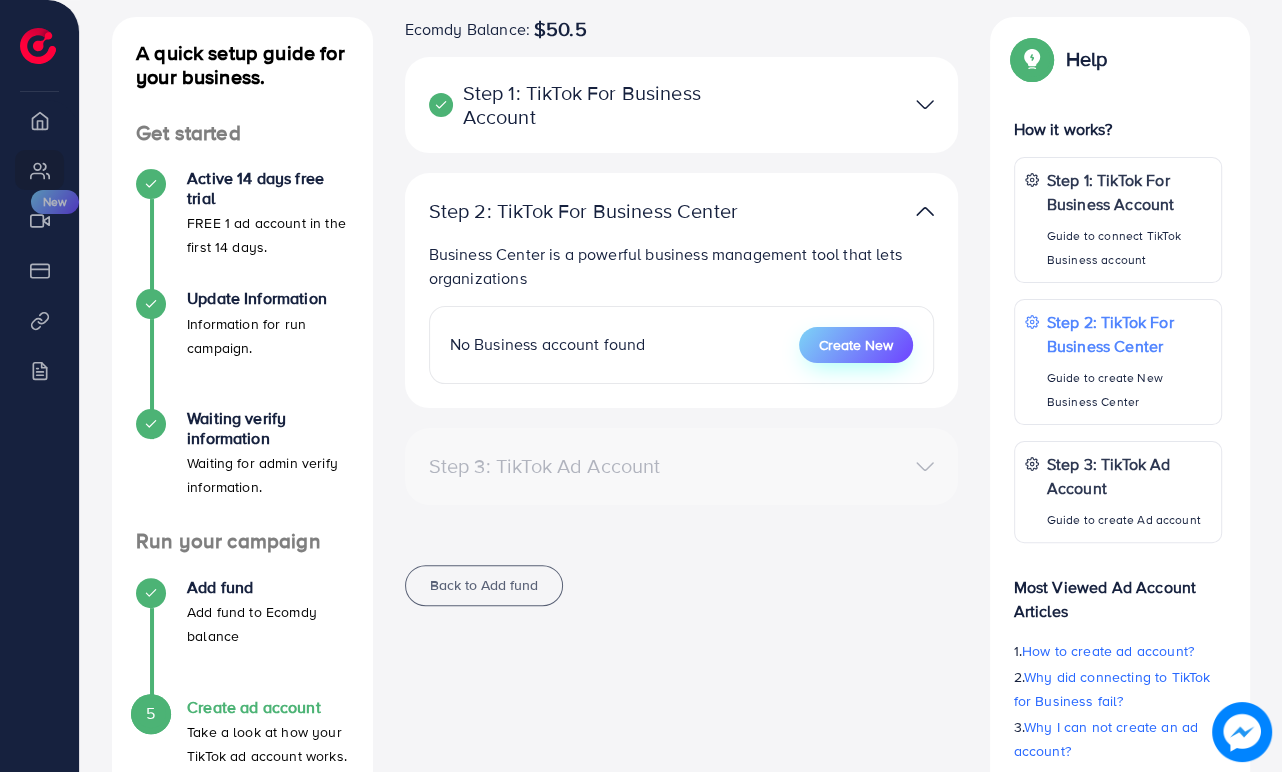 click on "Create New" at bounding box center [856, 345] 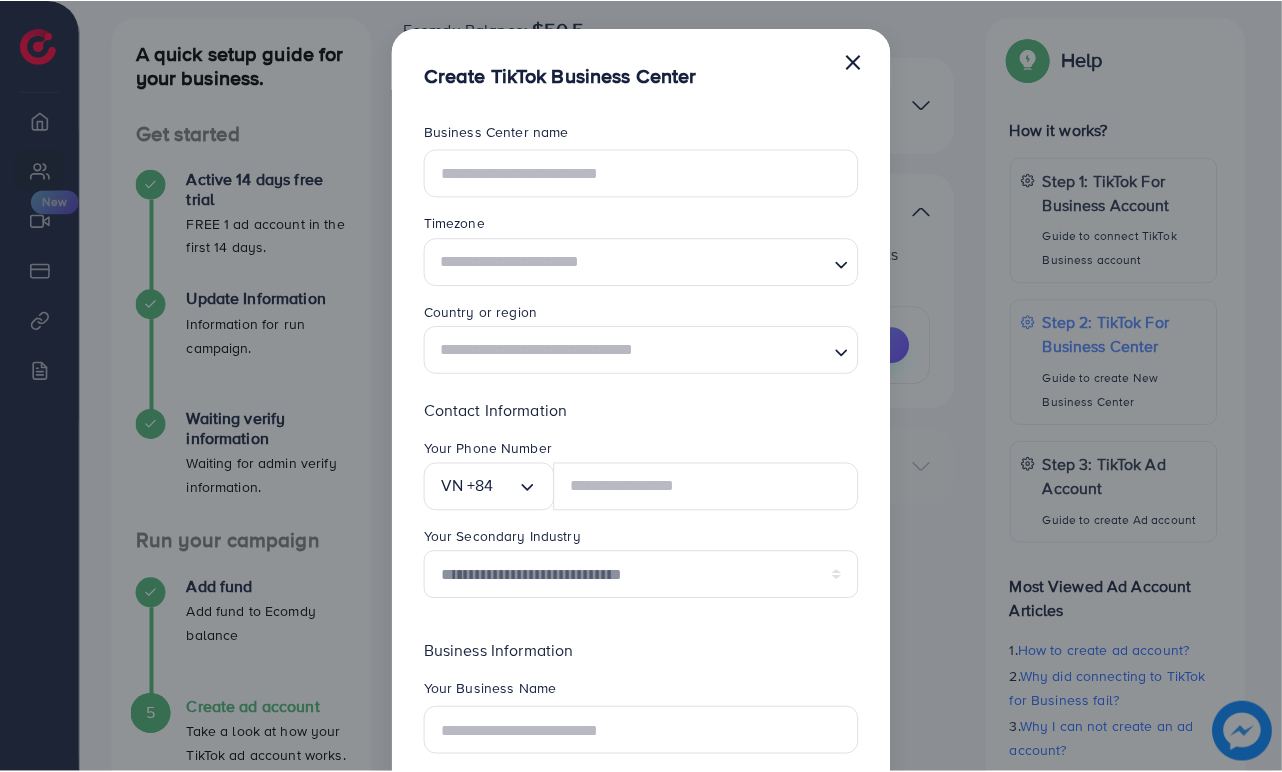 scroll, scrollTop: 0, scrollLeft: 0, axis: both 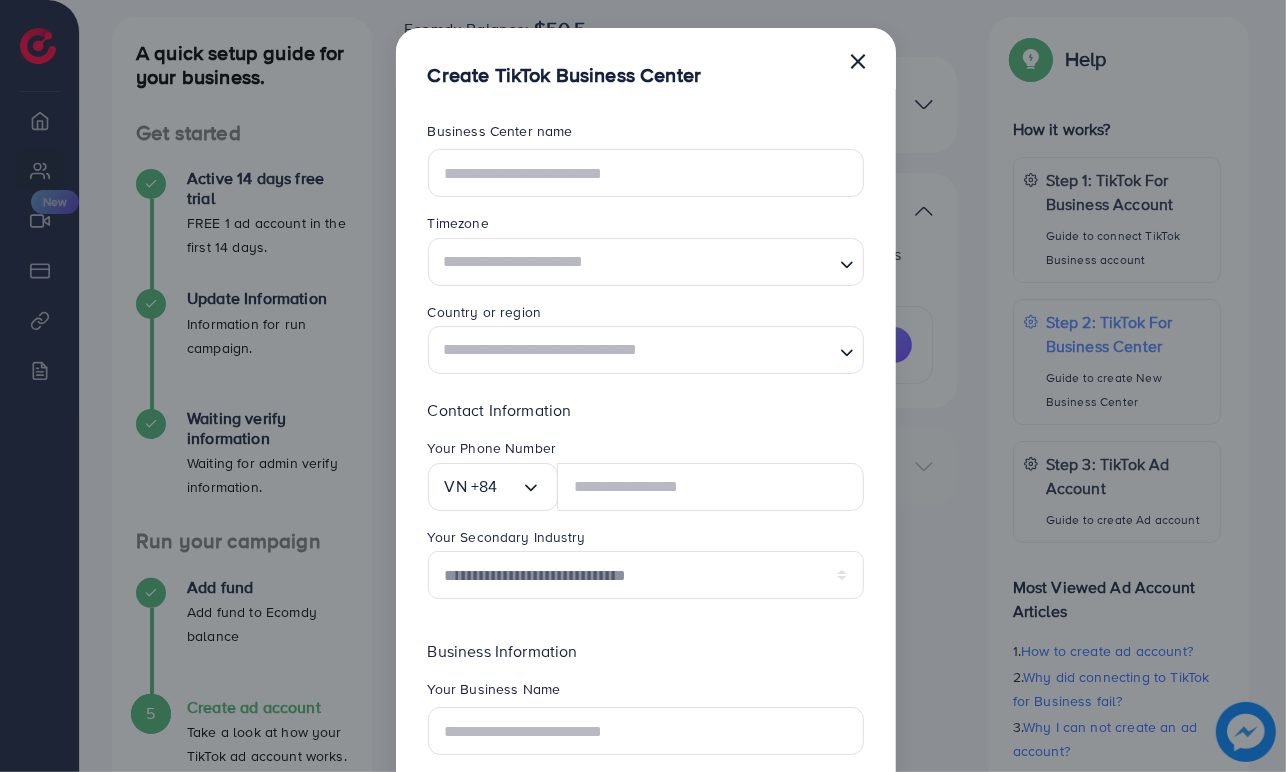 click on "×" at bounding box center [858, 60] 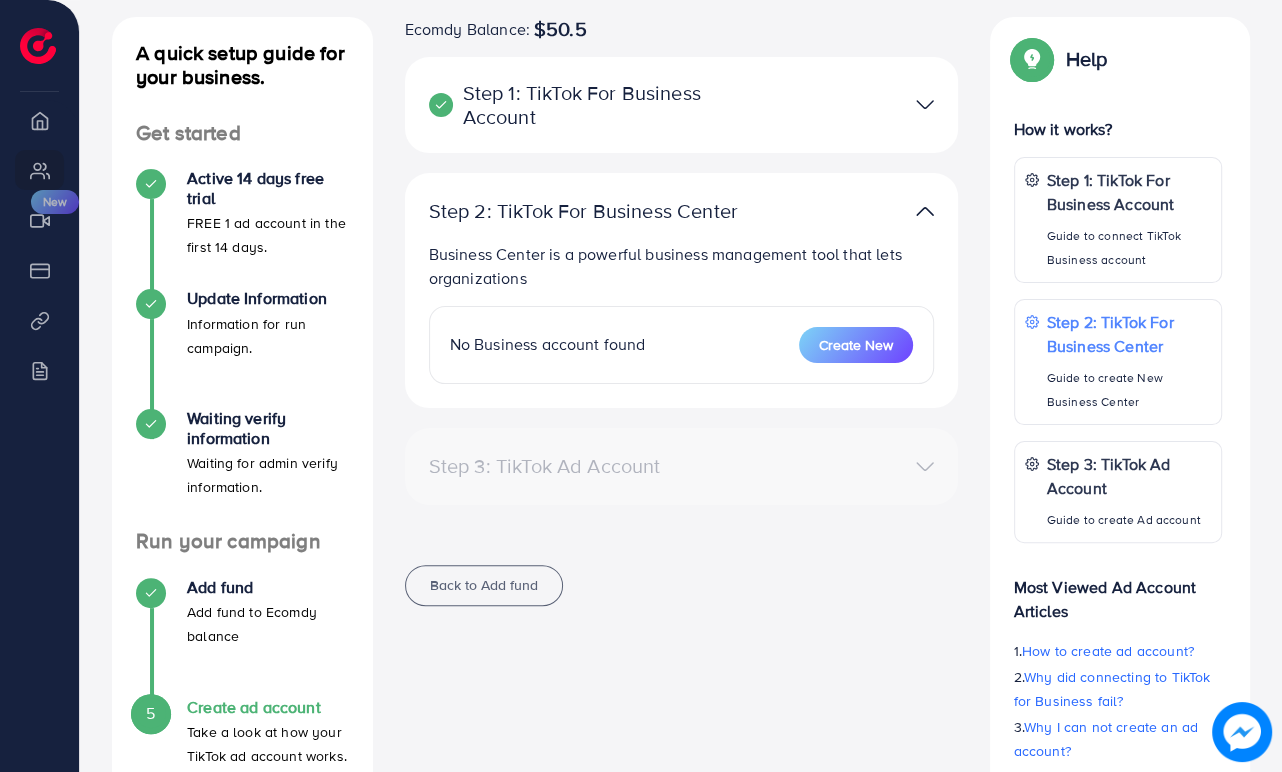 click on "Step 3: TikTok Ad Account" at bounding box center [681, 466] 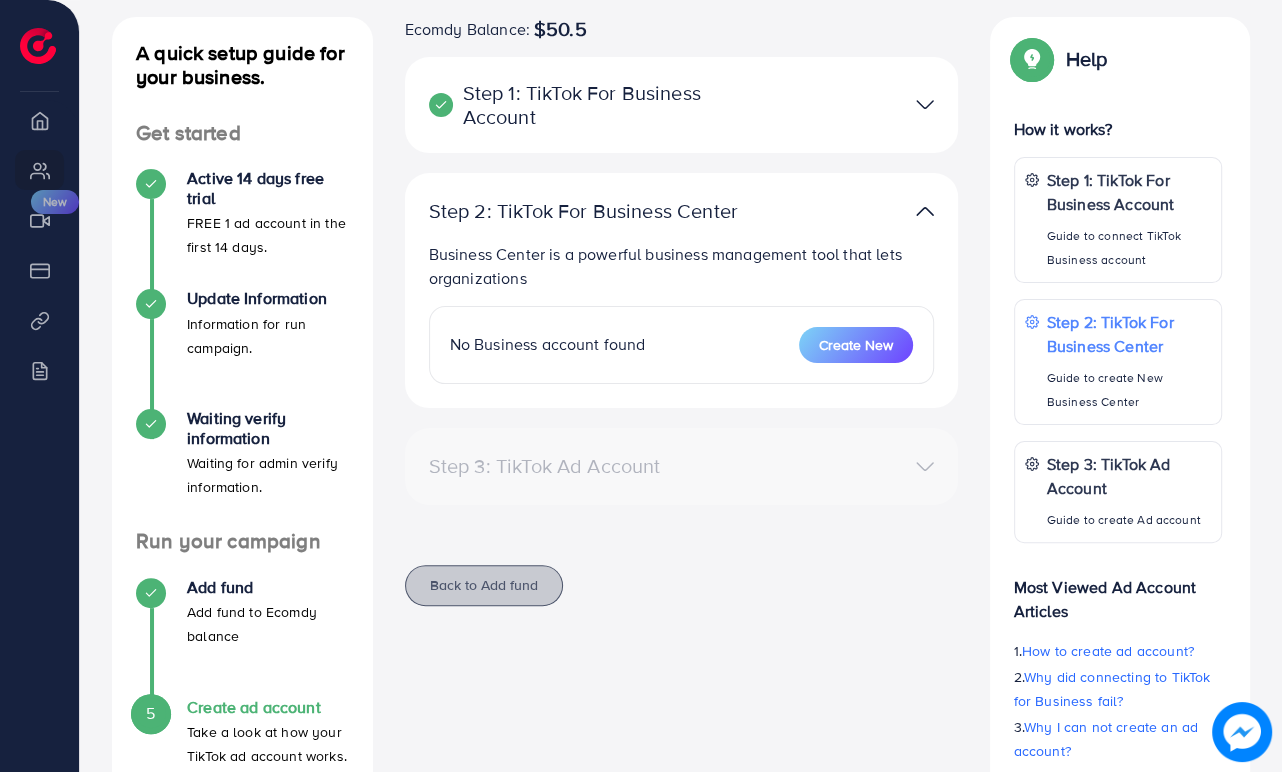 click on "Back to Add fund" at bounding box center [484, 585] 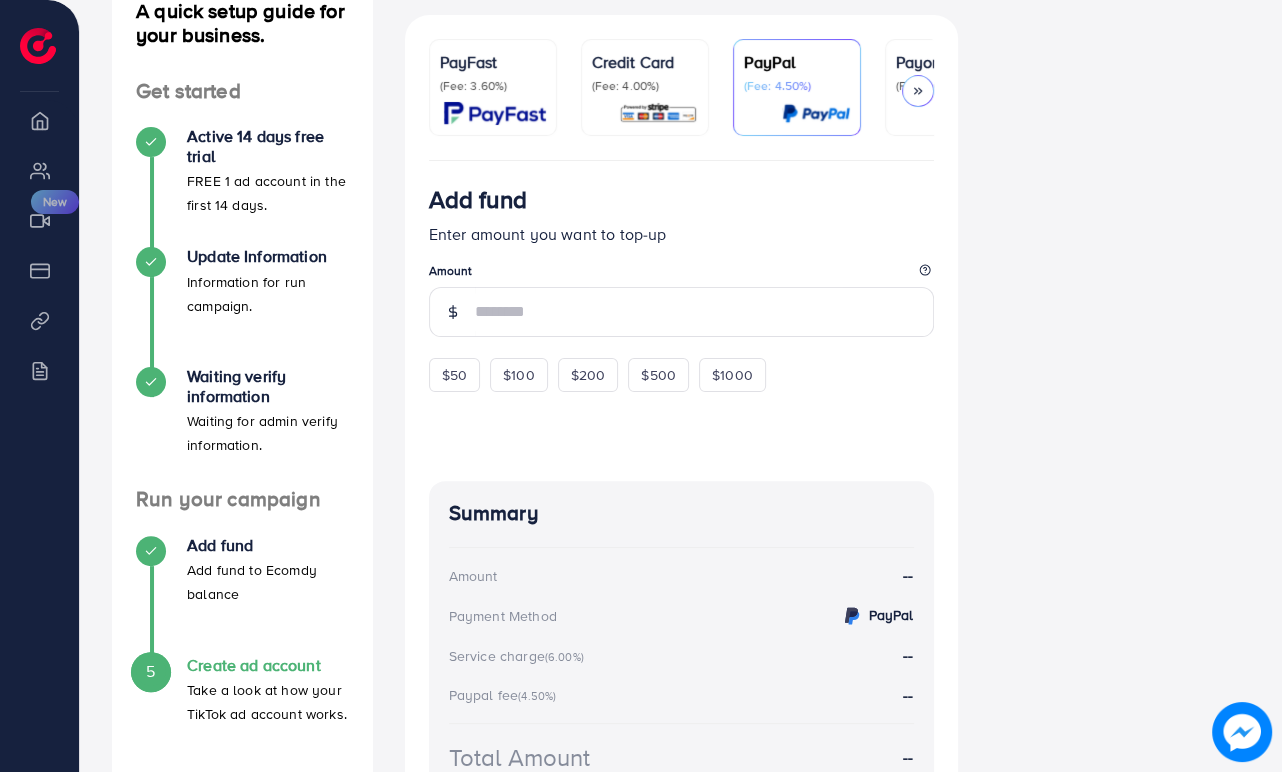 scroll, scrollTop: 444, scrollLeft: 0, axis: vertical 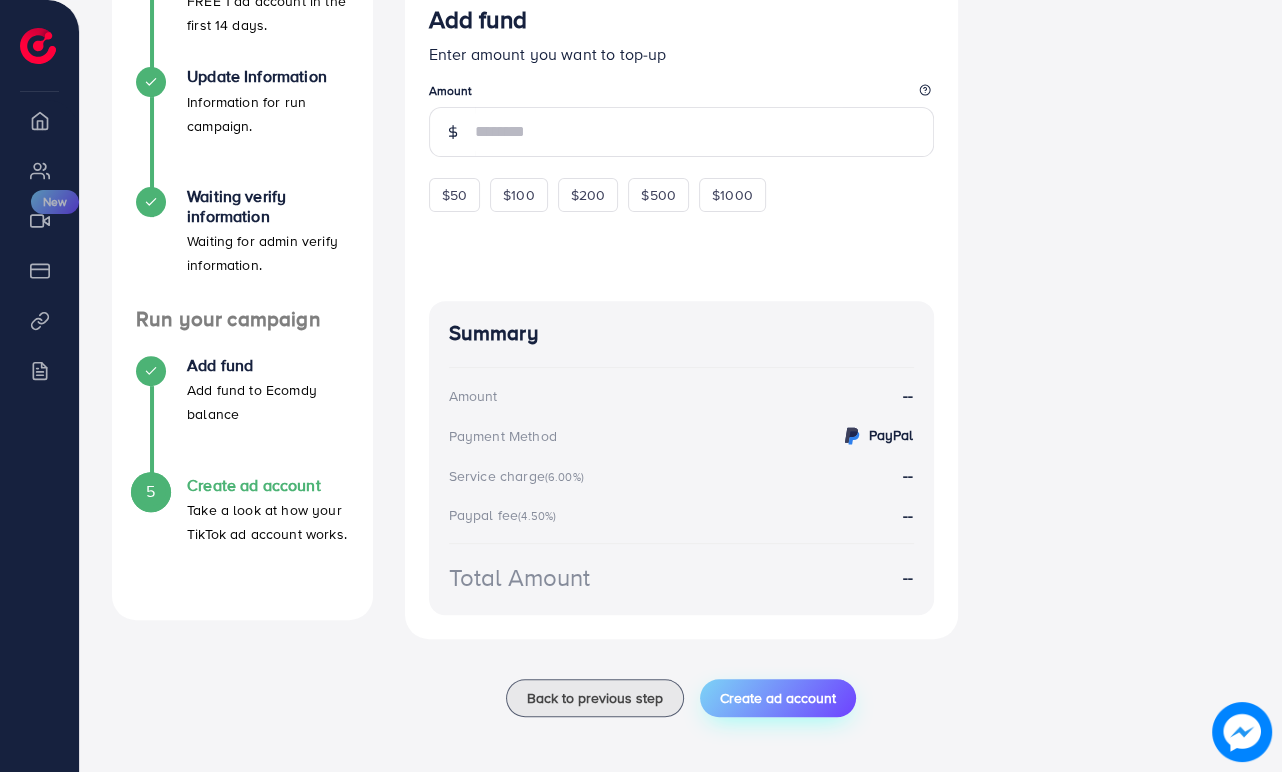 click on "Create ad account" at bounding box center (778, 698) 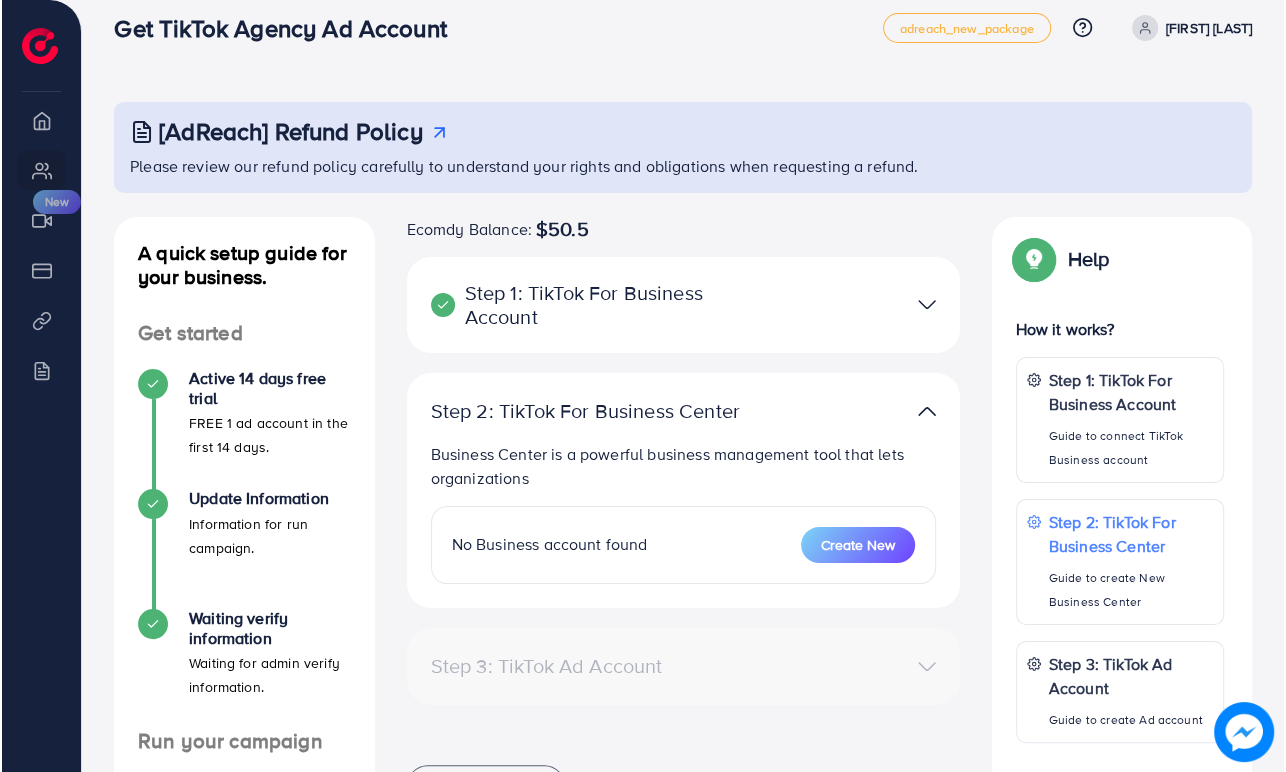scroll, scrollTop: 0, scrollLeft: 0, axis: both 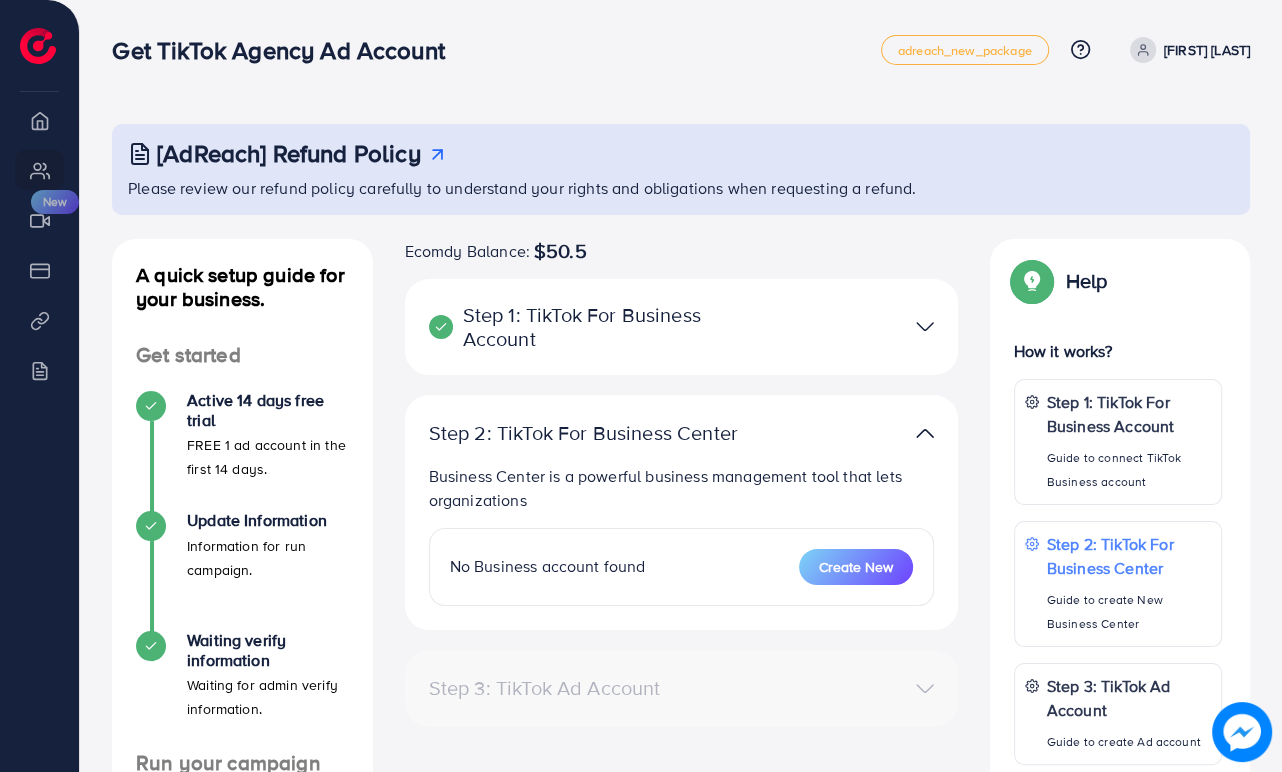 click at bounding box center [925, 326] 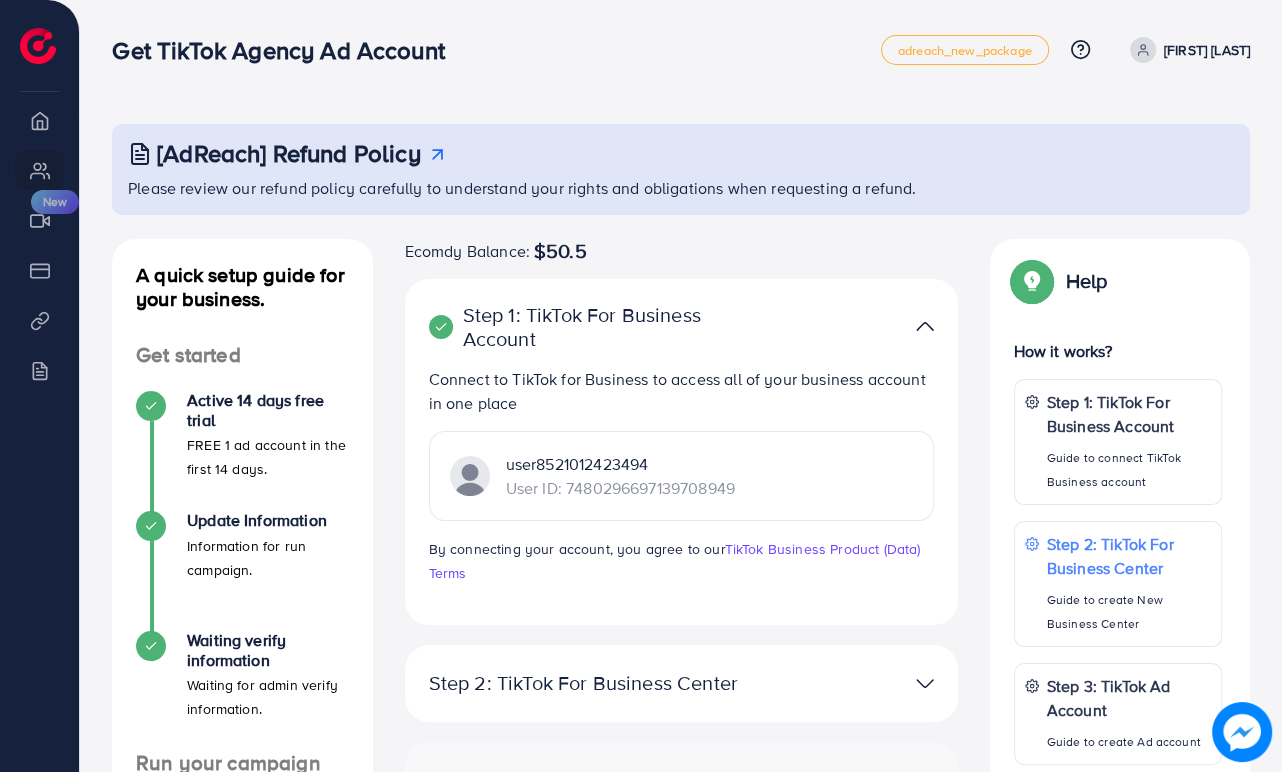 click on "user8521012423494" at bounding box center [620, 464] 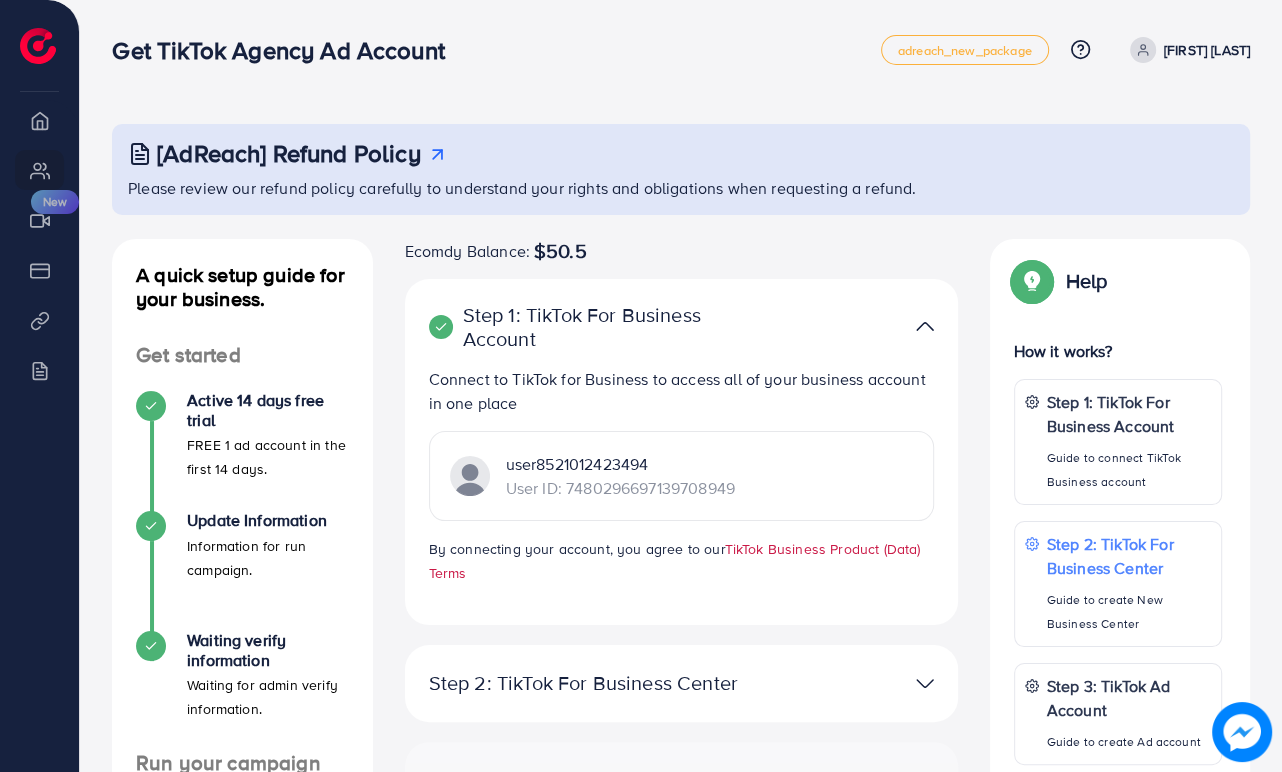 click on "TikTok Business Product (Data) Terms" at bounding box center (675, 561) 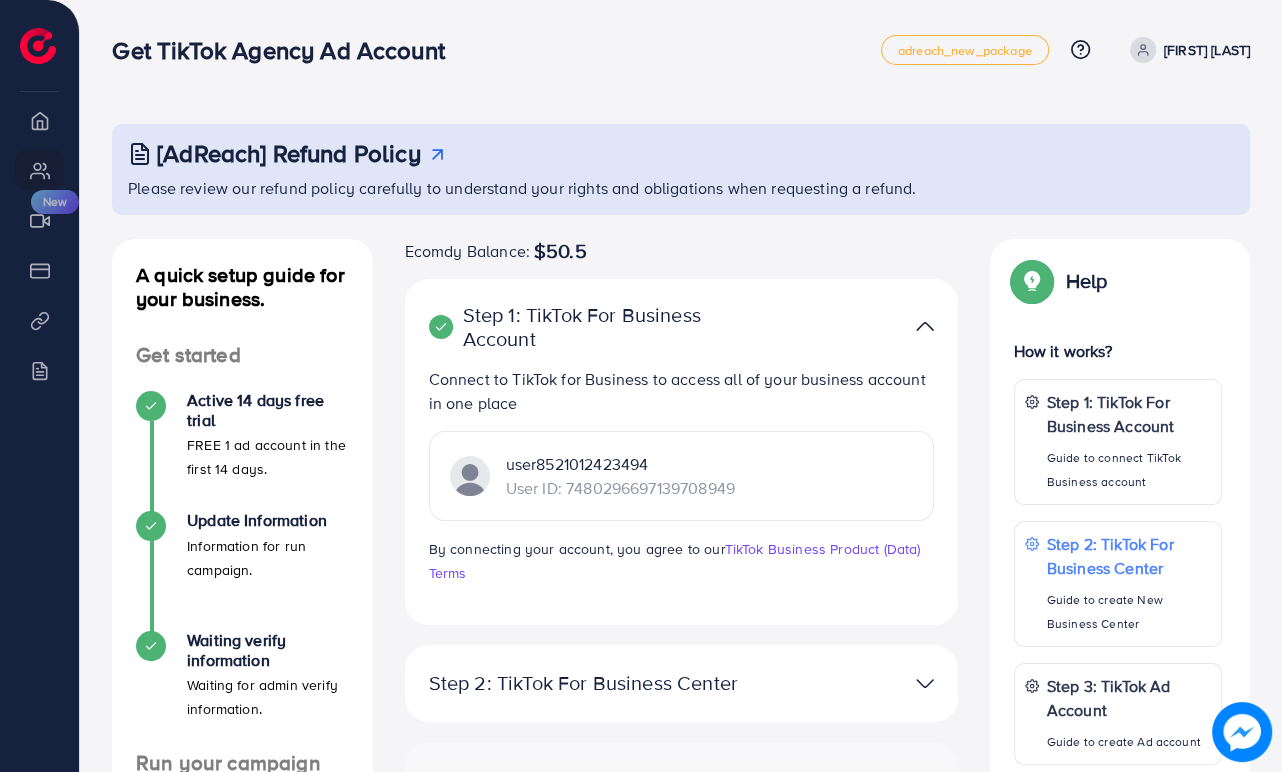 click at bounding box center (860, 326) 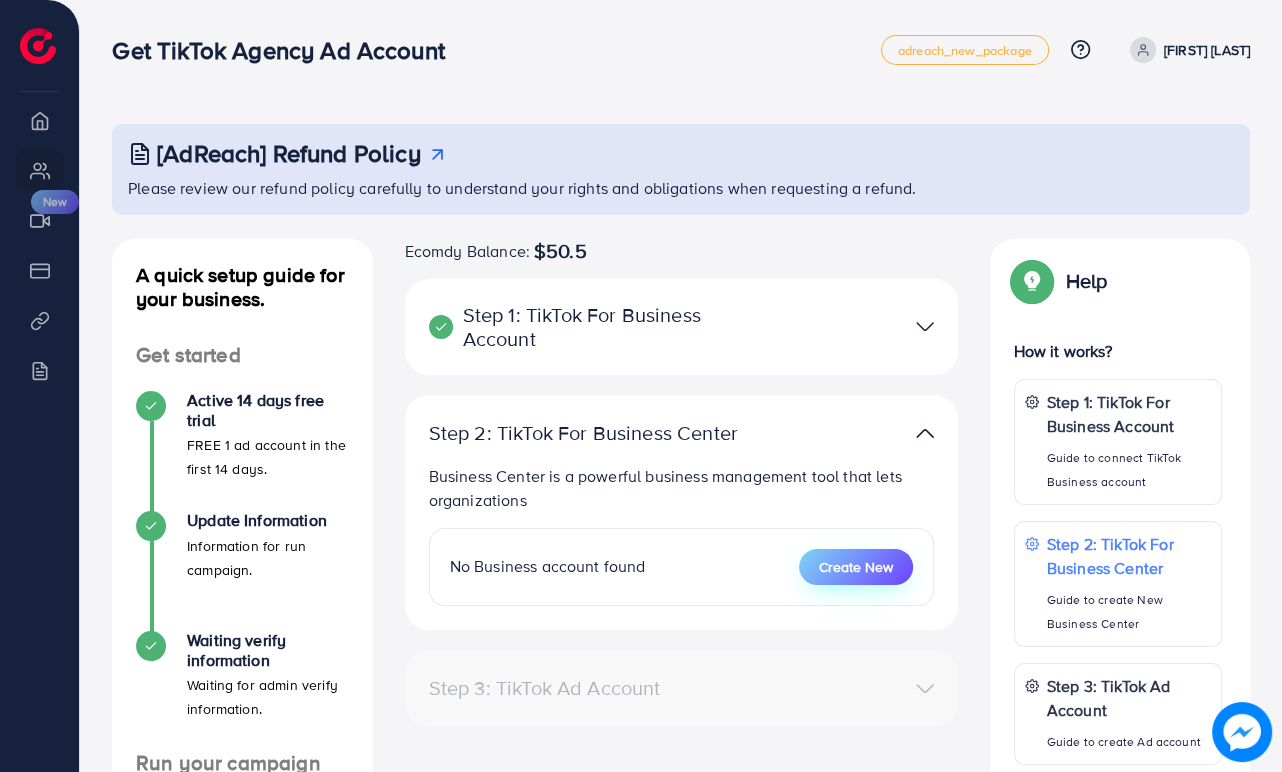 click on "Create New" at bounding box center (856, 567) 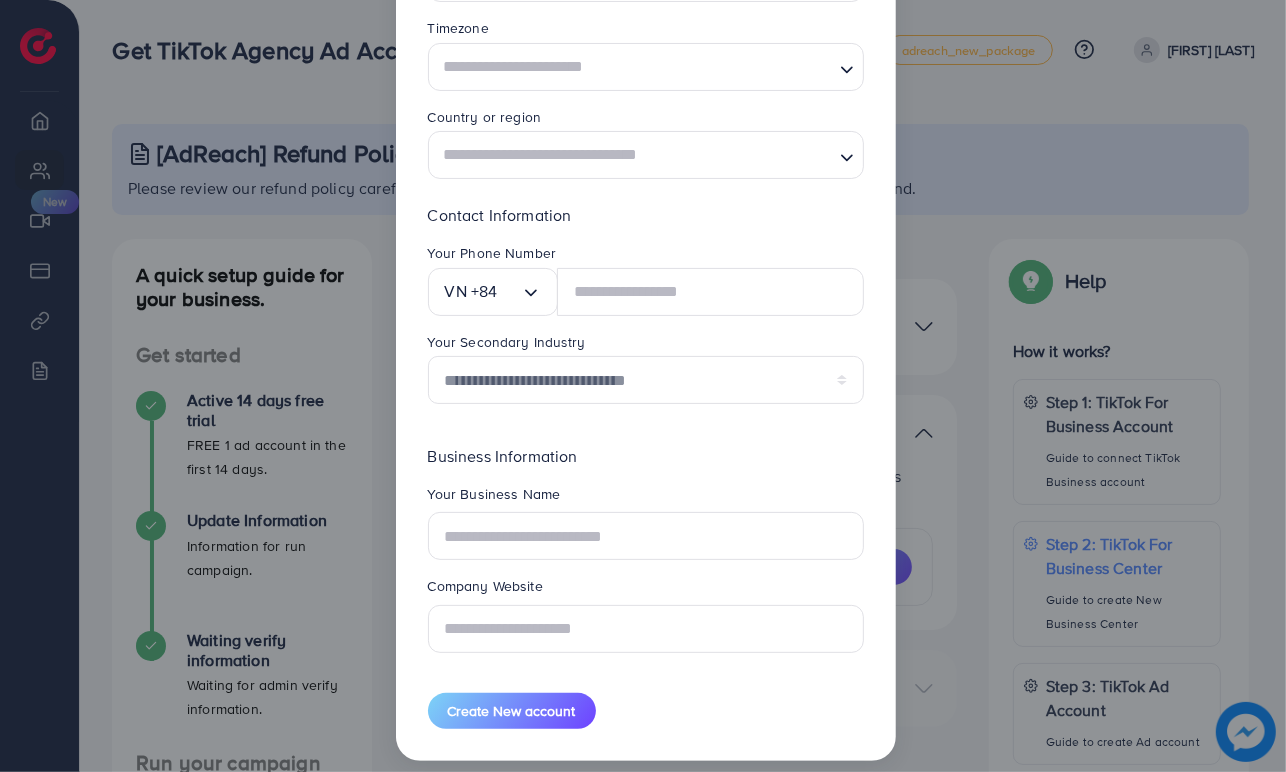 scroll, scrollTop: 211, scrollLeft: 0, axis: vertical 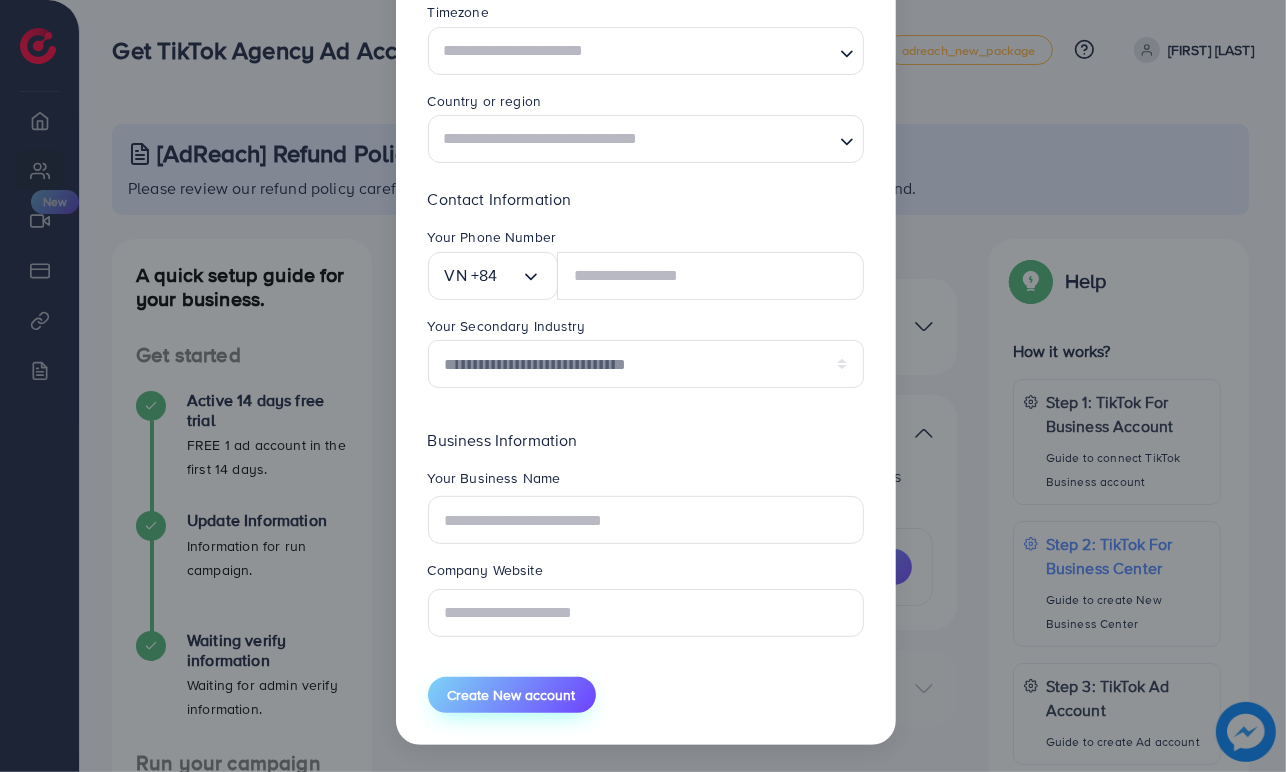 click on "Create New account" at bounding box center (512, 695) 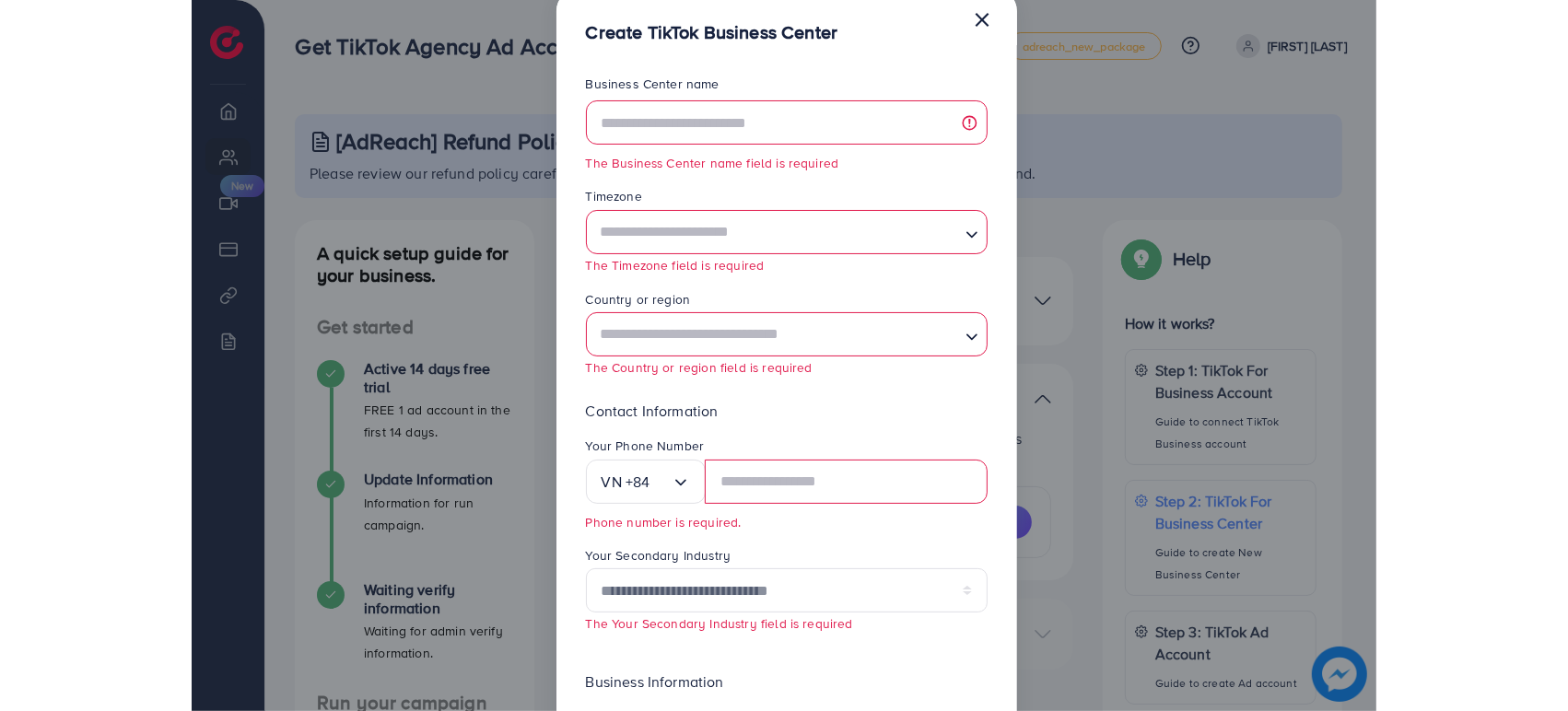 scroll, scrollTop: 0, scrollLeft: 0, axis: both 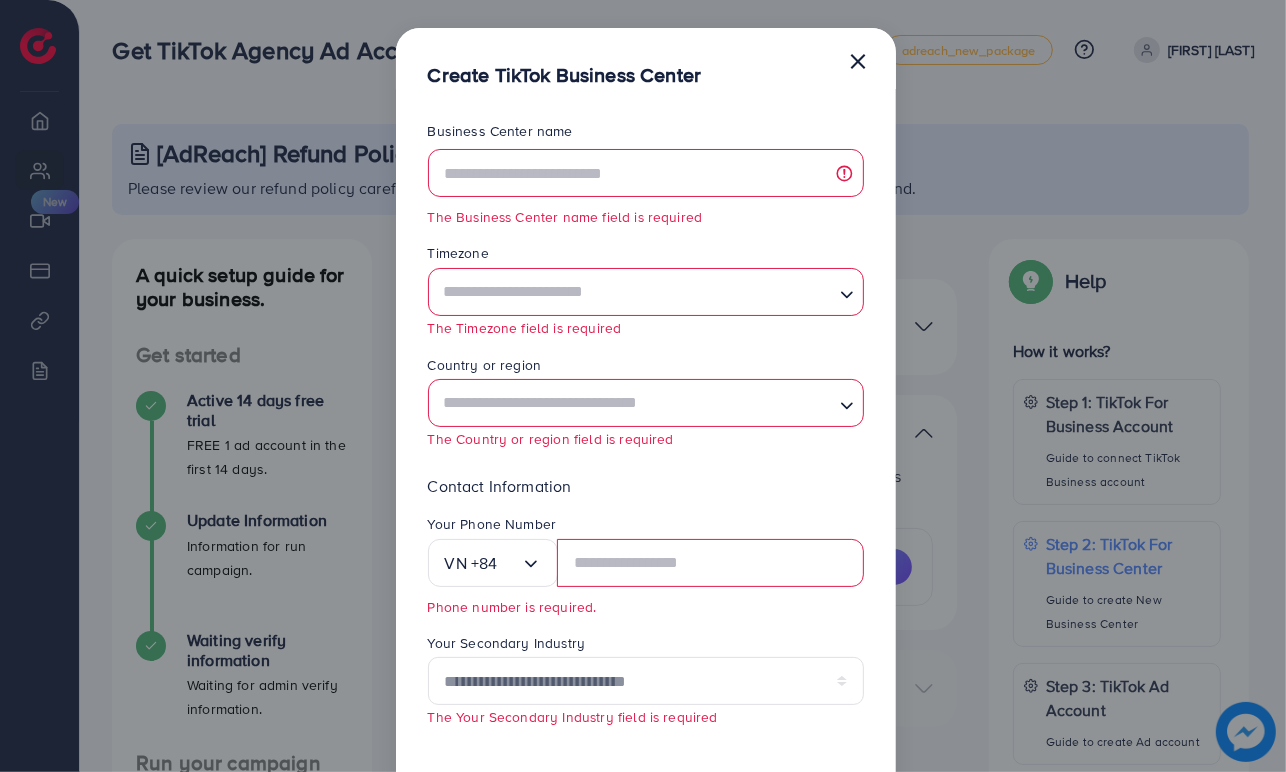 click on "×" at bounding box center [858, 60] 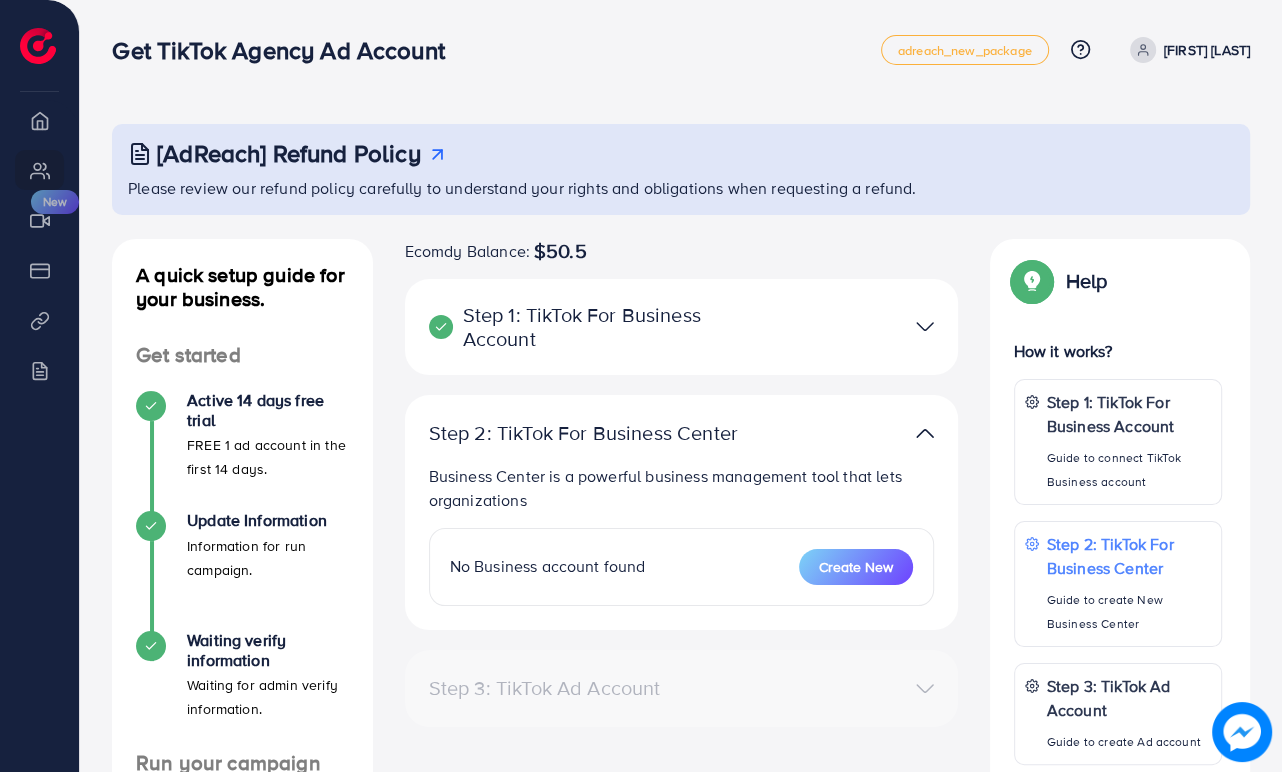 click at bounding box center (925, 433) 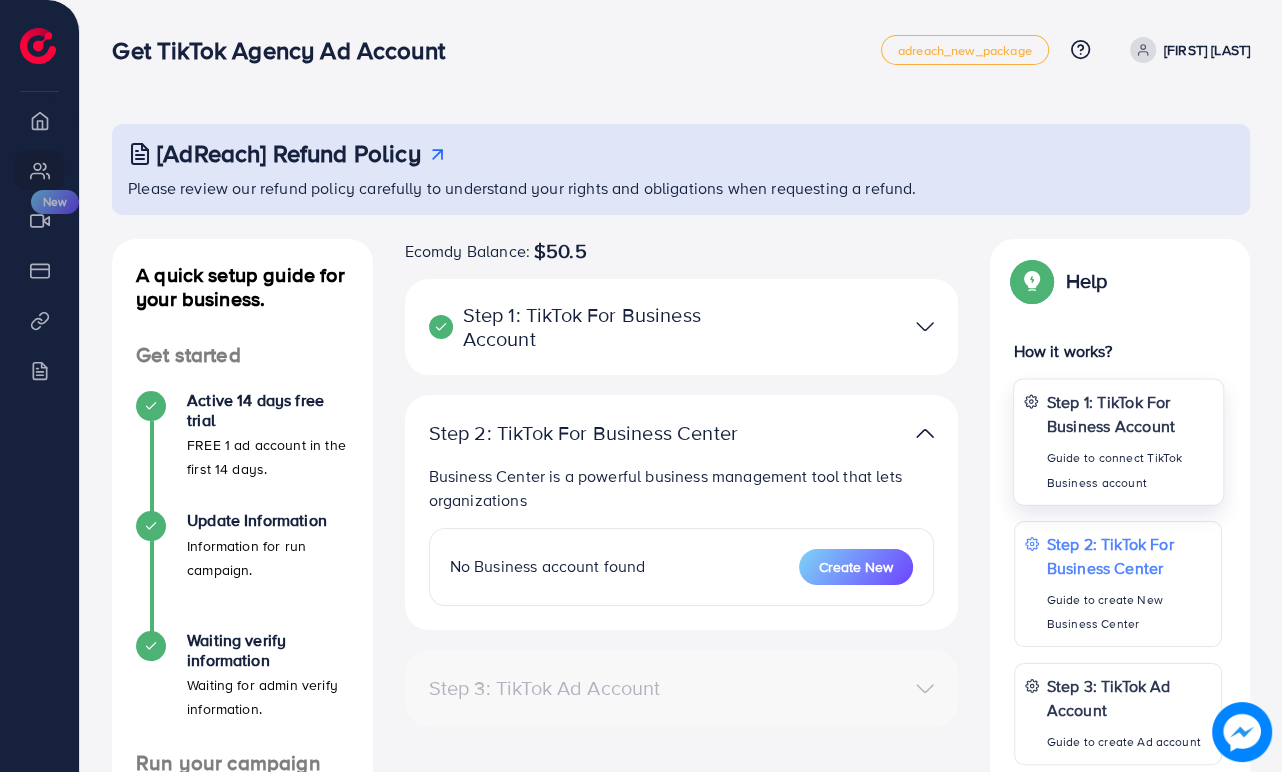 click on "Step 1: TikTok For Business Account" at bounding box center [1129, 413] 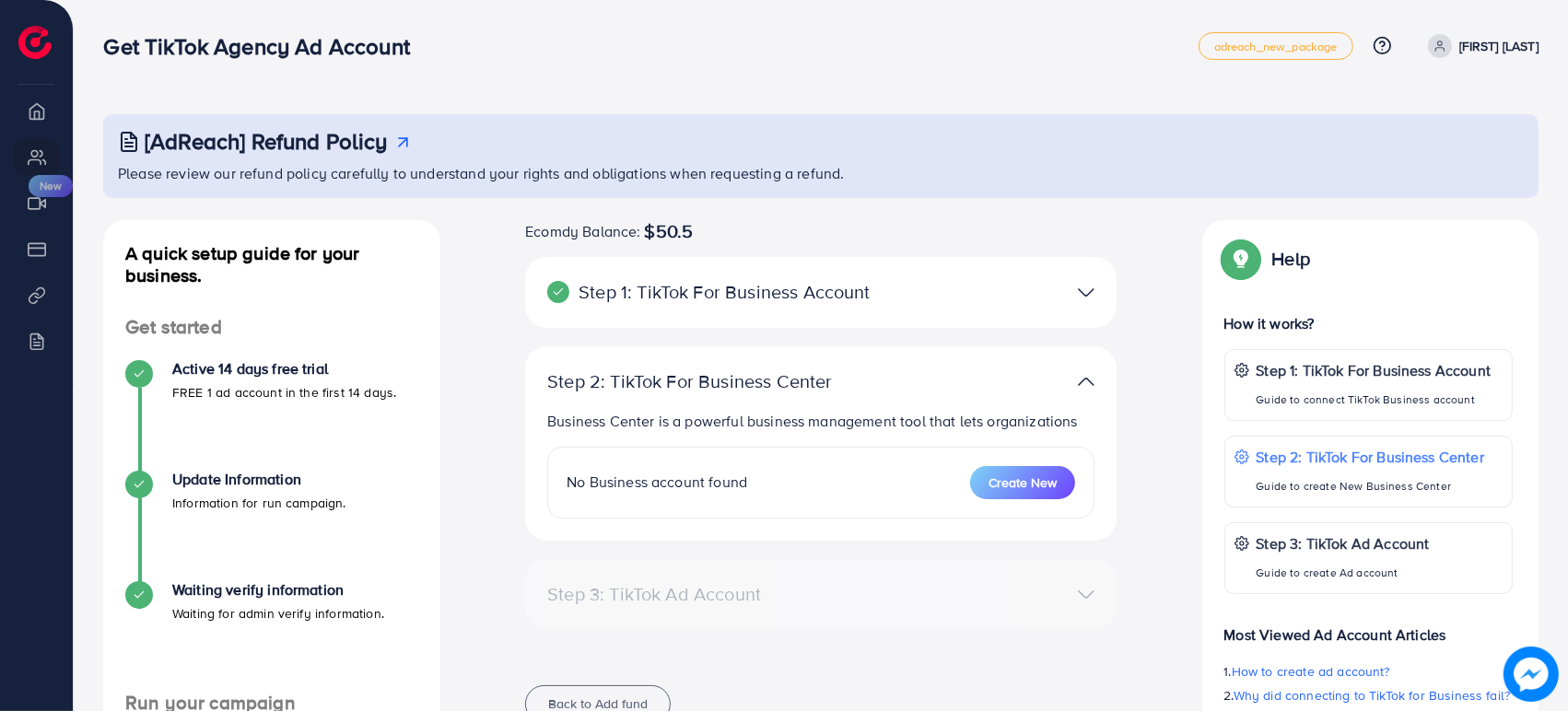 click at bounding box center (1086, 381) 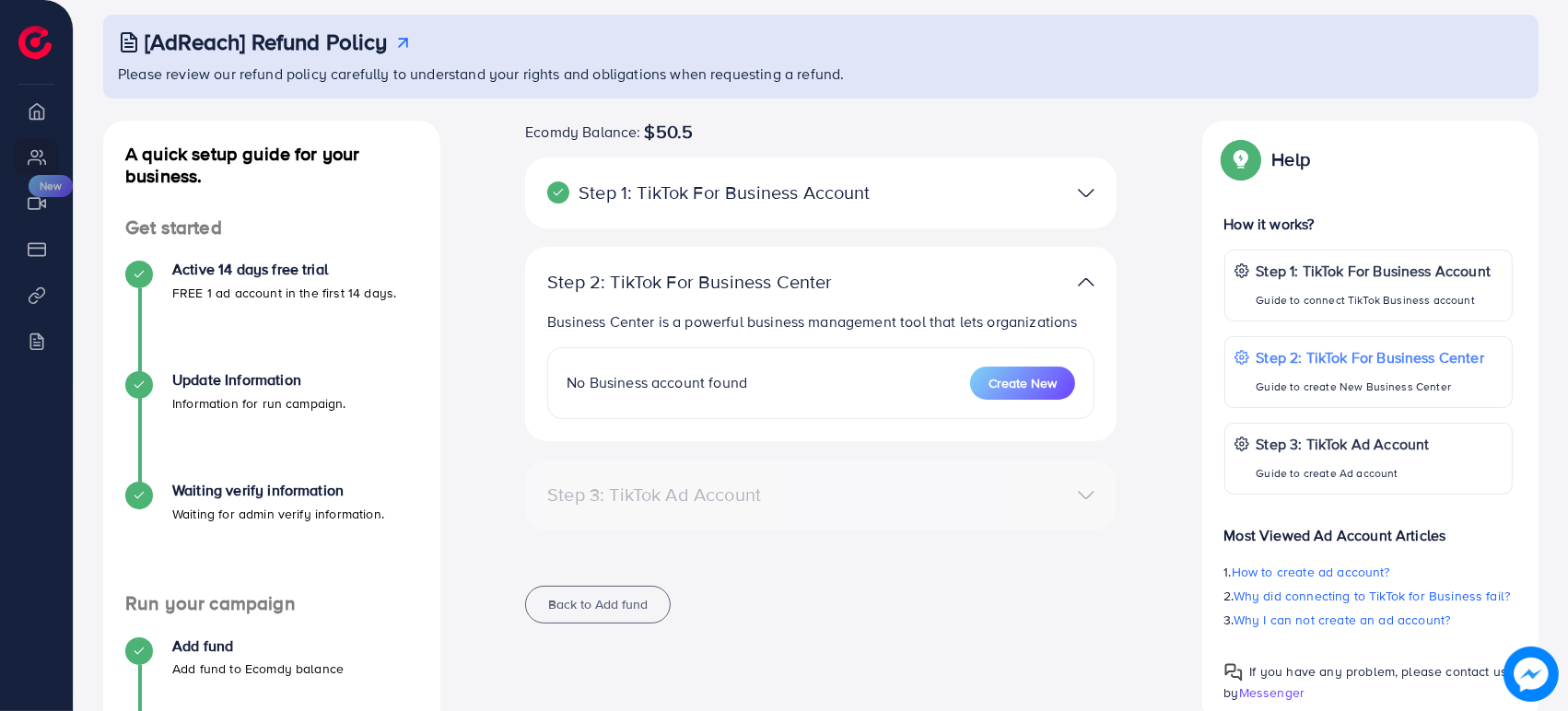 scroll, scrollTop: 93, scrollLeft: 0, axis: vertical 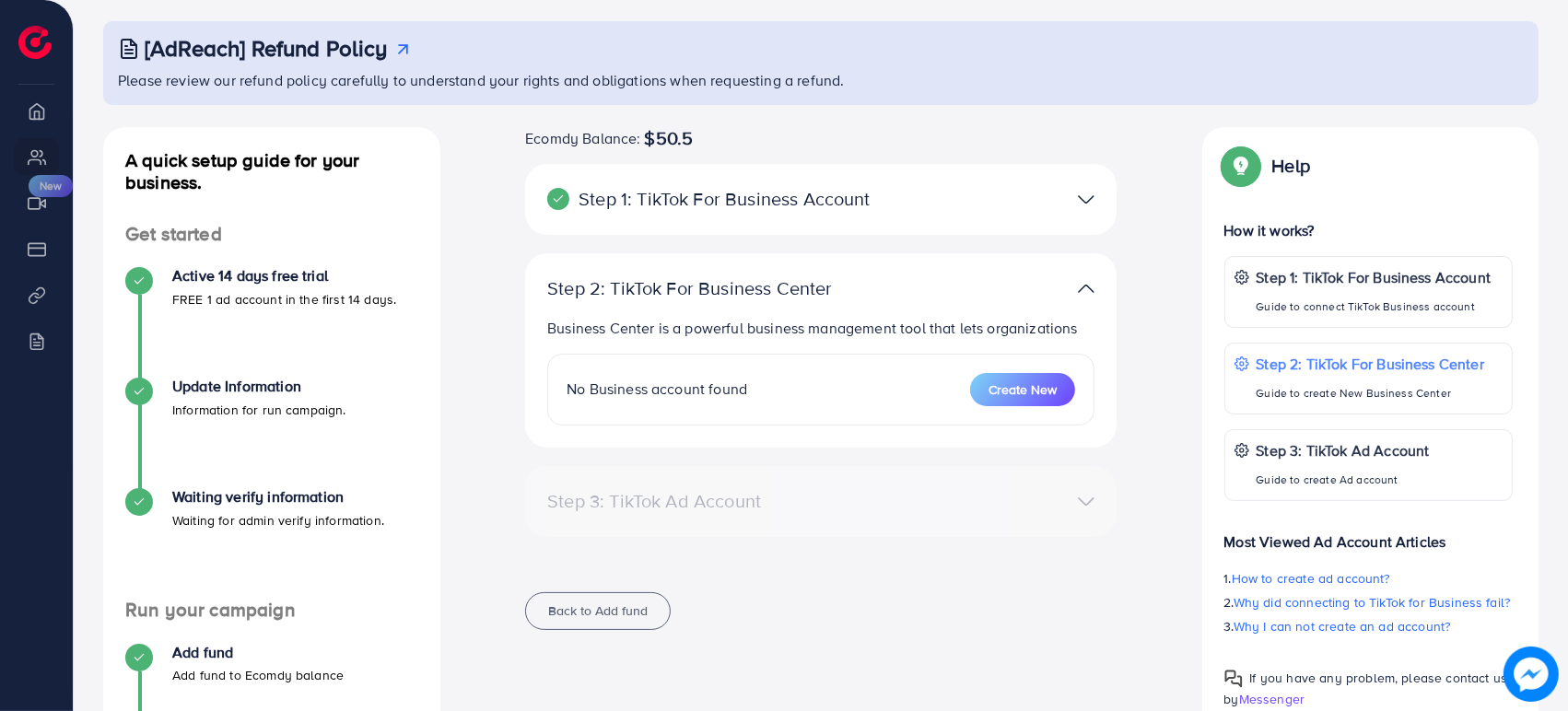 click on "No Business account found" at bounding box center (657, 389) 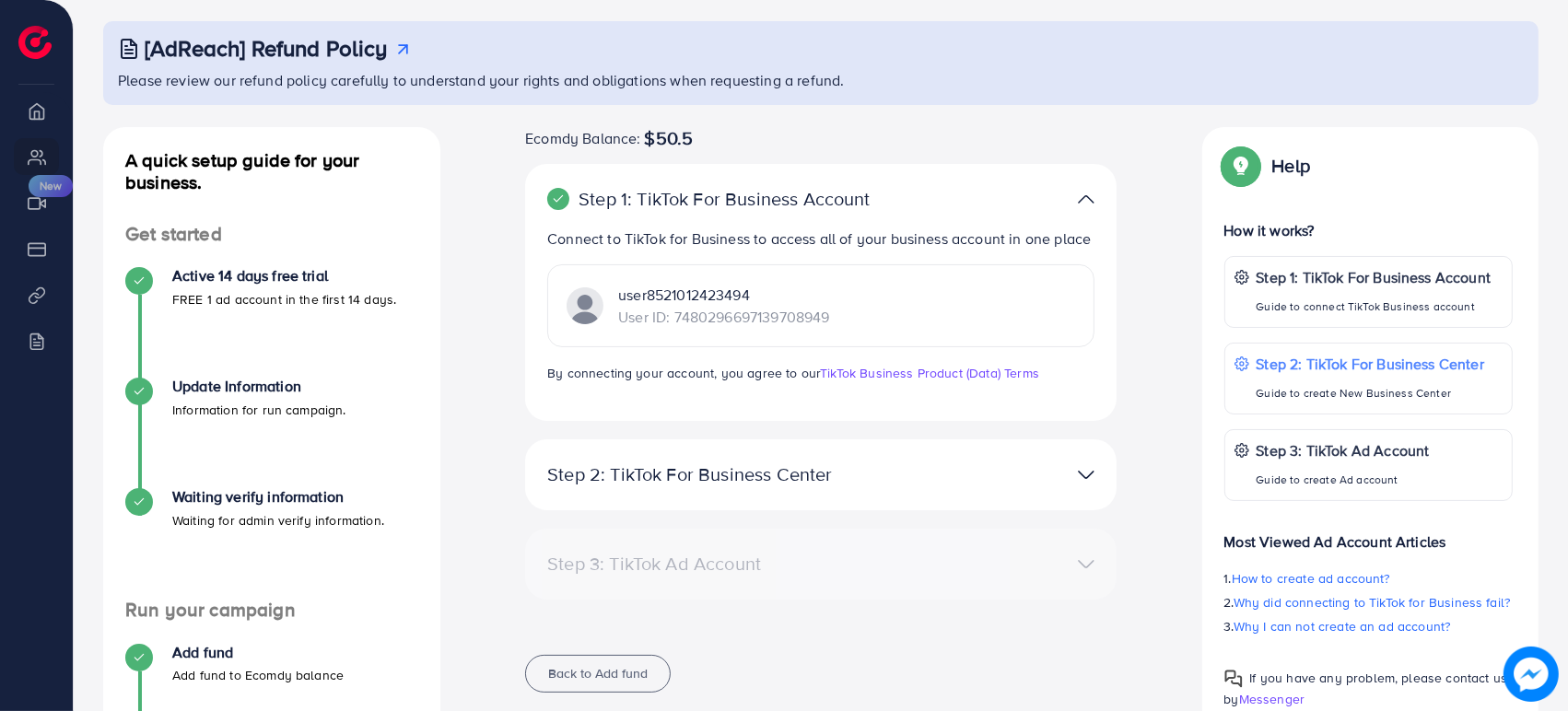 click on "user8521012423494   User ID: 7480296697139708949" at bounding box center (821, 306) 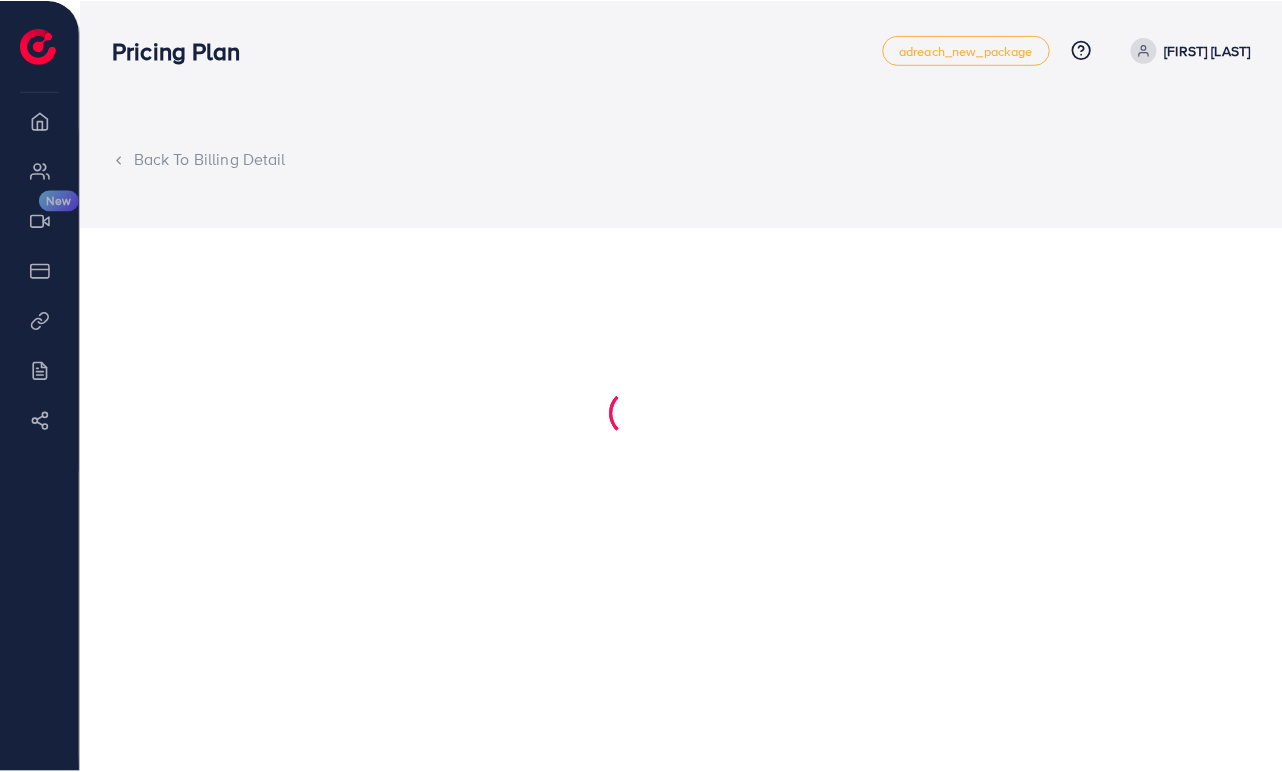 scroll, scrollTop: 0, scrollLeft: 0, axis: both 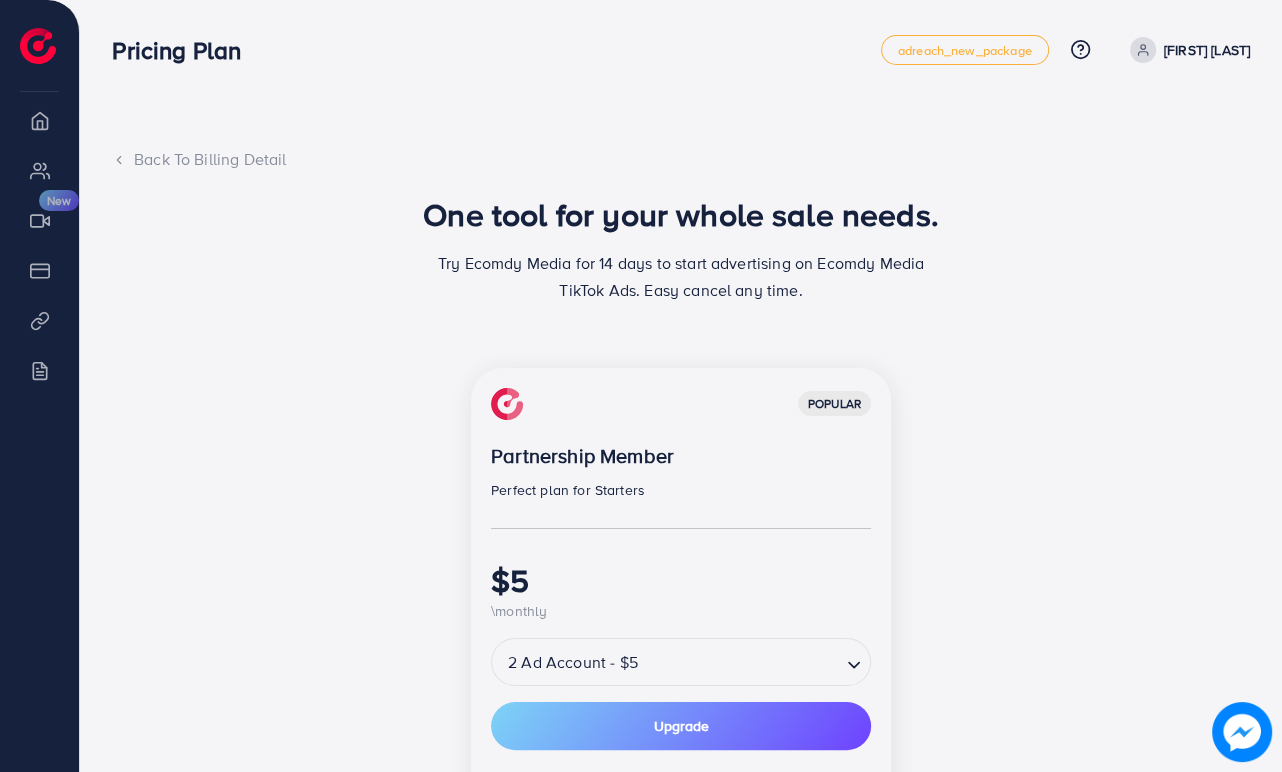 click on "Back To Billing Detail" at bounding box center [681, 159] 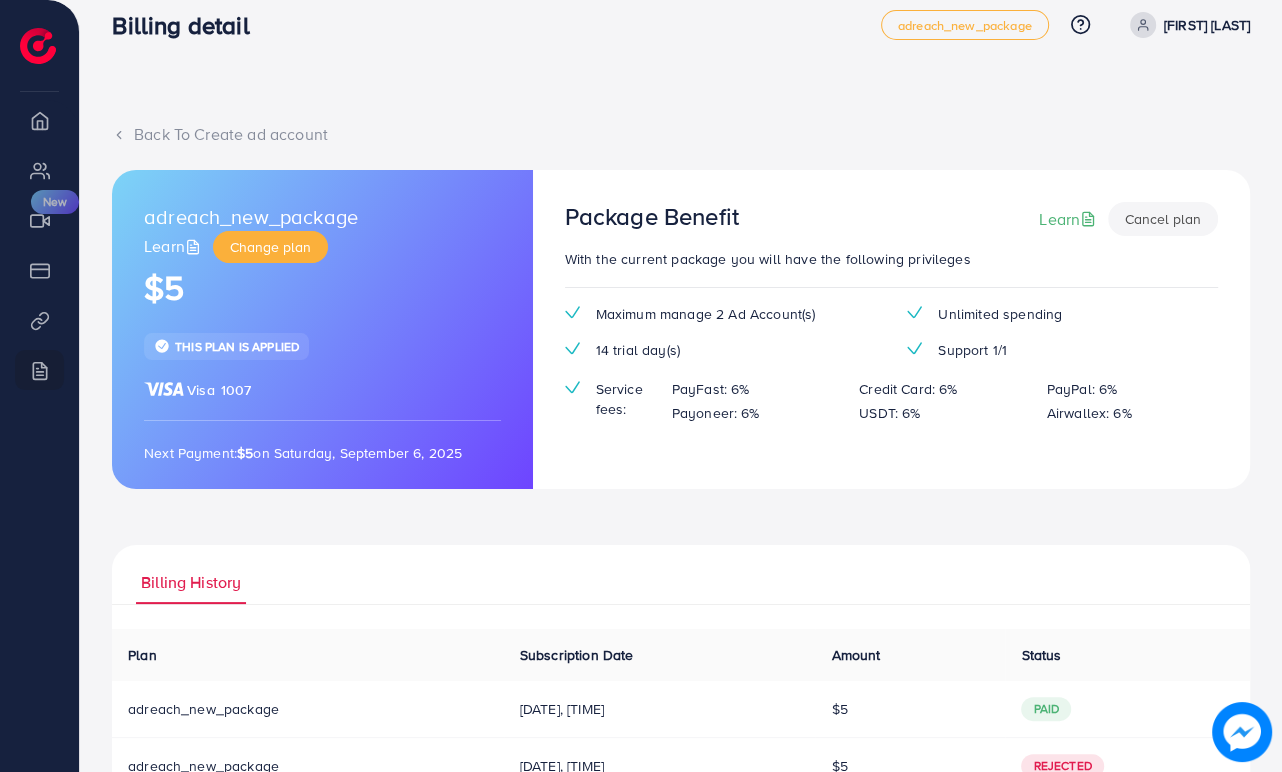 scroll, scrollTop: 0, scrollLeft: 0, axis: both 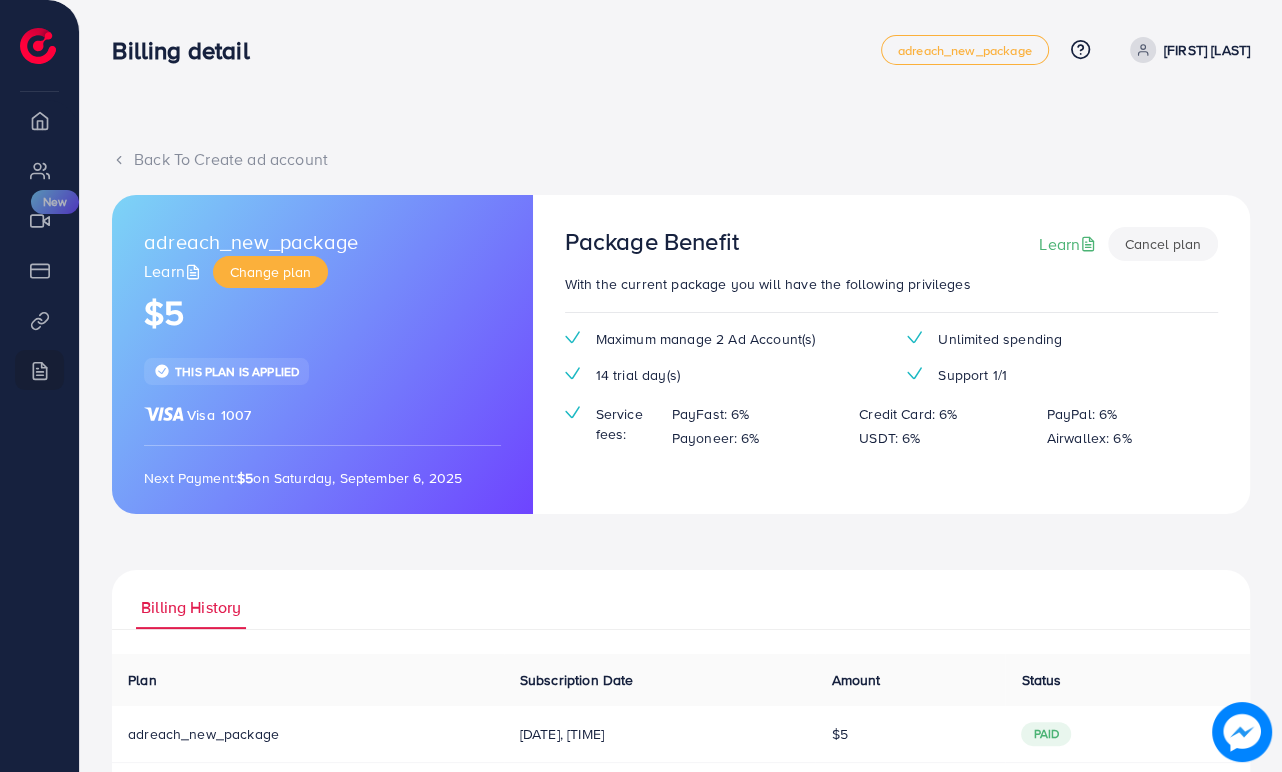 click at bounding box center [38, 46] 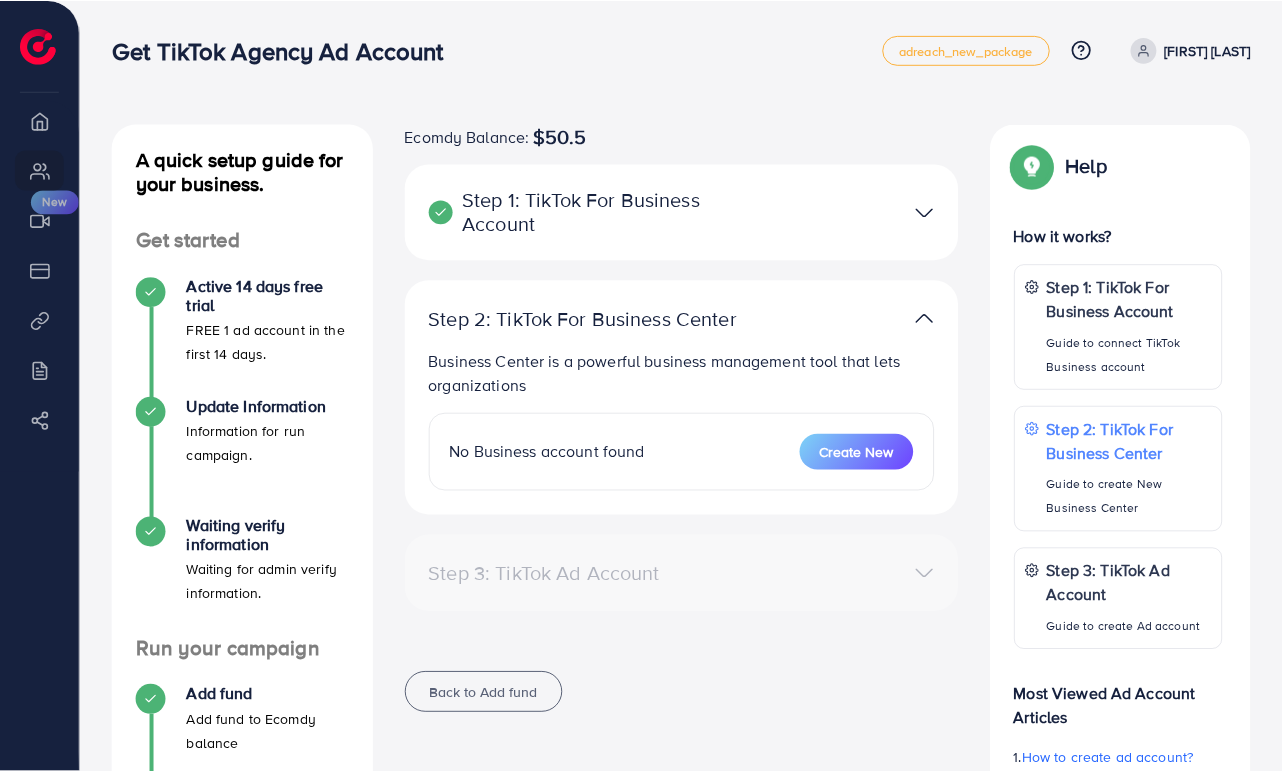scroll, scrollTop: 0, scrollLeft: 0, axis: both 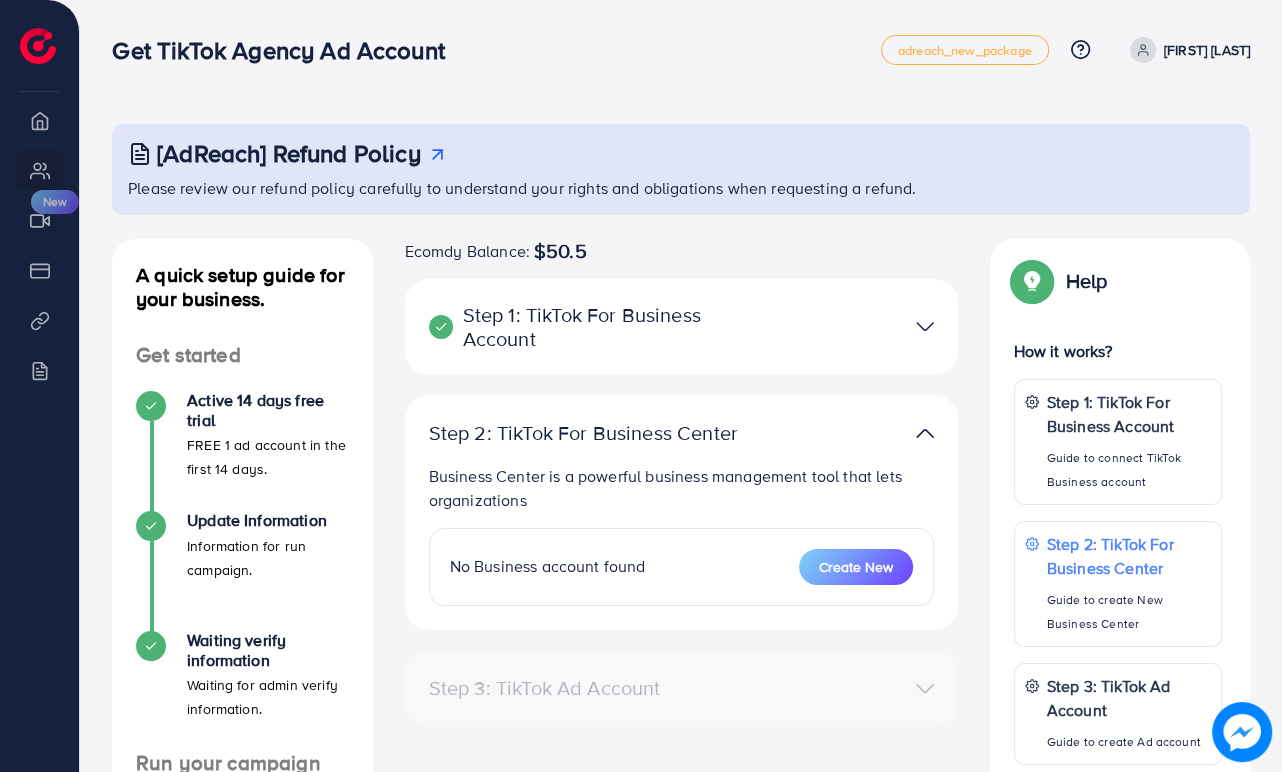 click at bounding box center (925, 433) 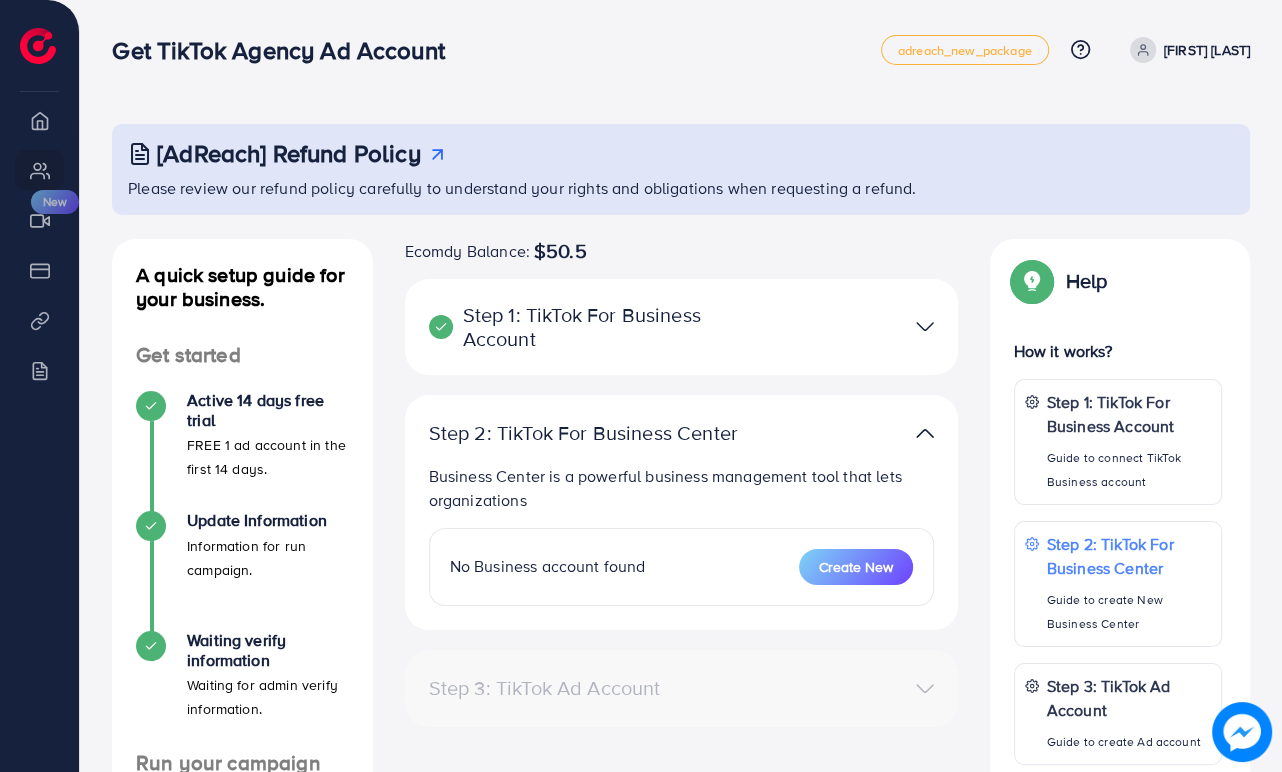 click at bounding box center [925, 326] 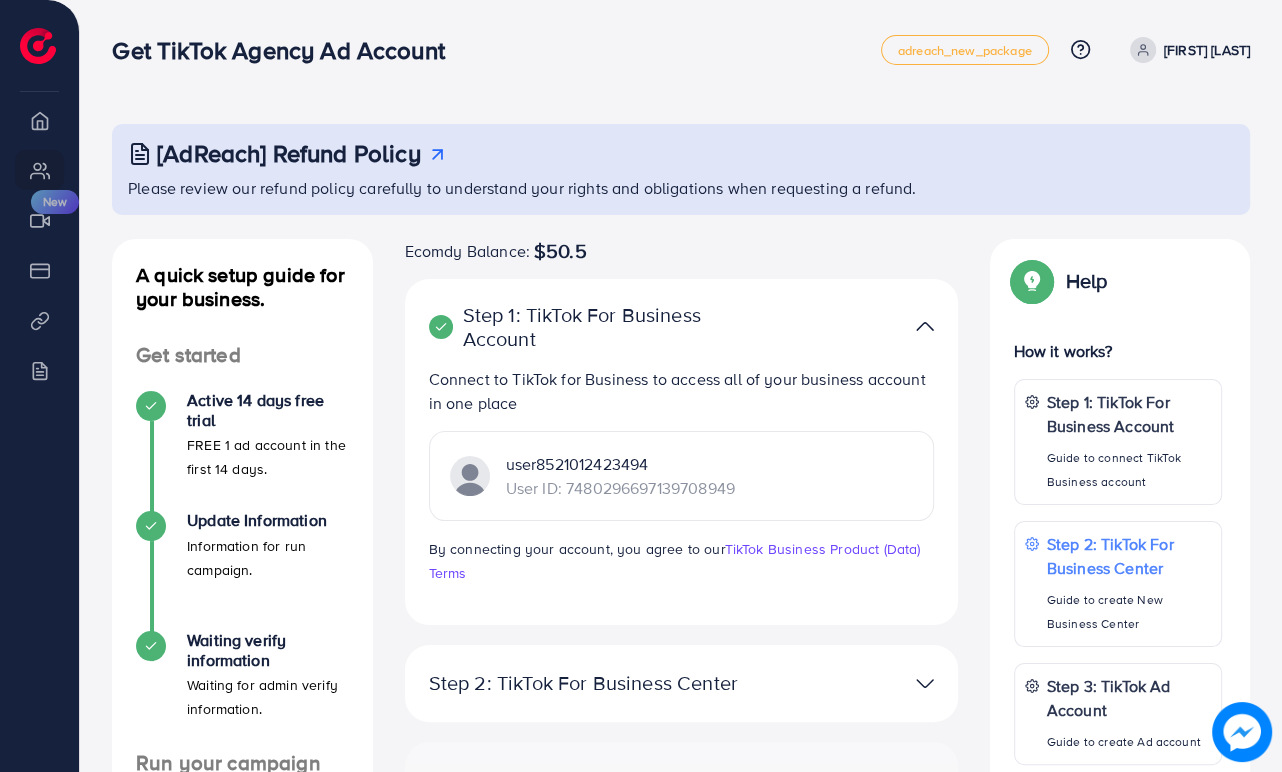 click on "user8521012423494   User ID: 7480296697139708949" at bounding box center (681, 476) 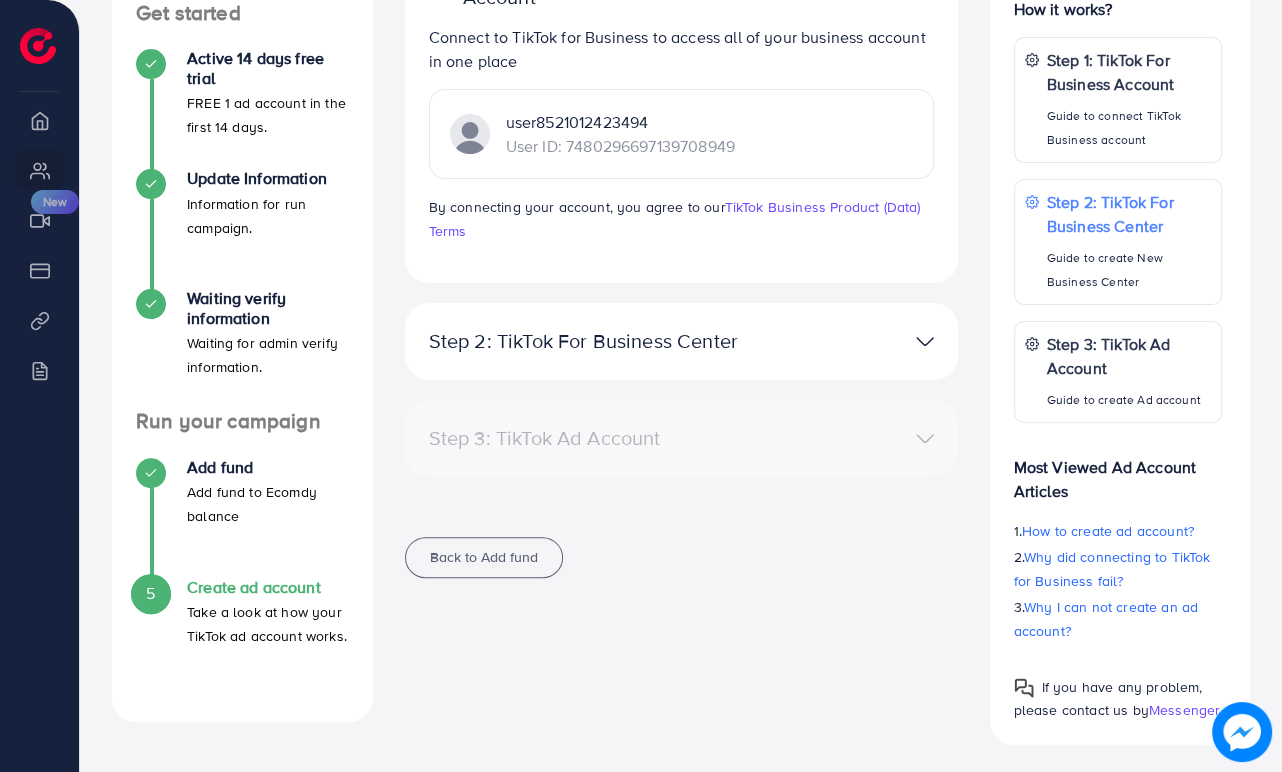 scroll, scrollTop: 345, scrollLeft: 0, axis: vertical 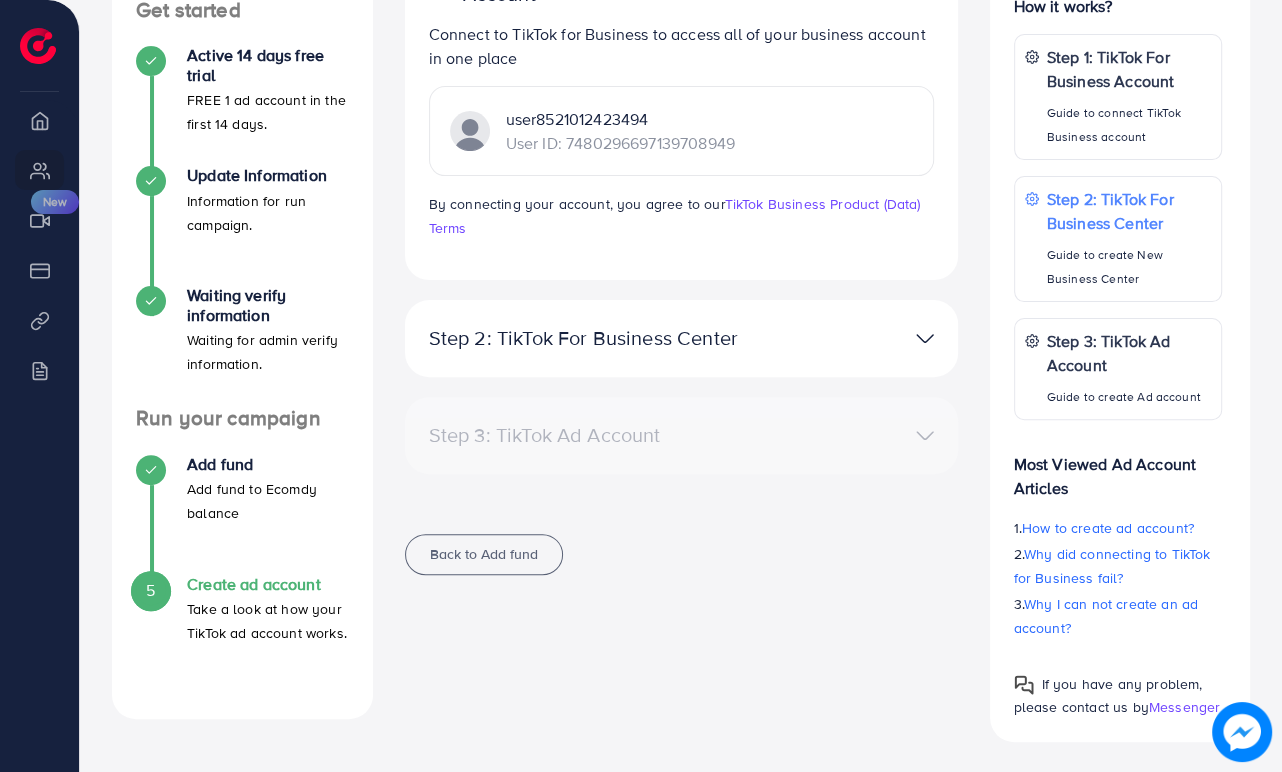 click on "Messenger" at bounding box center [1184, 707] 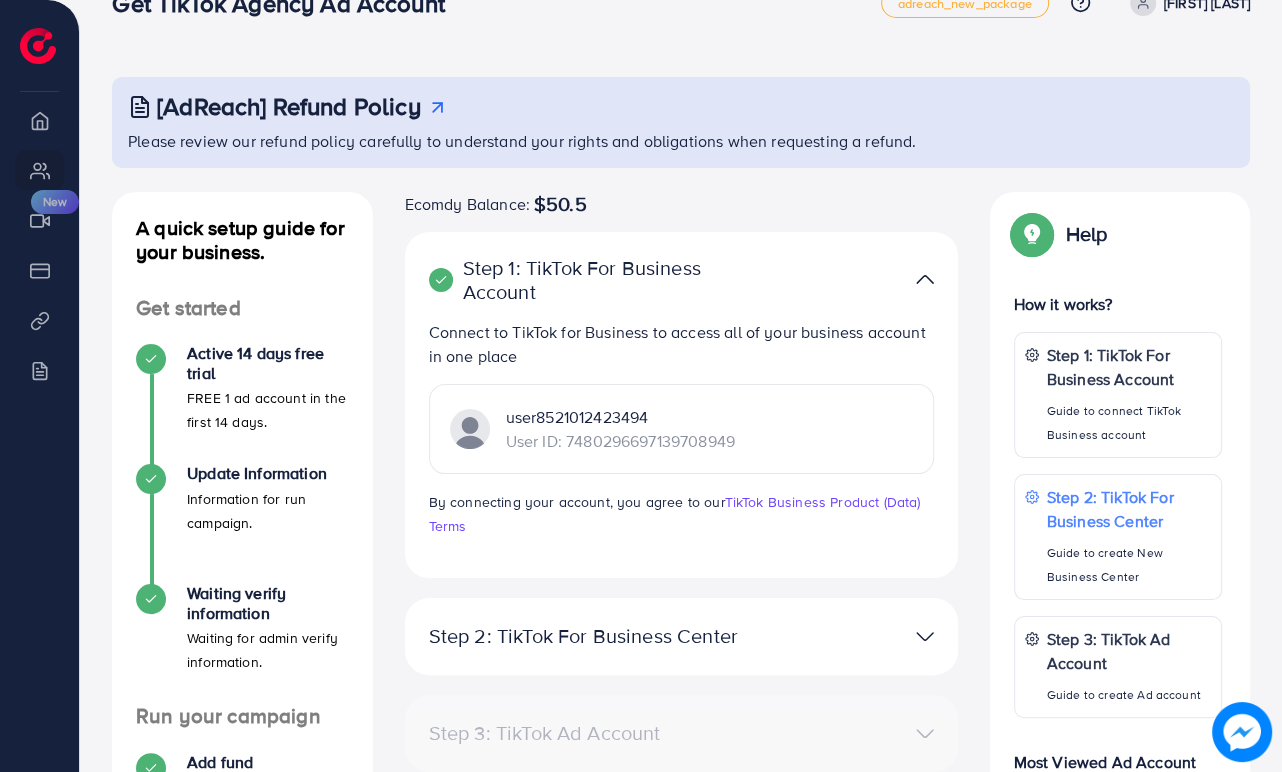 scroll, scrollTop: 12, scrollLeft: 0, axis: vertical 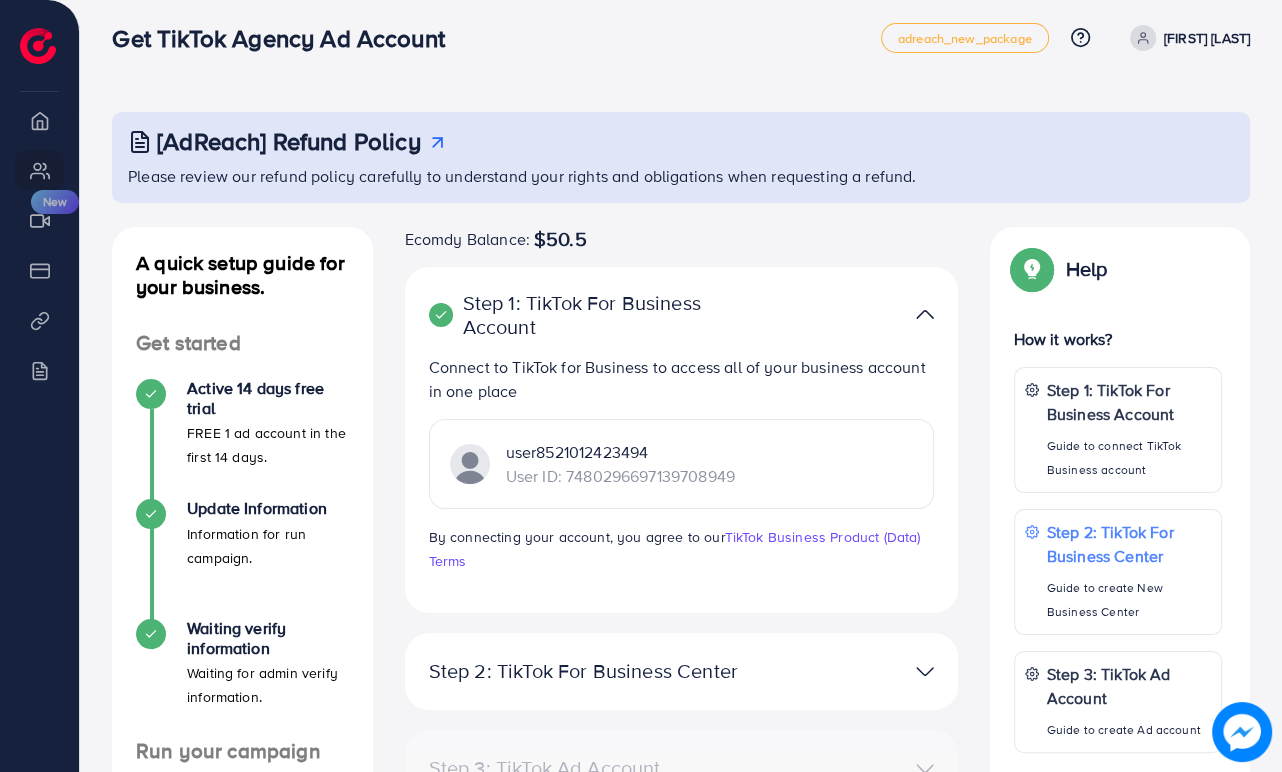 click at bounding box center (925, 314) 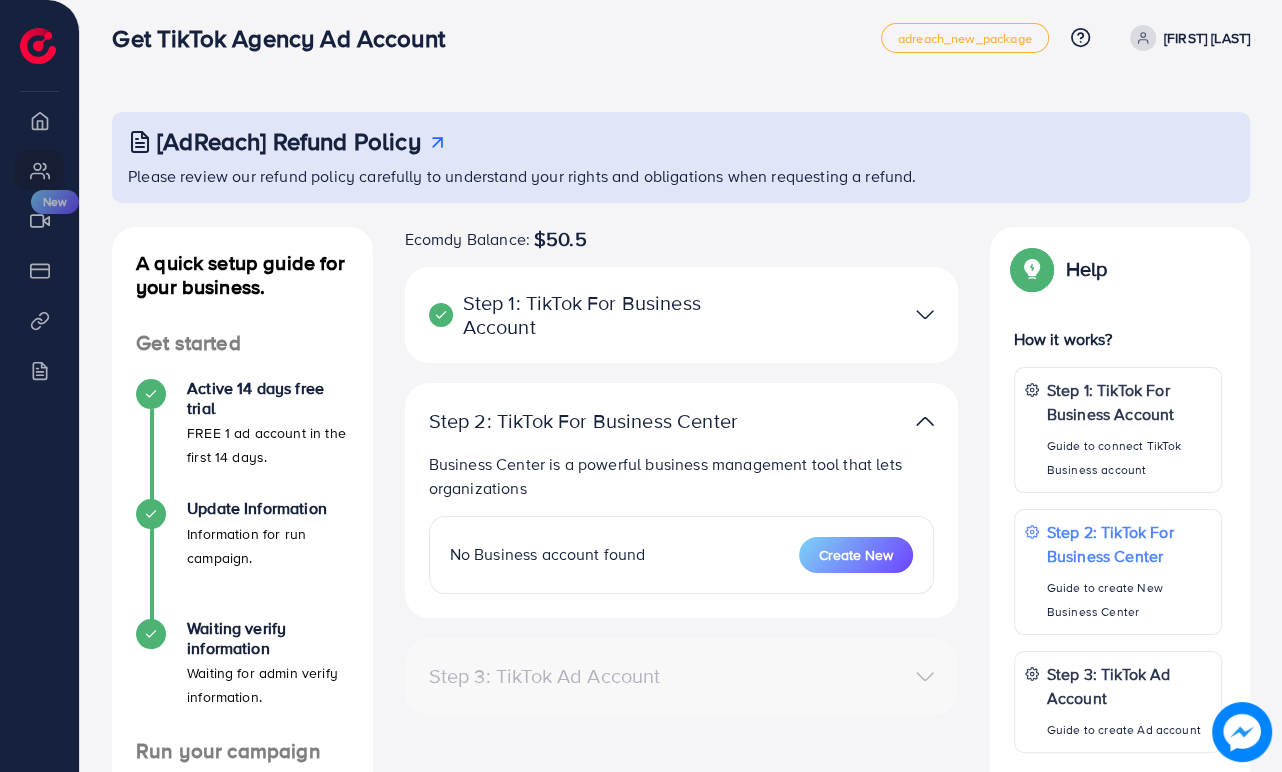 click at bounding box center [925, 421] 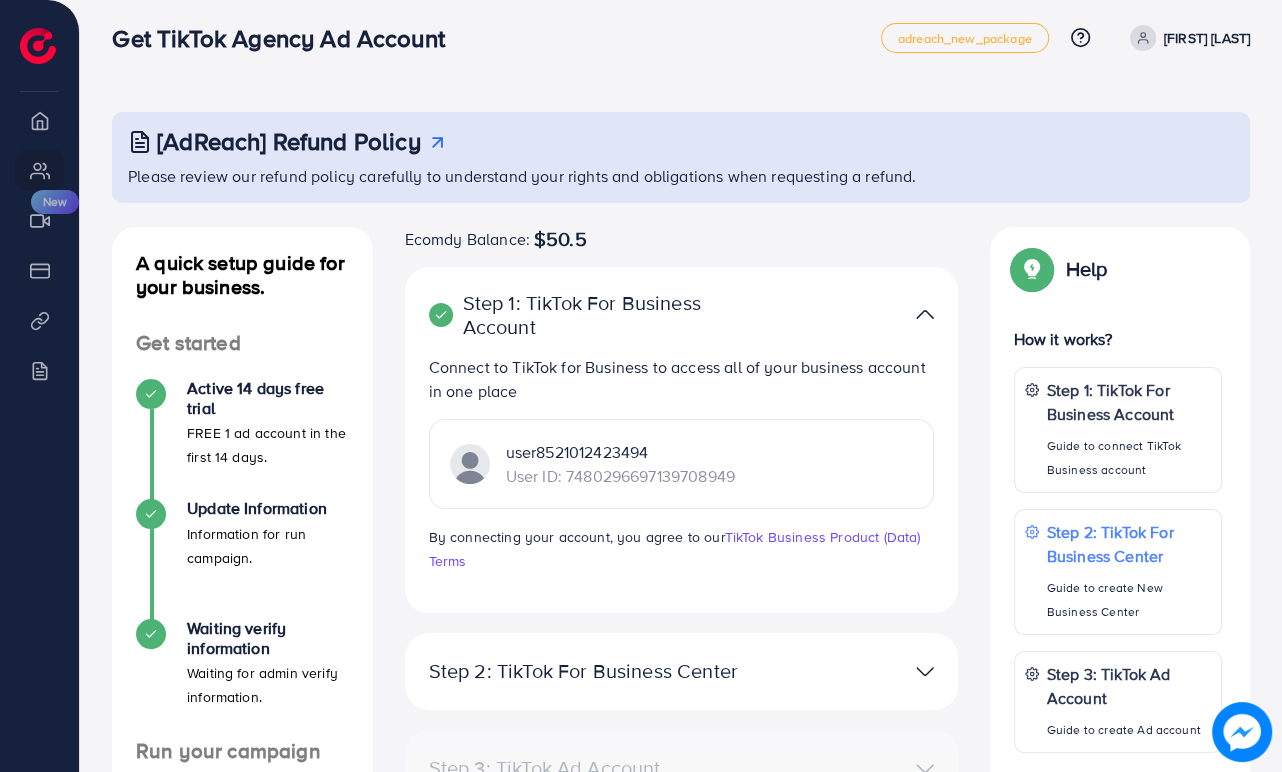 click at bounding box center (925, 314) 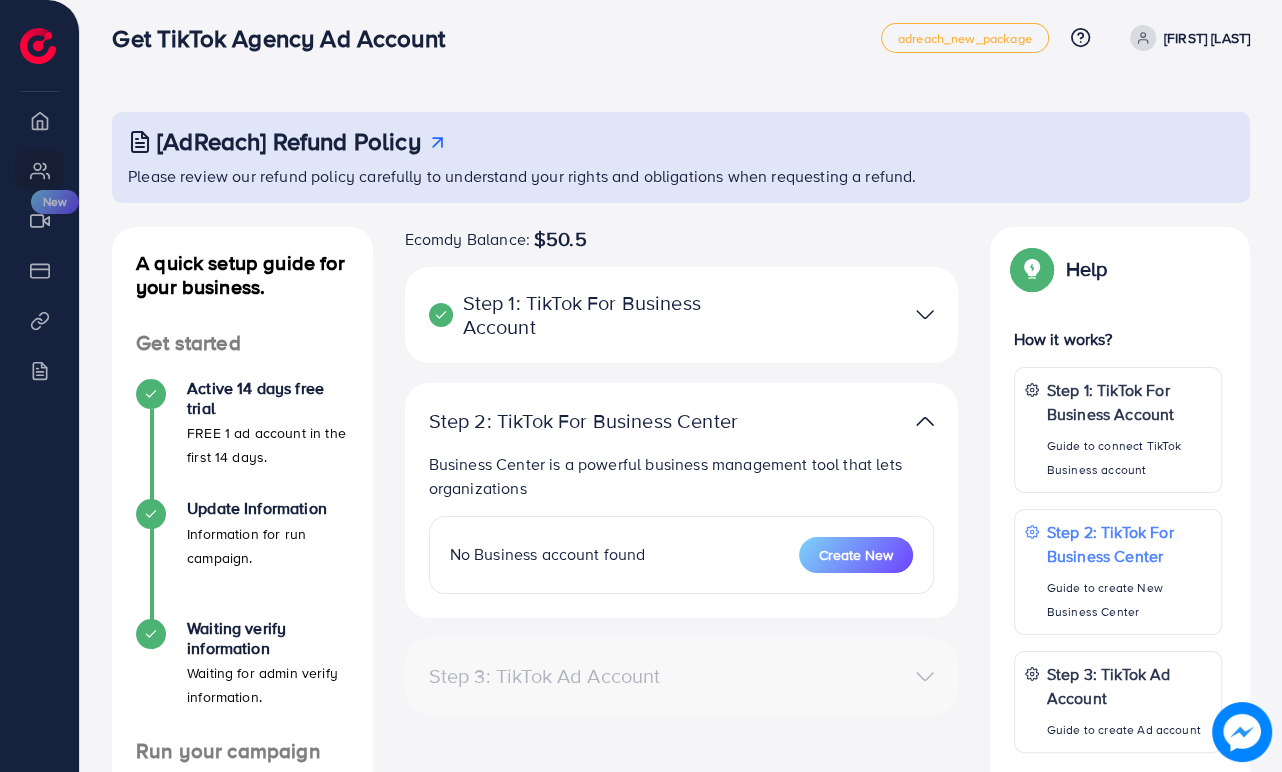 click at bounding box center [925, 421] 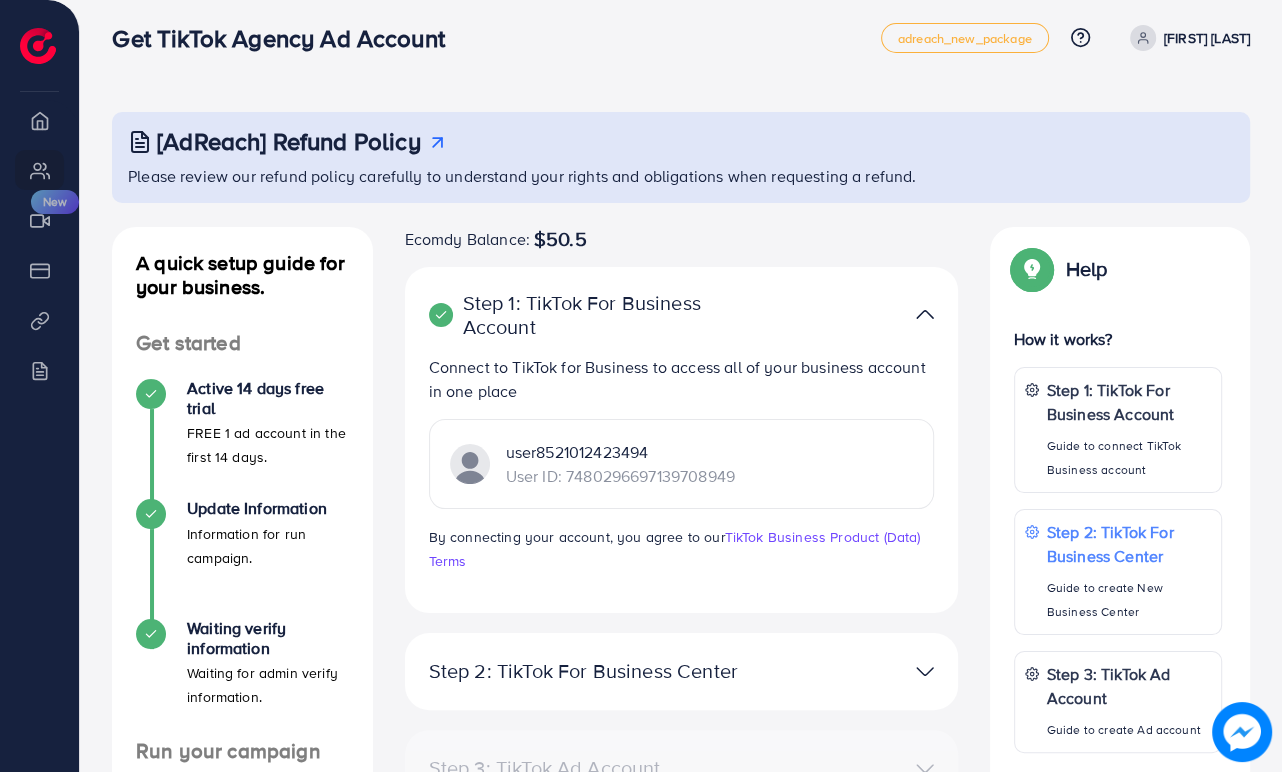 click at bounding box center (925, 314) 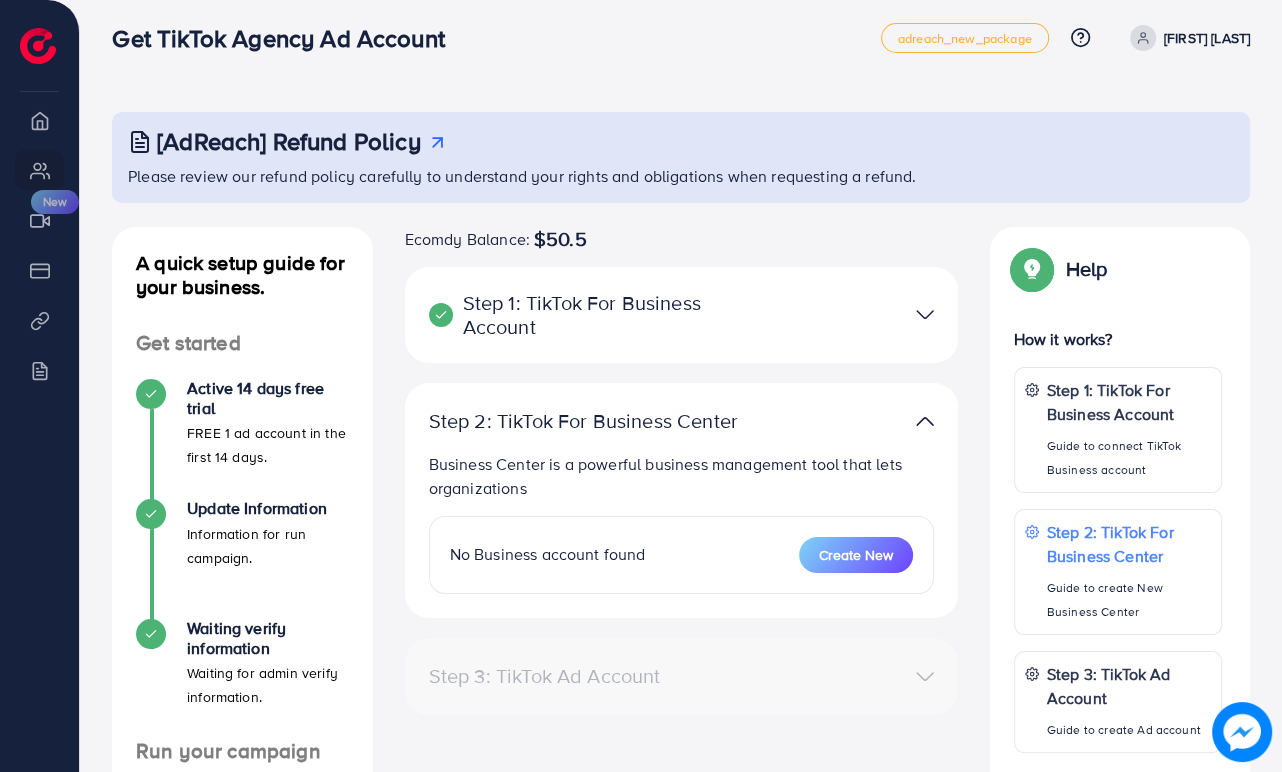 click at bounding box center (925, 421) 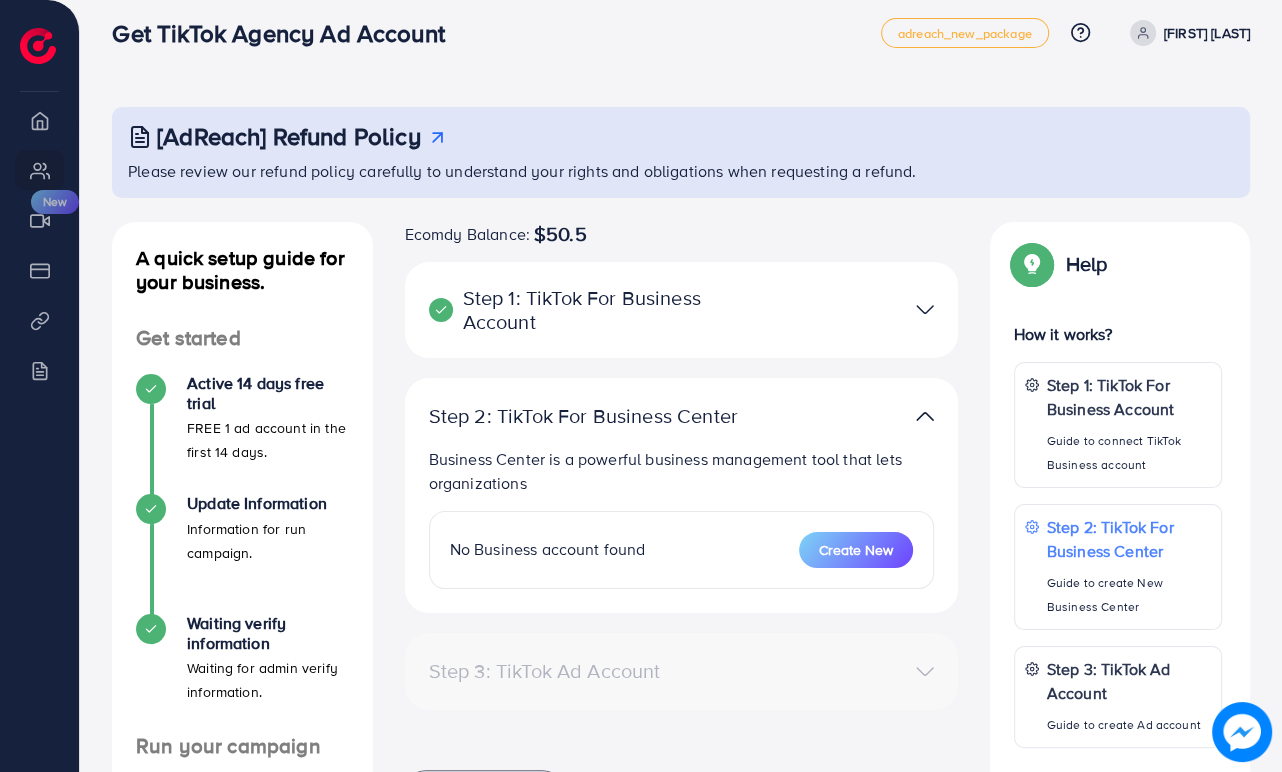 scroll, scrollTop: 12, scrollLeft: 0, axis: vertical 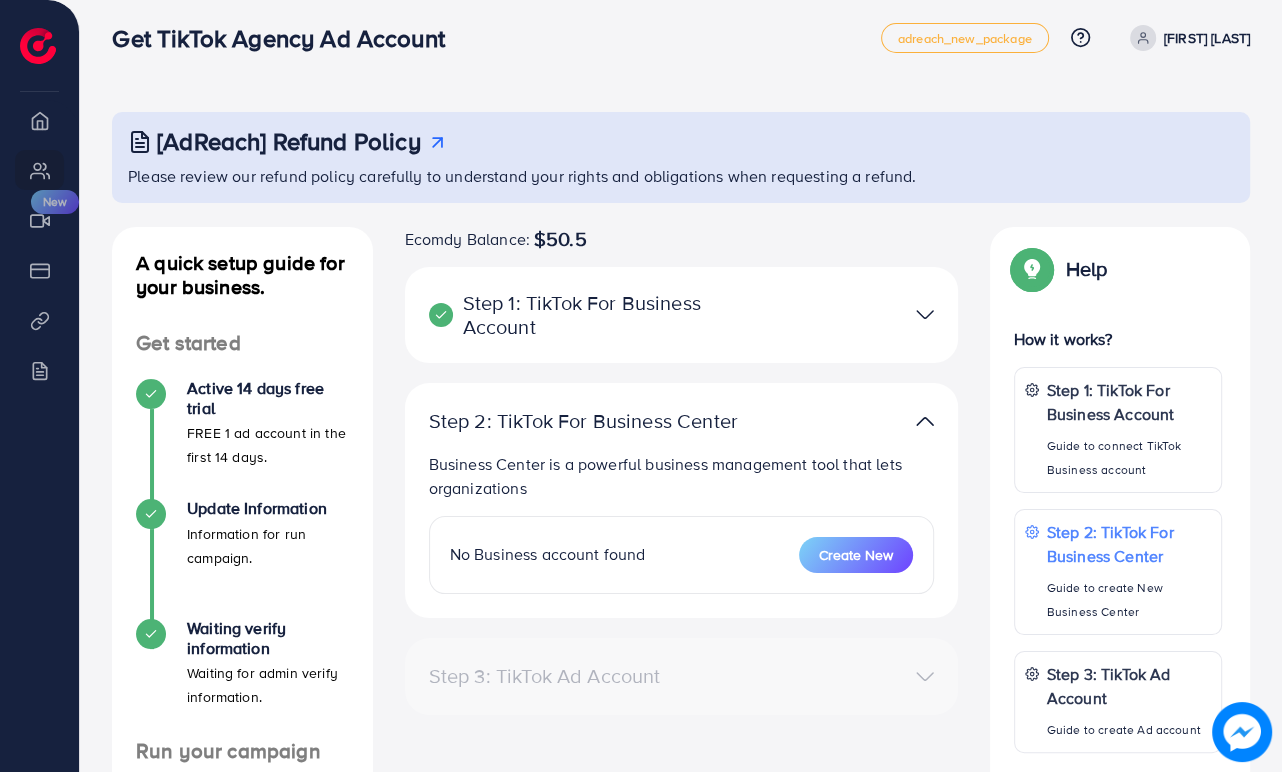 click at bounding box center [925, 421] 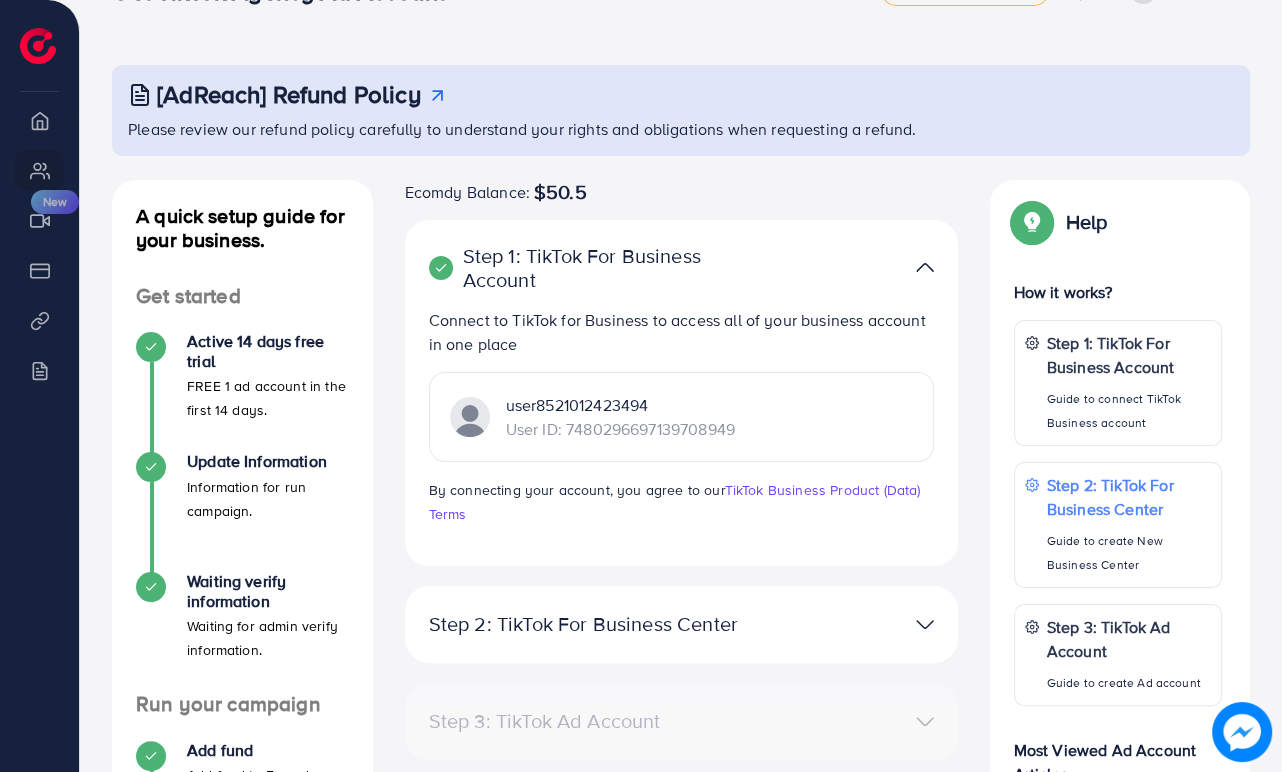 scroll, scrollTop: 123, scrollLeft: 0, axis: vertical 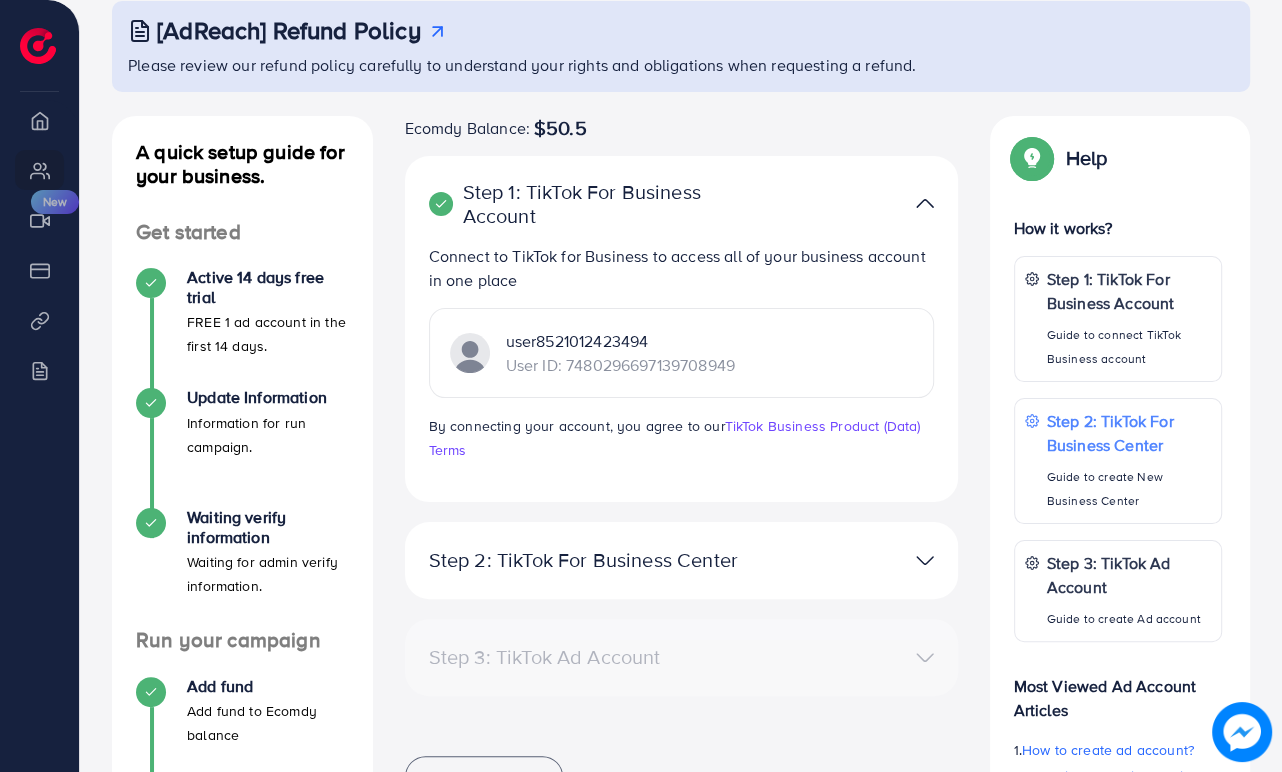 click at bounding box center [925, 560] 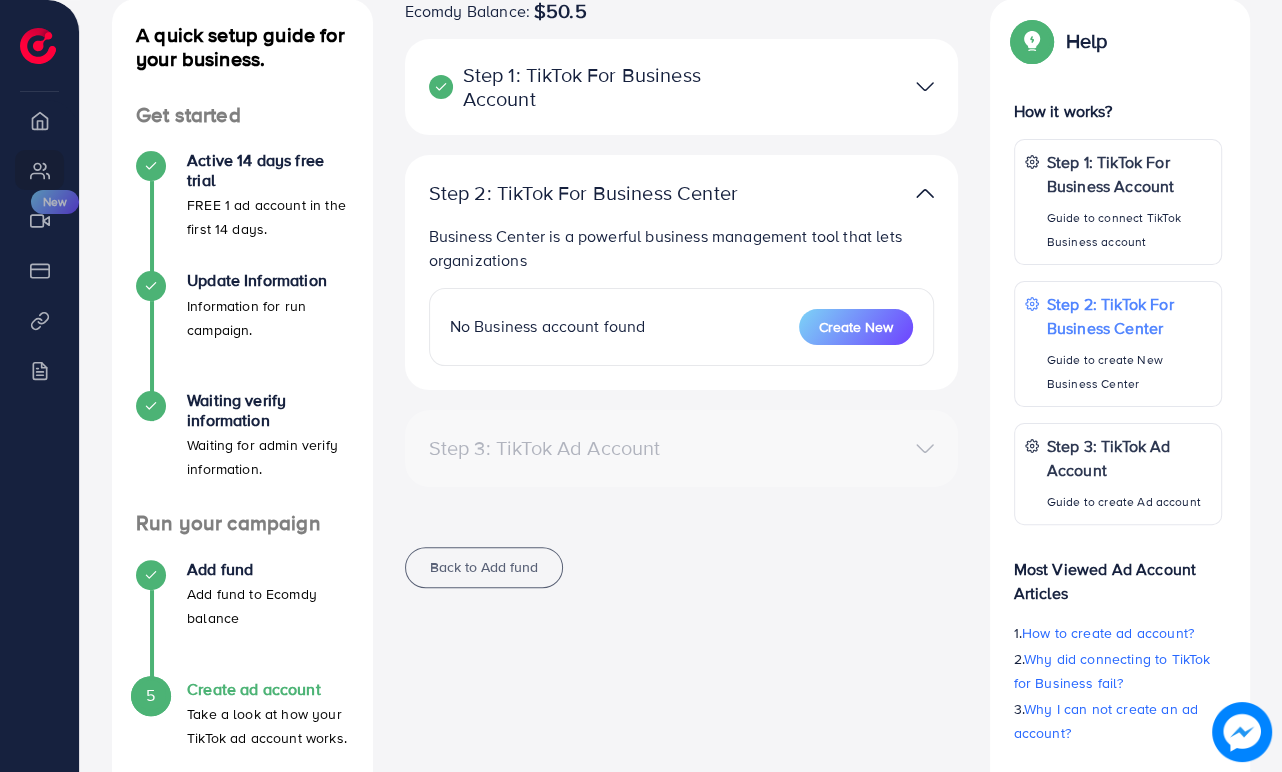 scroll, scrollTop: 234, scrollLeft: 0, axis: vertical 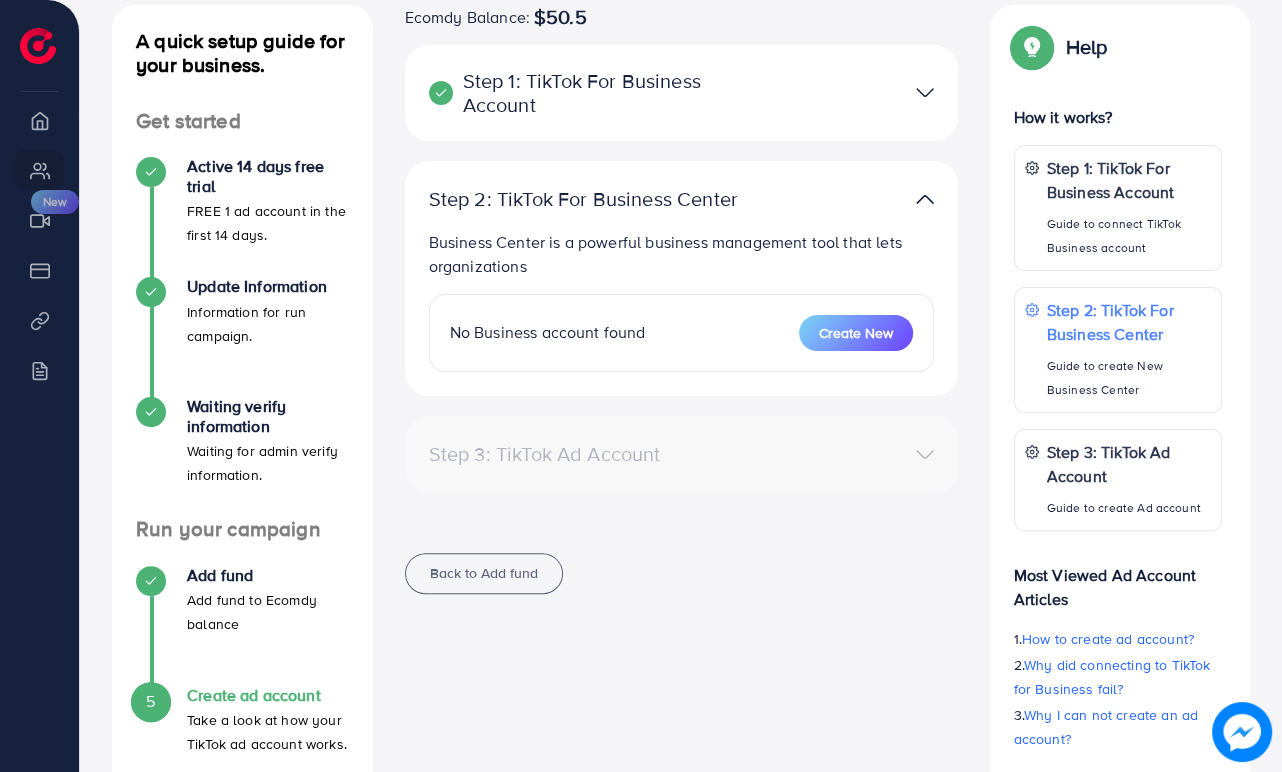 click at bounding box center (860, 199) 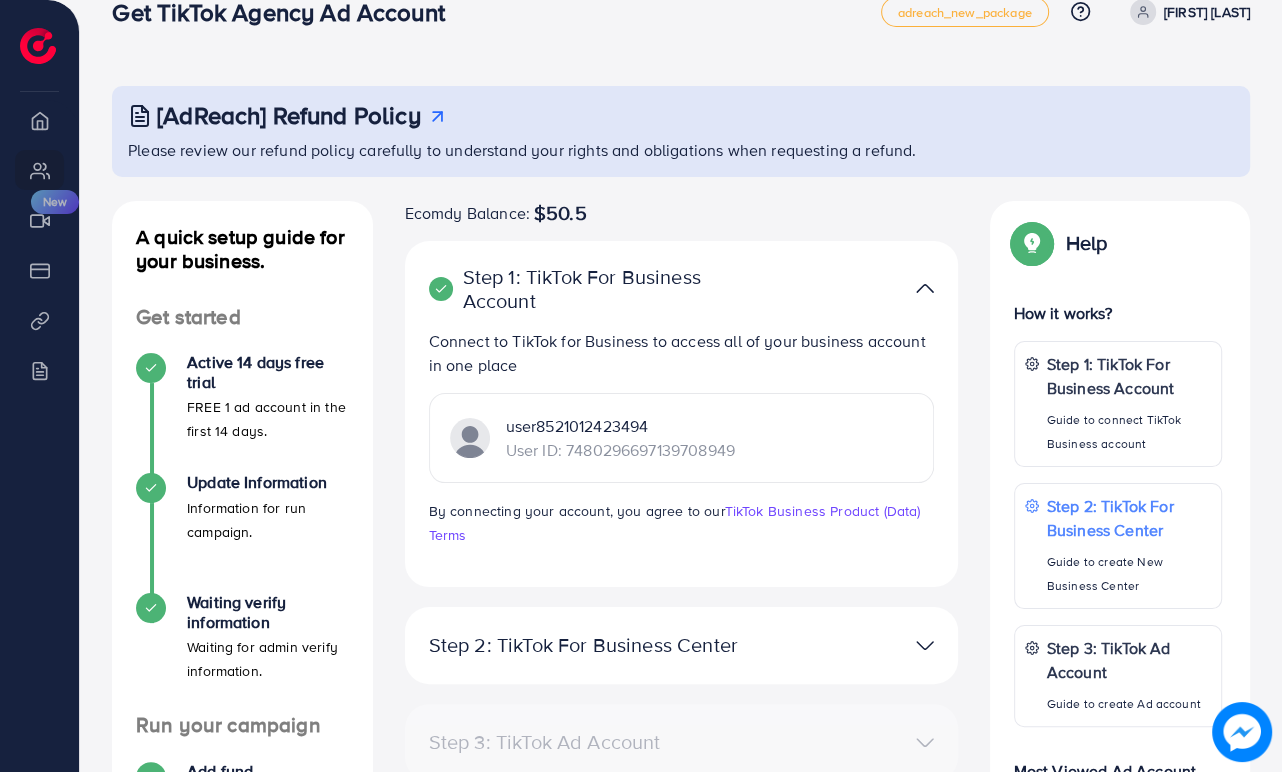 scroll, scrollTop: 0, scrollLeft: 0, axis: both 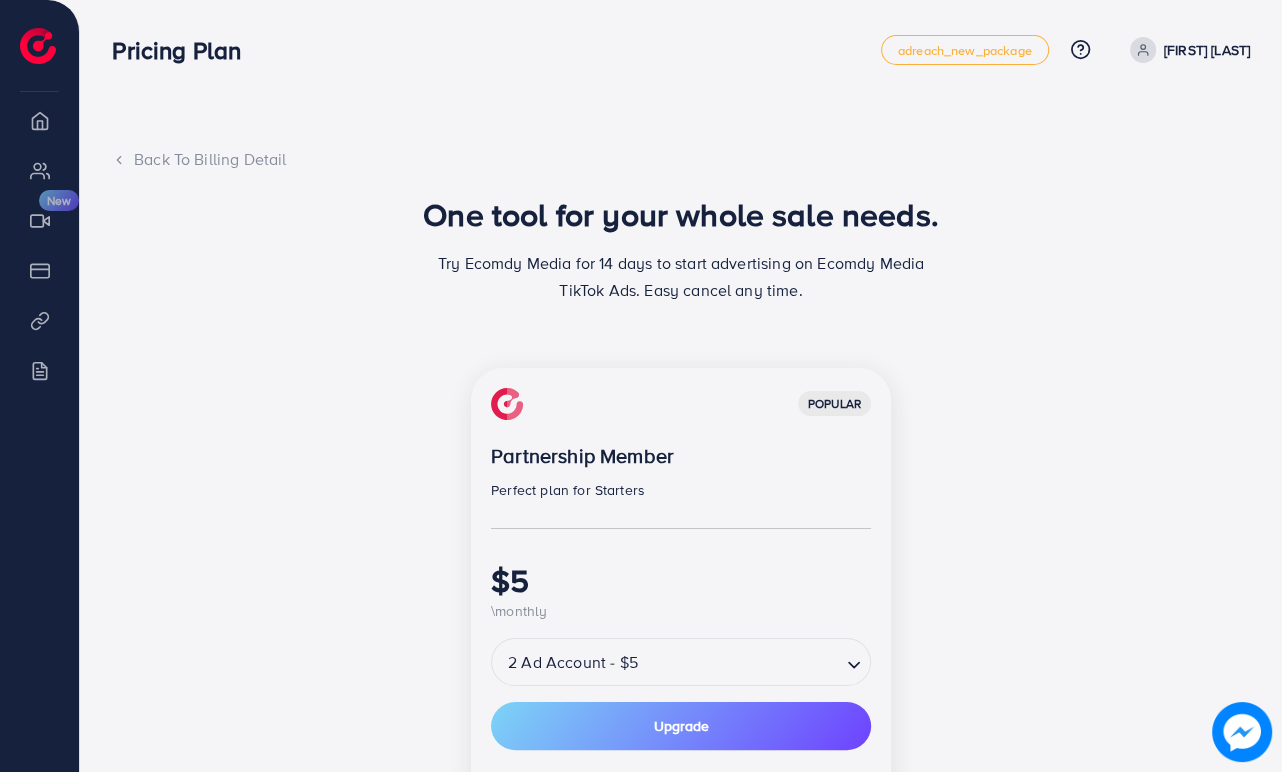 click on "Perfect plan for Starters" at bounding box center [681, 490] 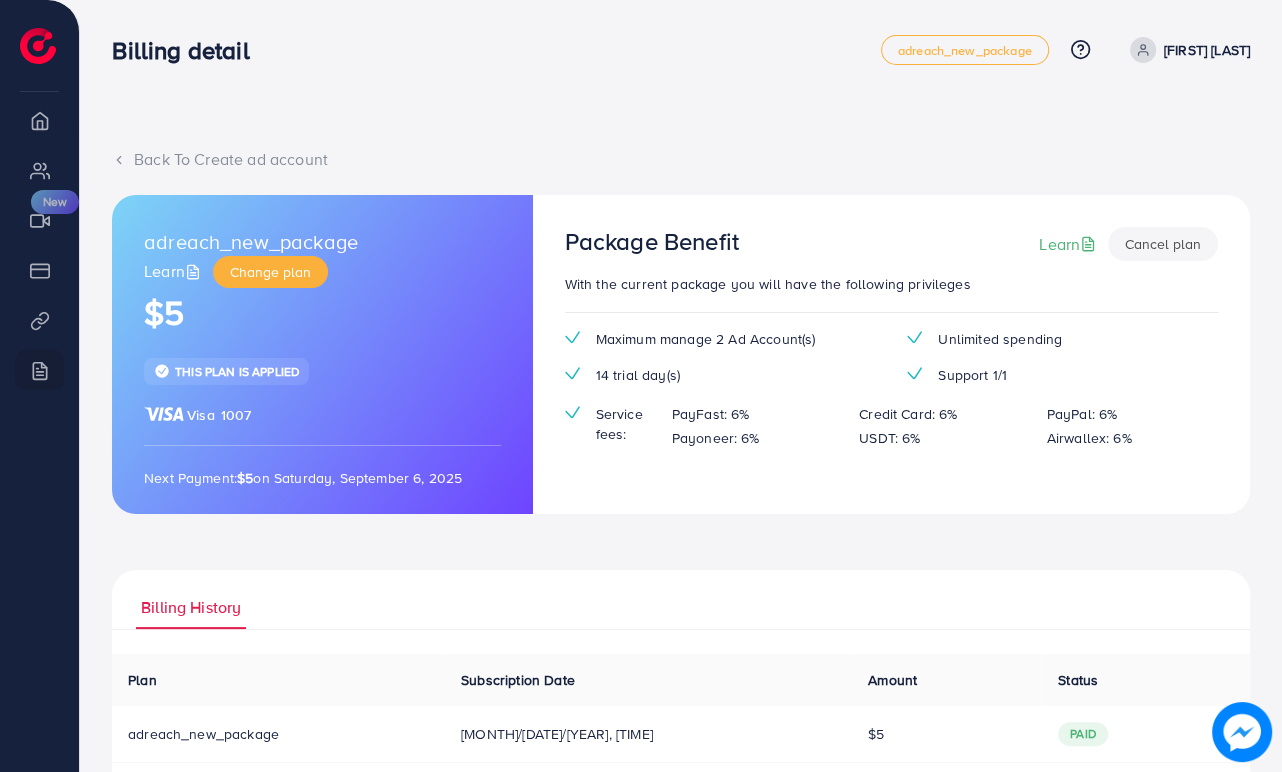 click on "14 trial day(s)" at bounding box center [720, 375] 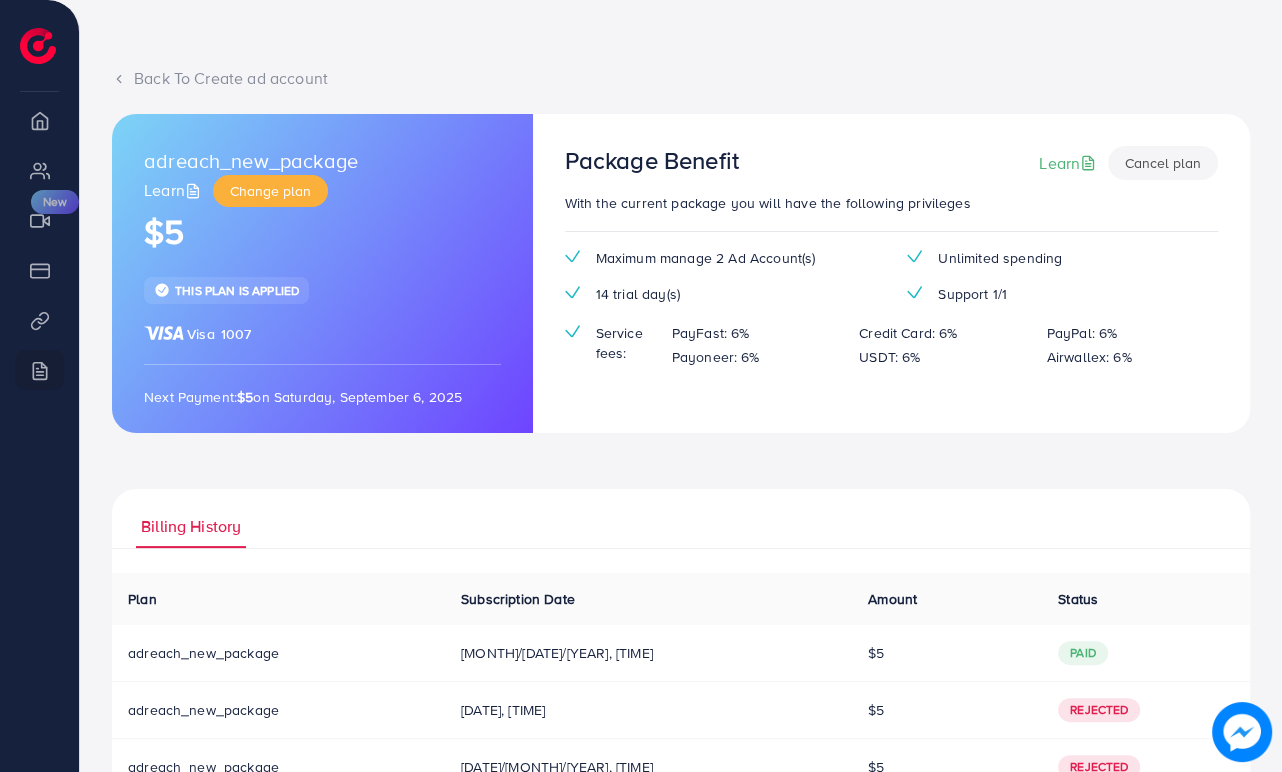 scroll, scrollTop: 0, scrollLeft: 0, axis: both 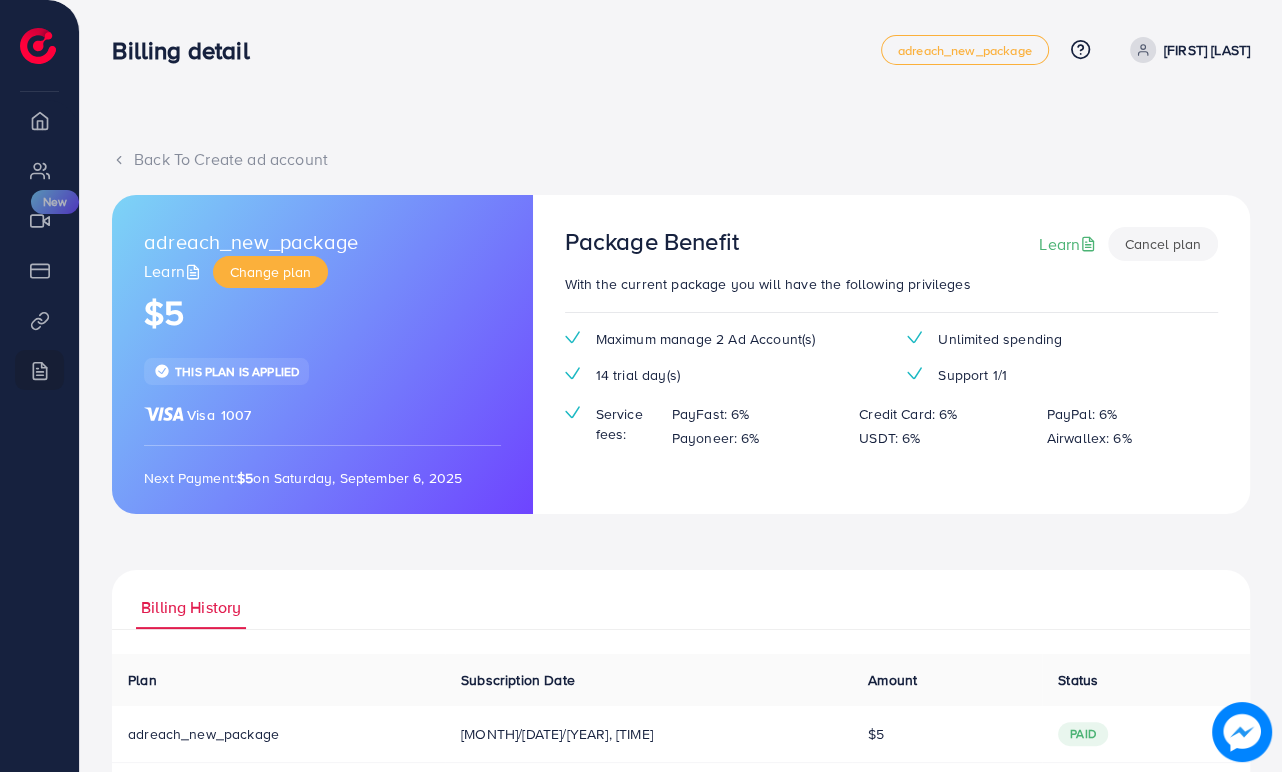 click on "Back To Create ad account   adreach_new_package   Learn   Change plan   $5  This plan is applied  Visa [CARD_NUMBER]  Next Payment:  $5  on [DAY], [MONTH] [DATE], [YEAR]   Package Benefit   Learn   Cancel plan   With the current package you will have the following privileges  Maximum manage 2 Ad Account(s) Unlimited spending 14 trial day(s)  Support 1/1 Service fees:  PayFast: 6%   Credit Card: 6%   PayPal: 6%   Payoneer: 6%   USDT: 6%   Airwallex: 6%  Billing History               Plan Subscription Date Amount Status Download Invoice            adreach_new_package  [MONTH]/[DATE]/[YEAR], [TIME]  $5   paid       adreach_new_package  [MONTH]/[DATE]/[YEAR], [TIME]  $5   Rejected          adreach_new_package  [DATE]/[MONTH]/[YEAR], [TIME]  $5   Rejected              Ecomdy Media  Business Number  202113175W   68 CIRCULAR ROAD #02-01   Singapore   [POSTAL_CODE]   [PHONE]   support@[DOMAIN].com   Invoice   N/A   Date   Invalid Date   Due   On Receipt   balance due   USD $0   BILL TO      Zipcode:    (+)      Description   Rate   qty   amount   $0" at bounding box center [681, 462] 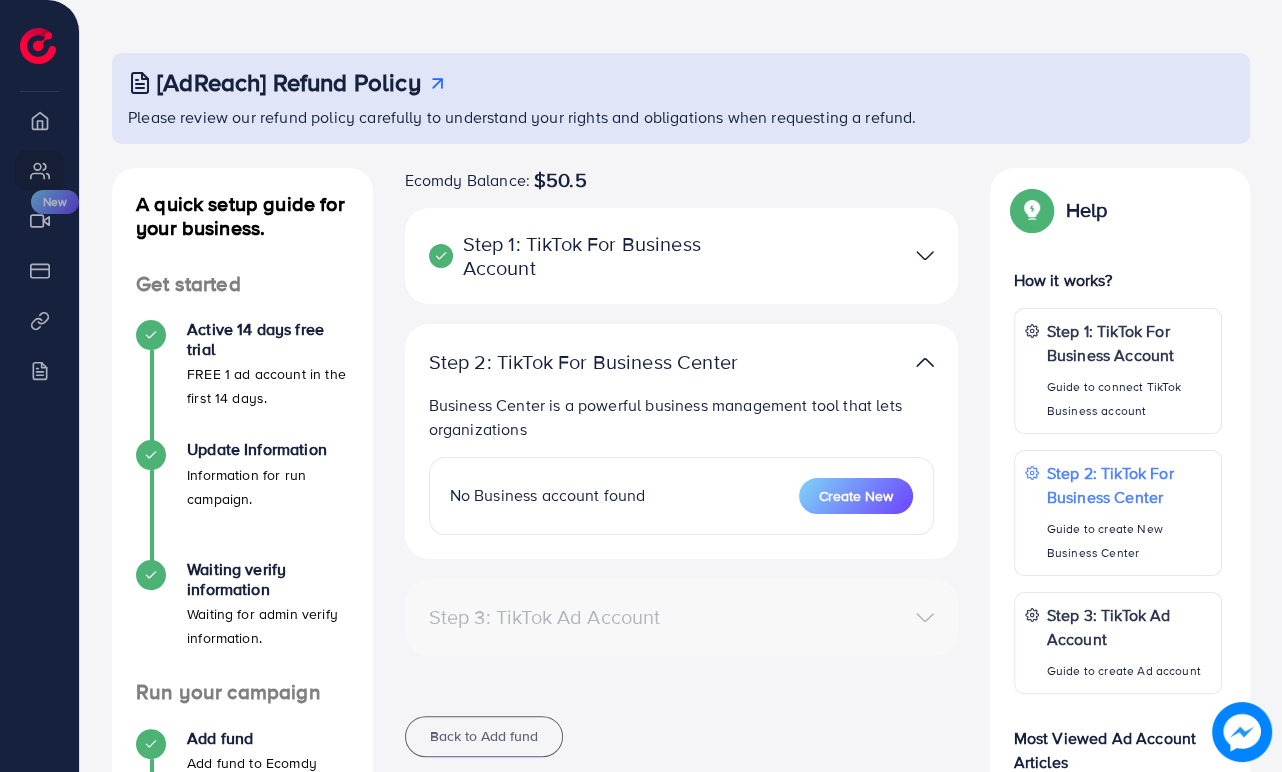 scroll, scrollTop: 345, scrollLeft: 0, axis: vertical 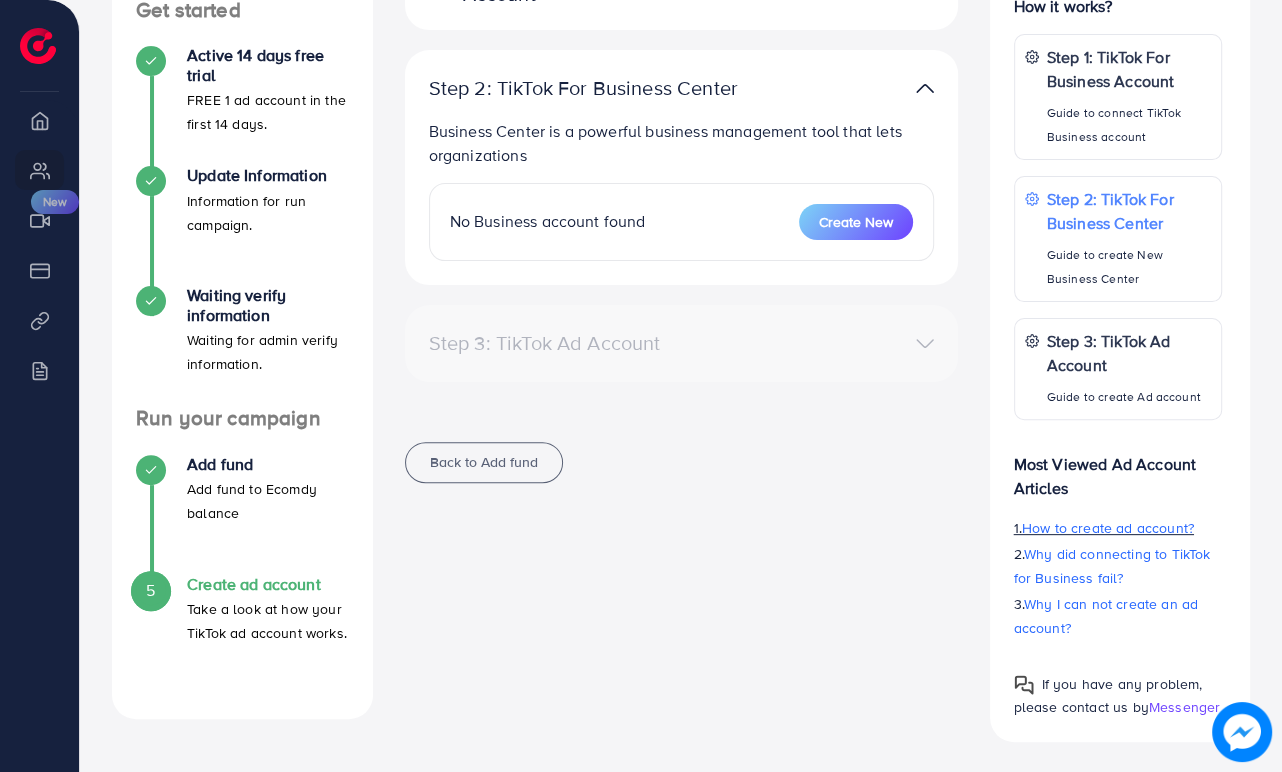 click on "How to create ad account?" at bounding box center (1108, 528) 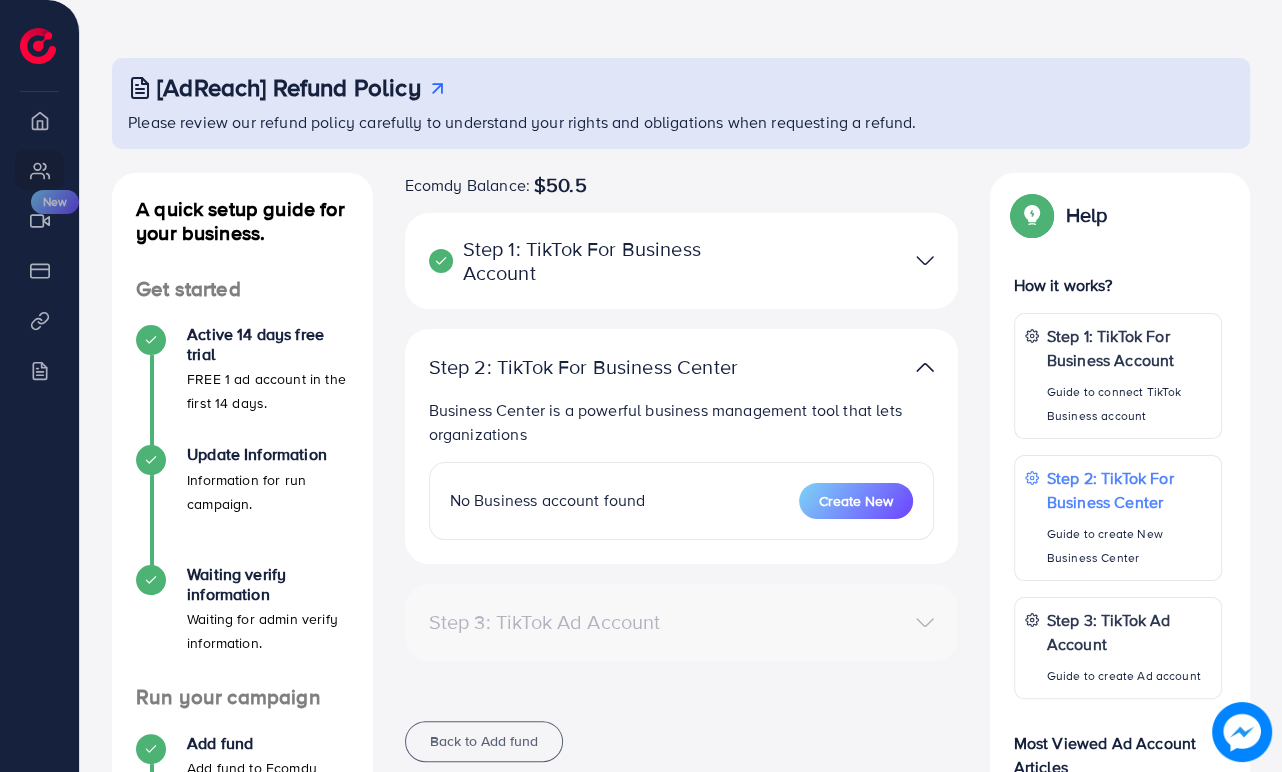 scroll, scrollTop: 0, scrollLeft: 0, axis: both 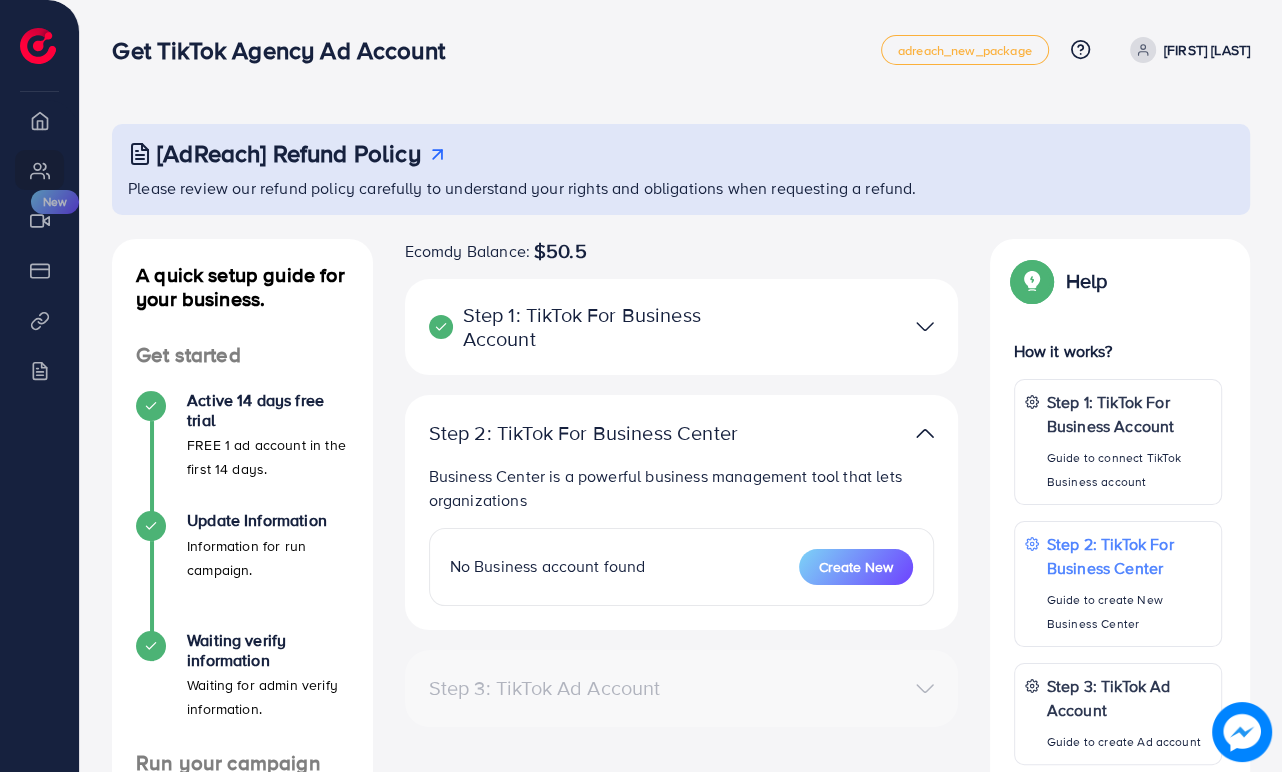 click at bounding box center [925, 326] 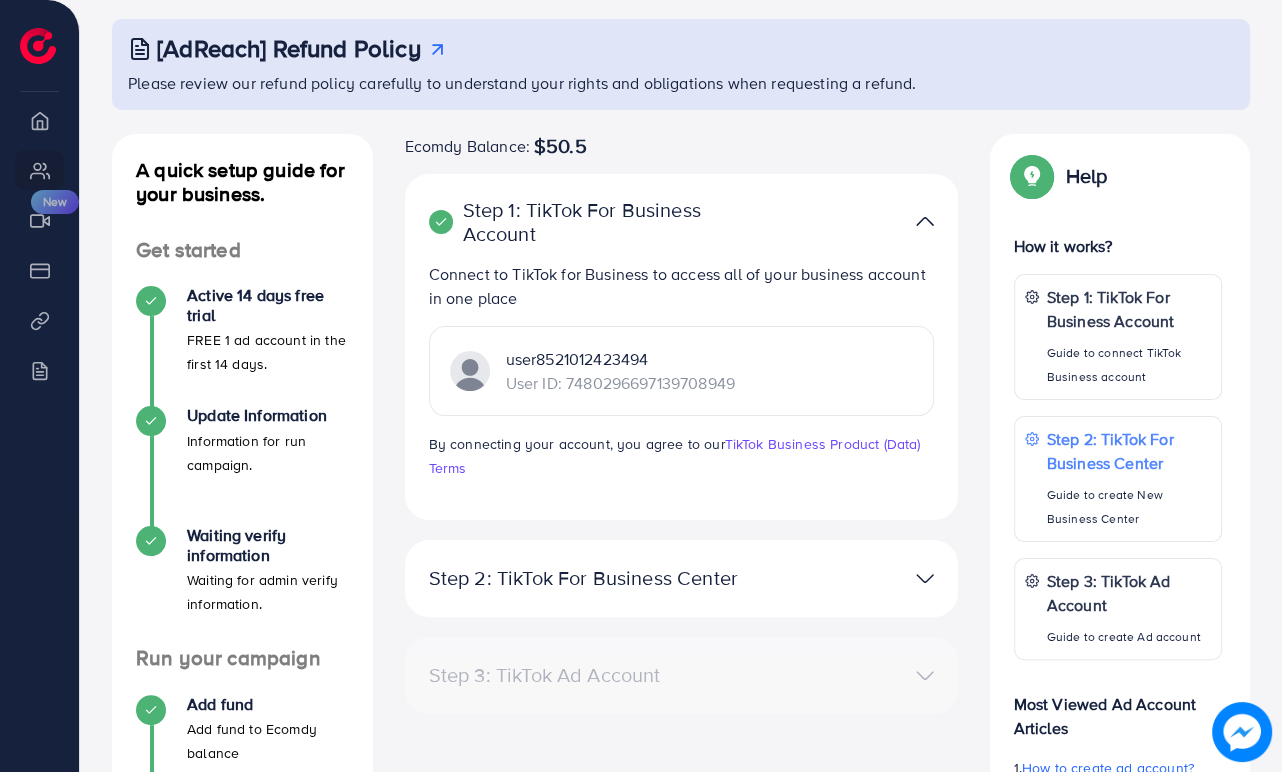 scroll, scrollTop: 111, scrollLeft: 0, axis: vertical 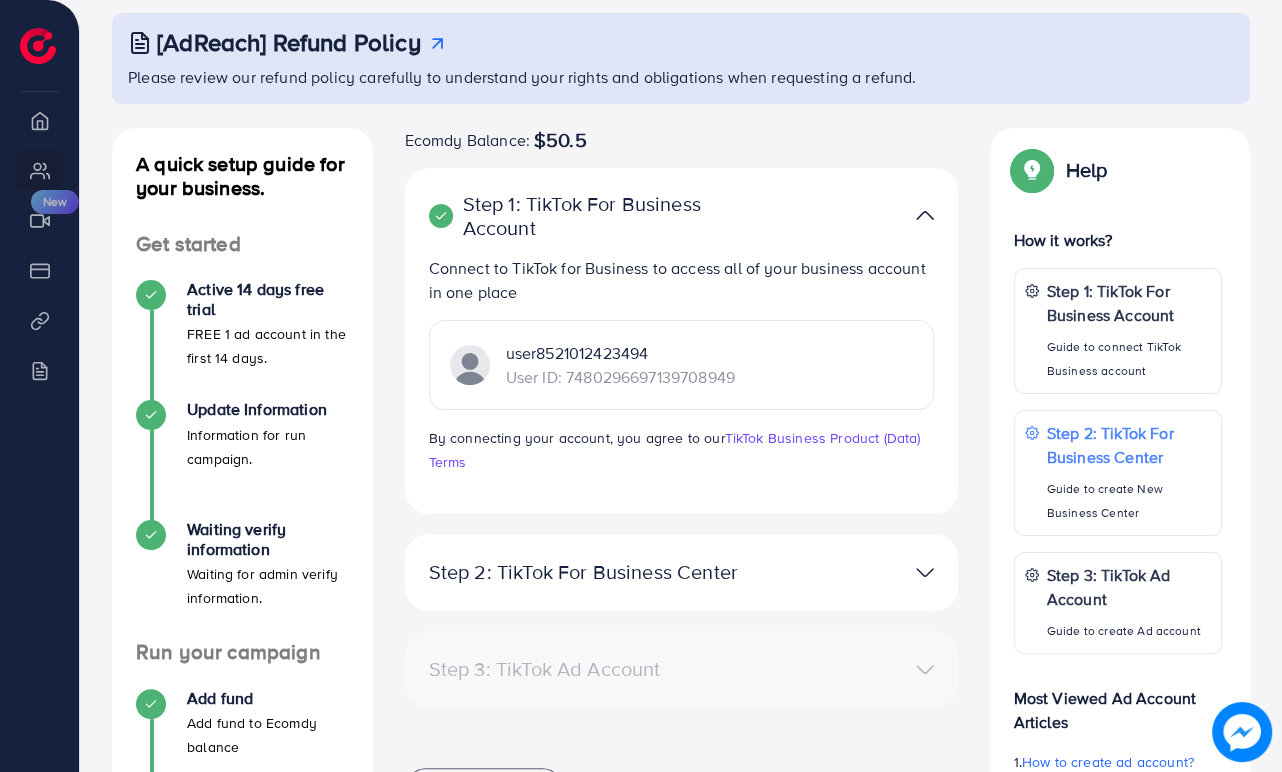 click at bounding box center [860, 215] 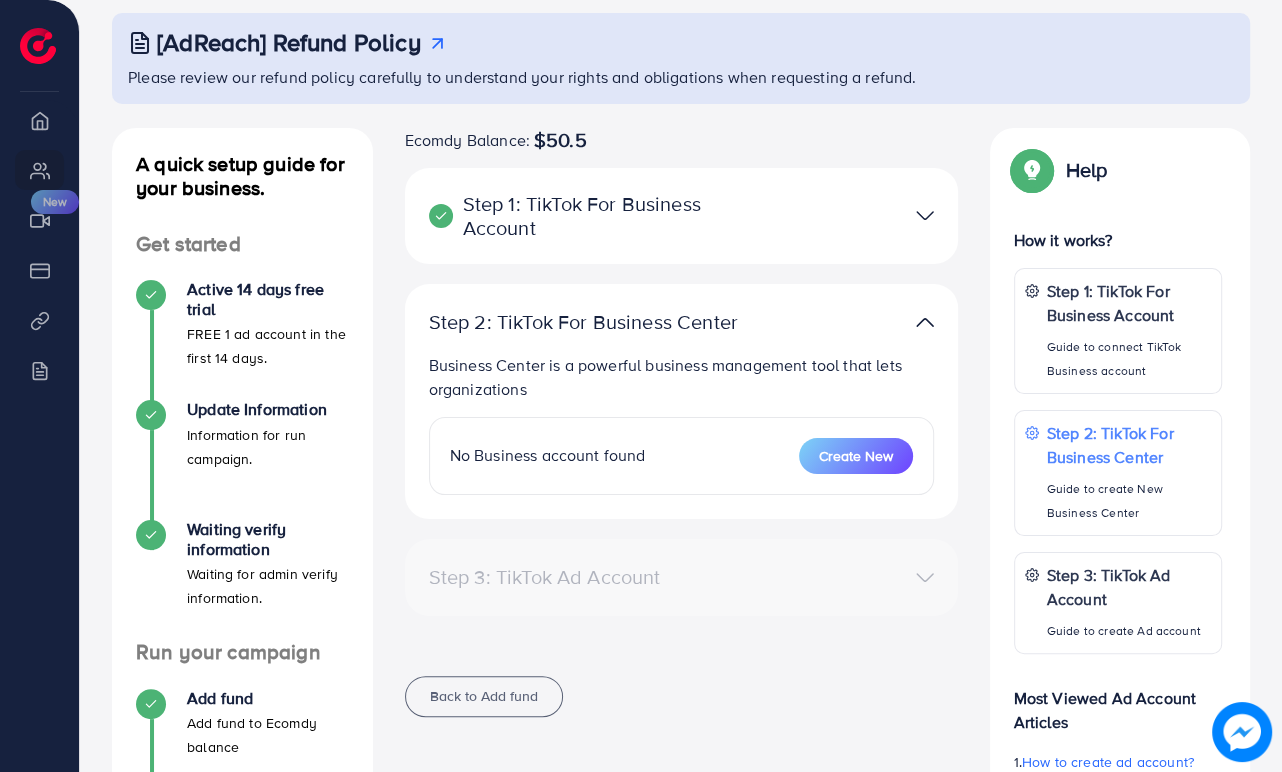 click at bounding box center (925, 215) 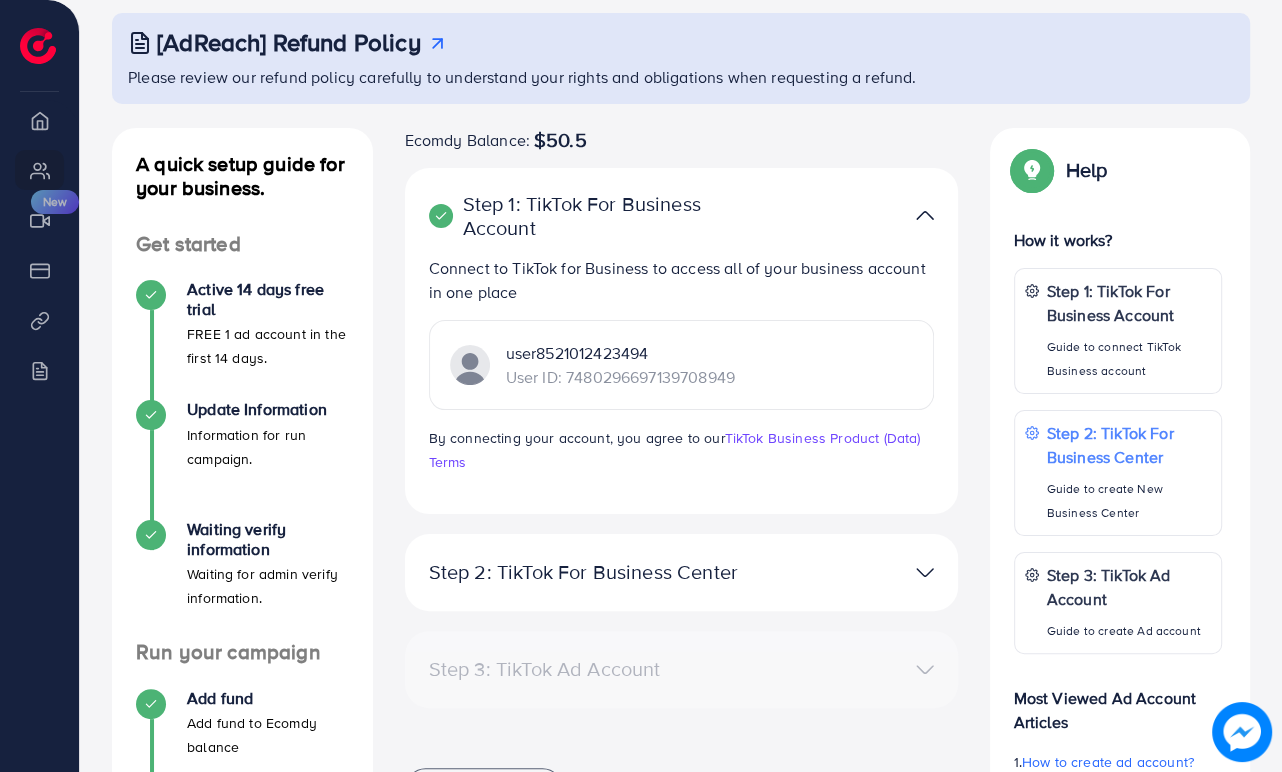 click at bounding box center (925, 215) 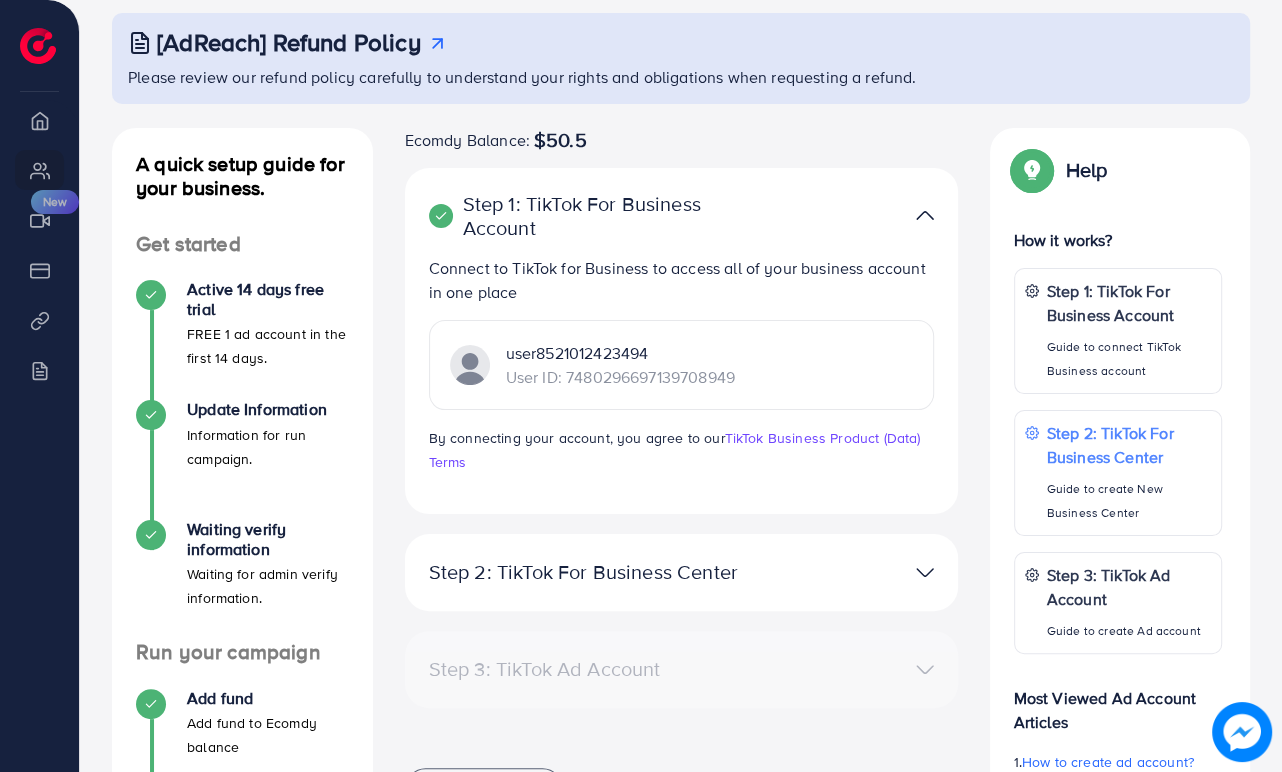 click at bounding box center (860, 572) 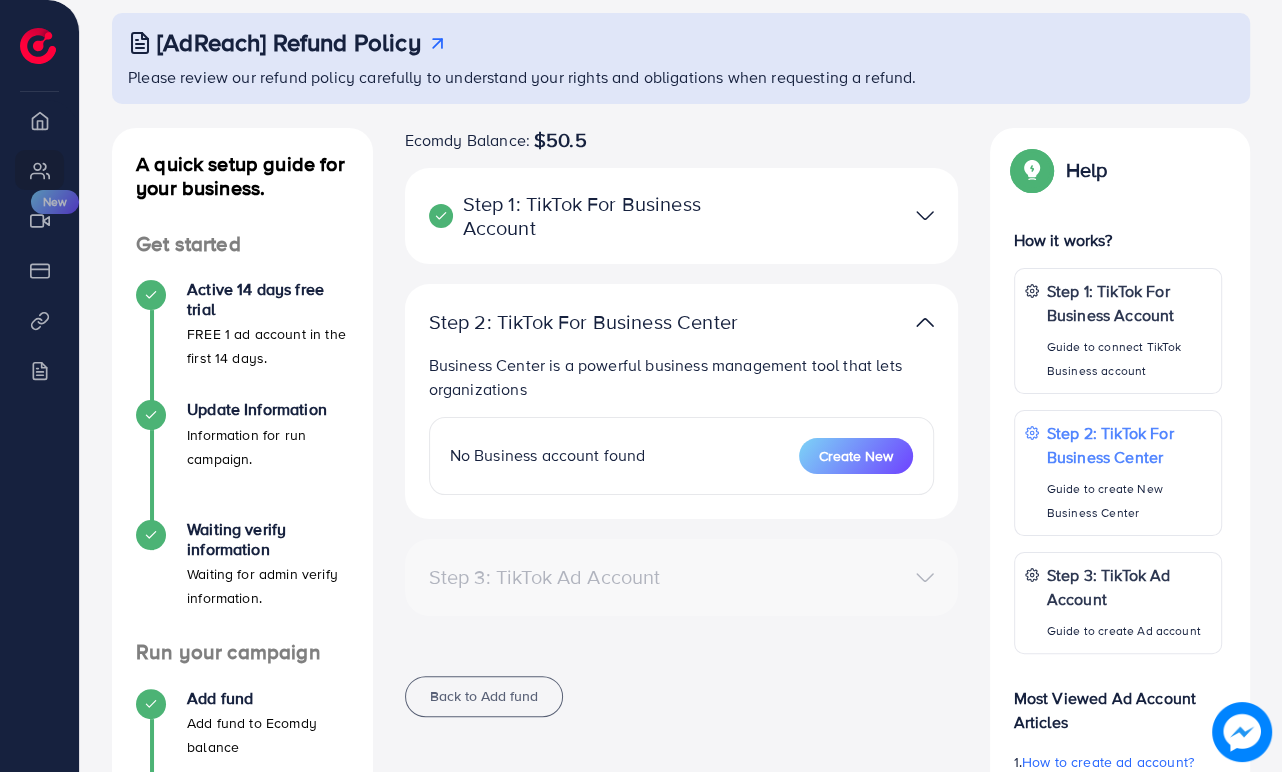 drag, startPoint x: 918, startPoint y: 181, endPoint x: 909, endPoint y: 234, distance: 53.75872 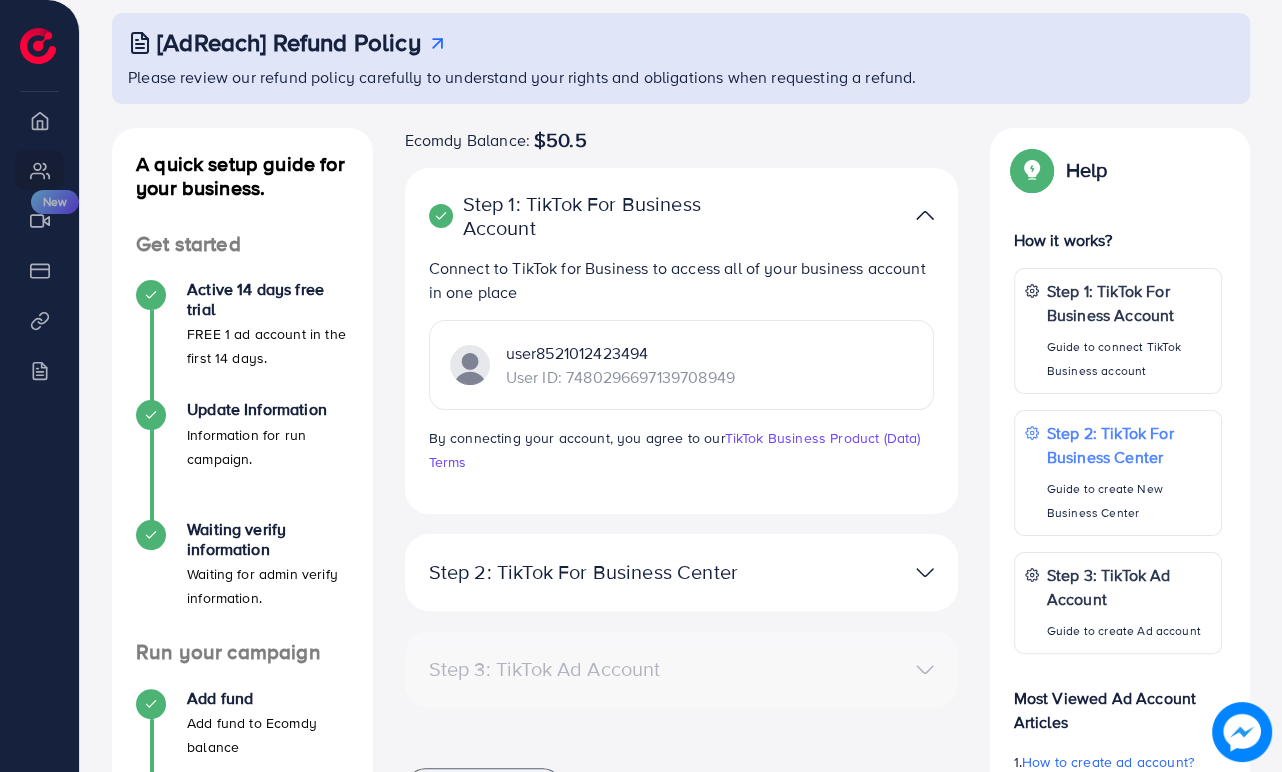 click at bounding box center [925, 572] 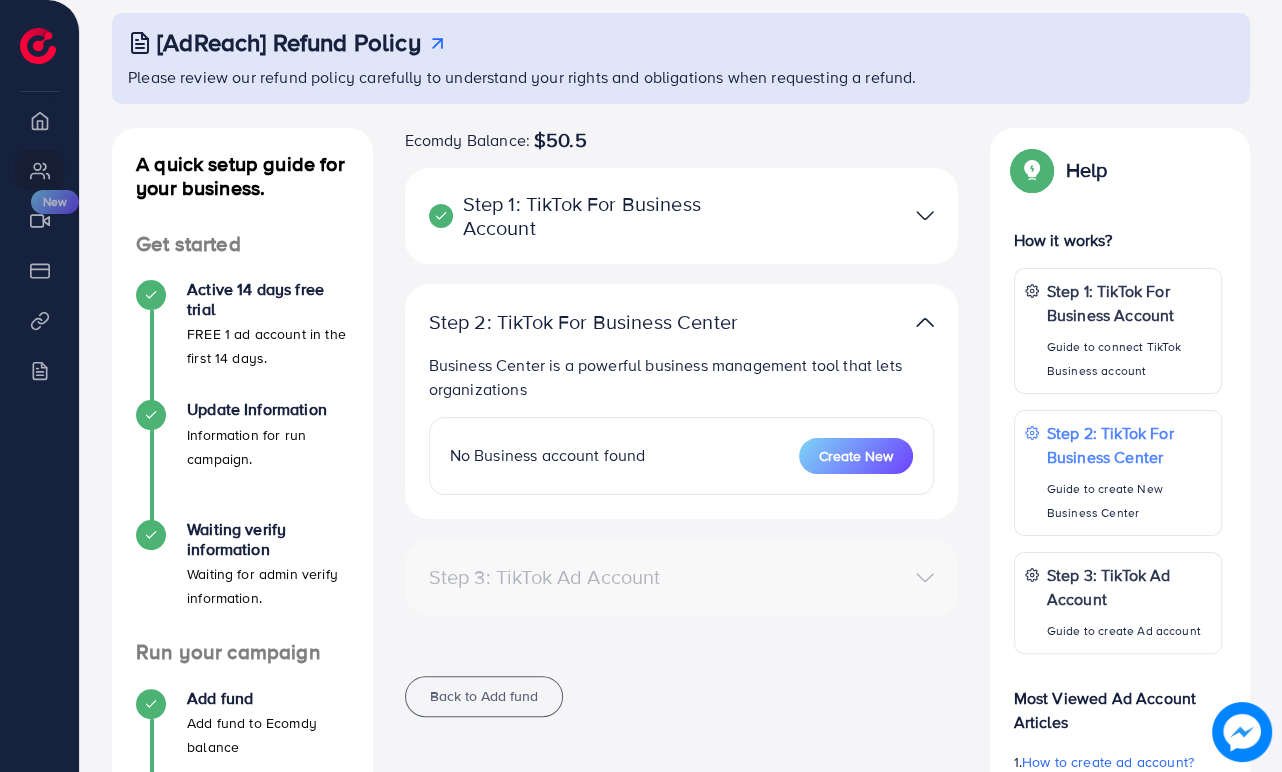 click at bounding box center [925, 215] 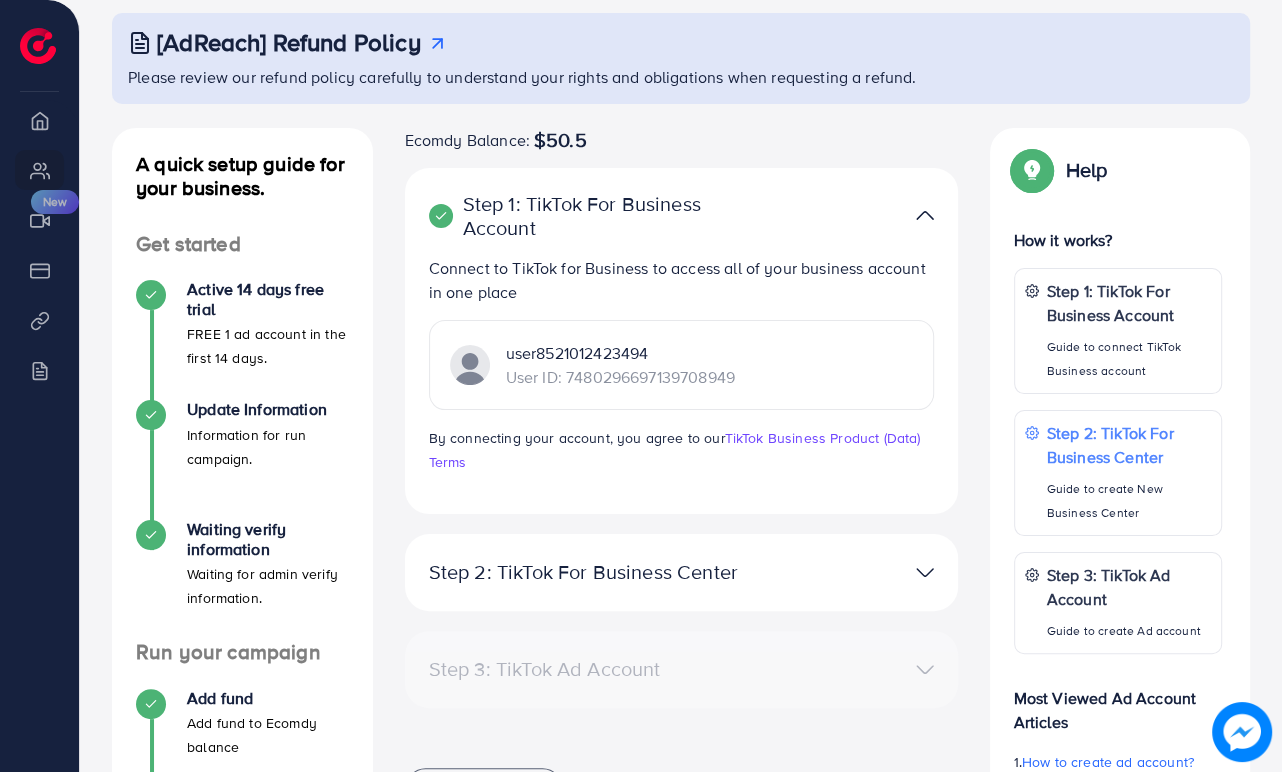 click at bounding box center (860, 572) 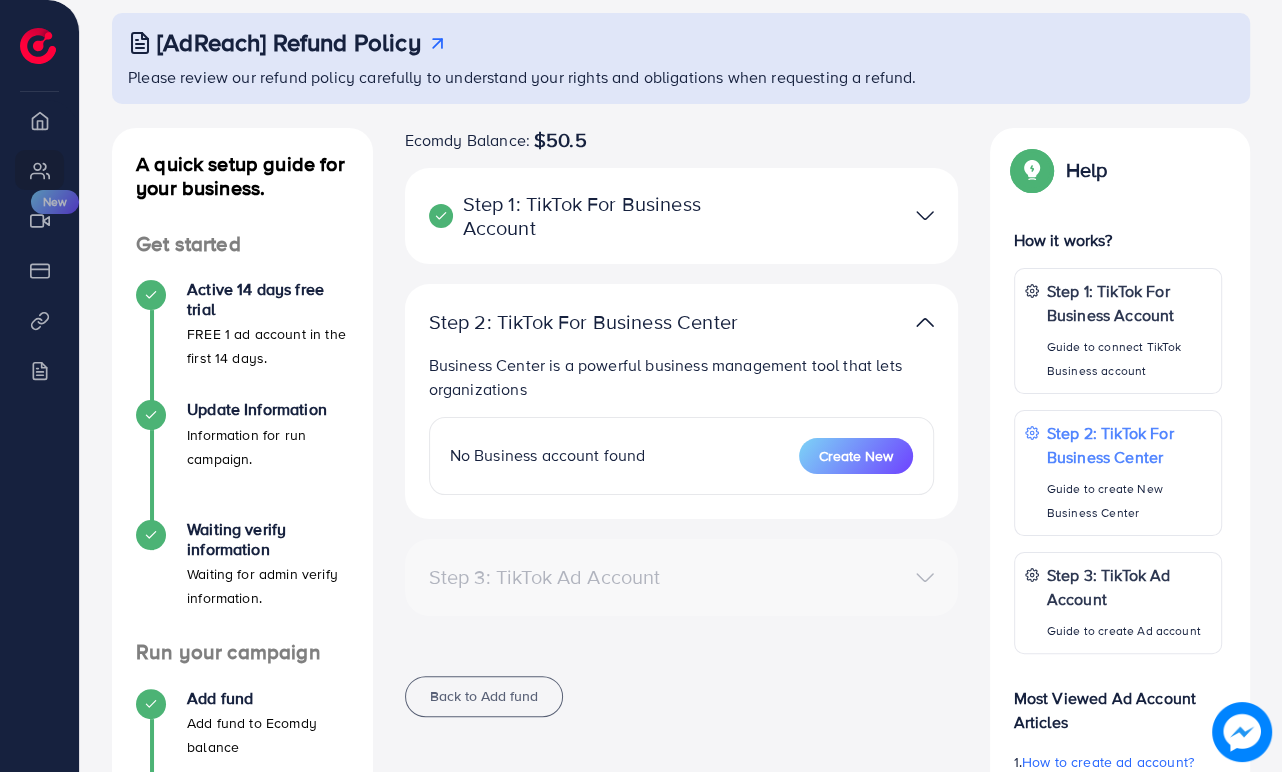 click at bounding box center [925, 322] 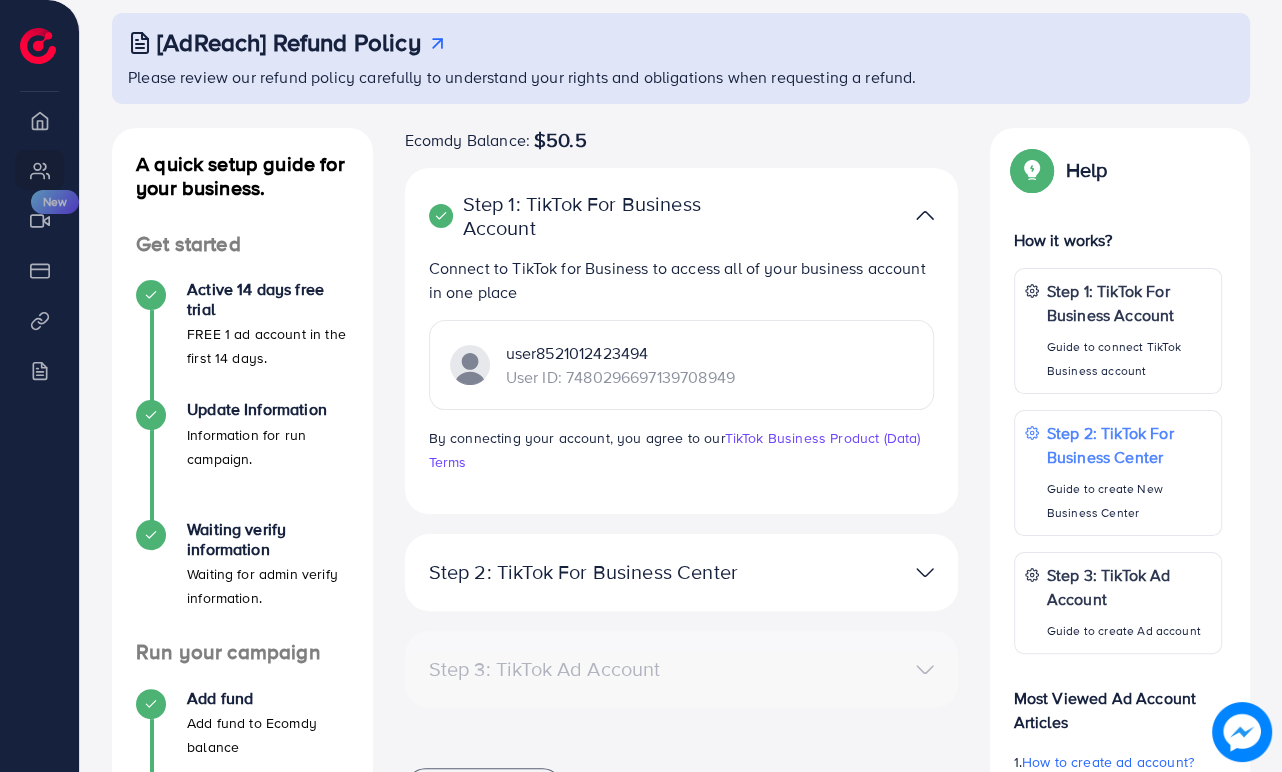click at bounding box center (925, 215) 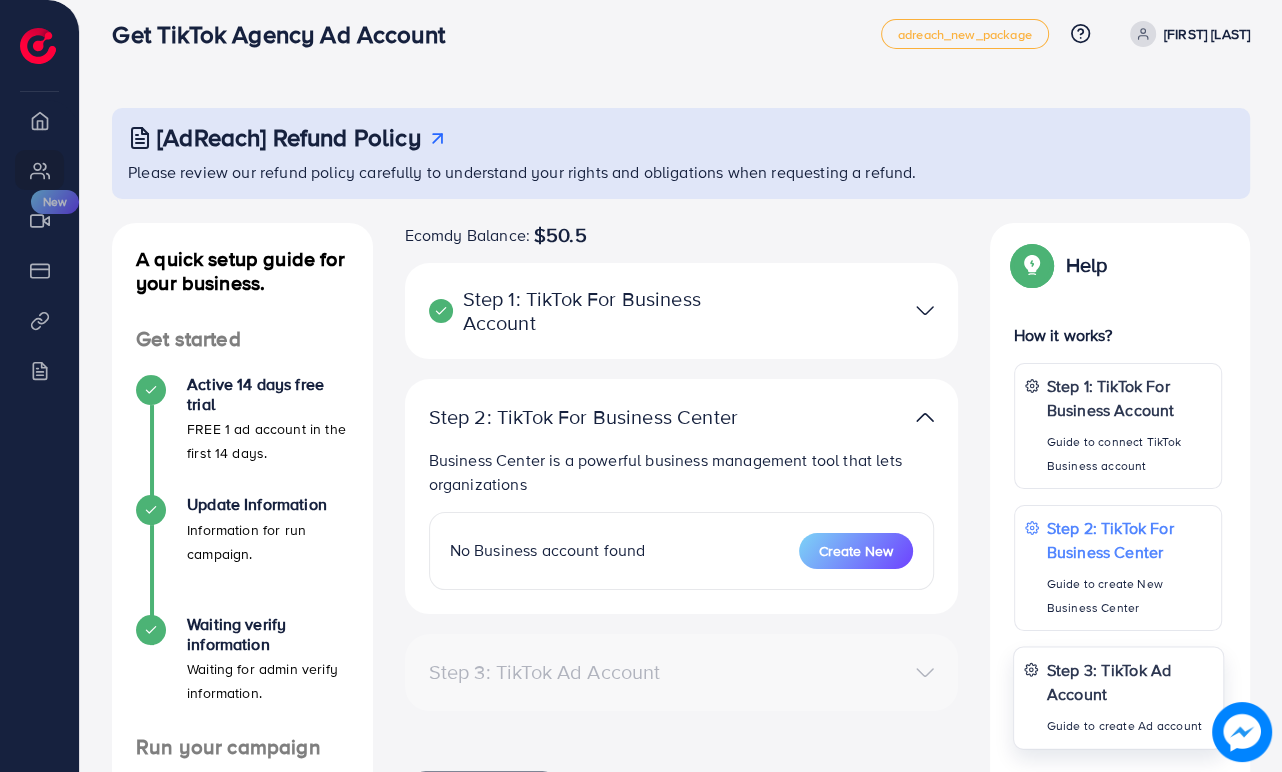 scroll, scrollTop: 0, scrollLeft: 0, axis: both 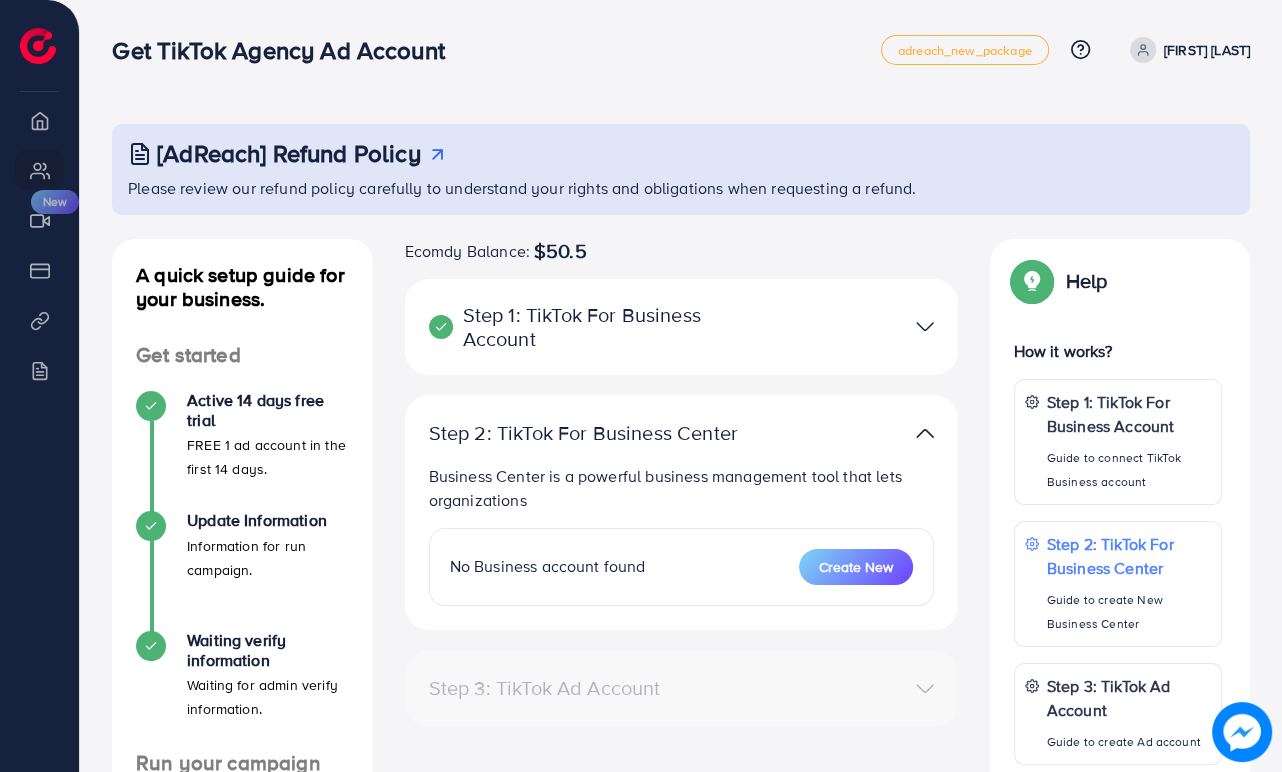click at bounding box center [925, 433] 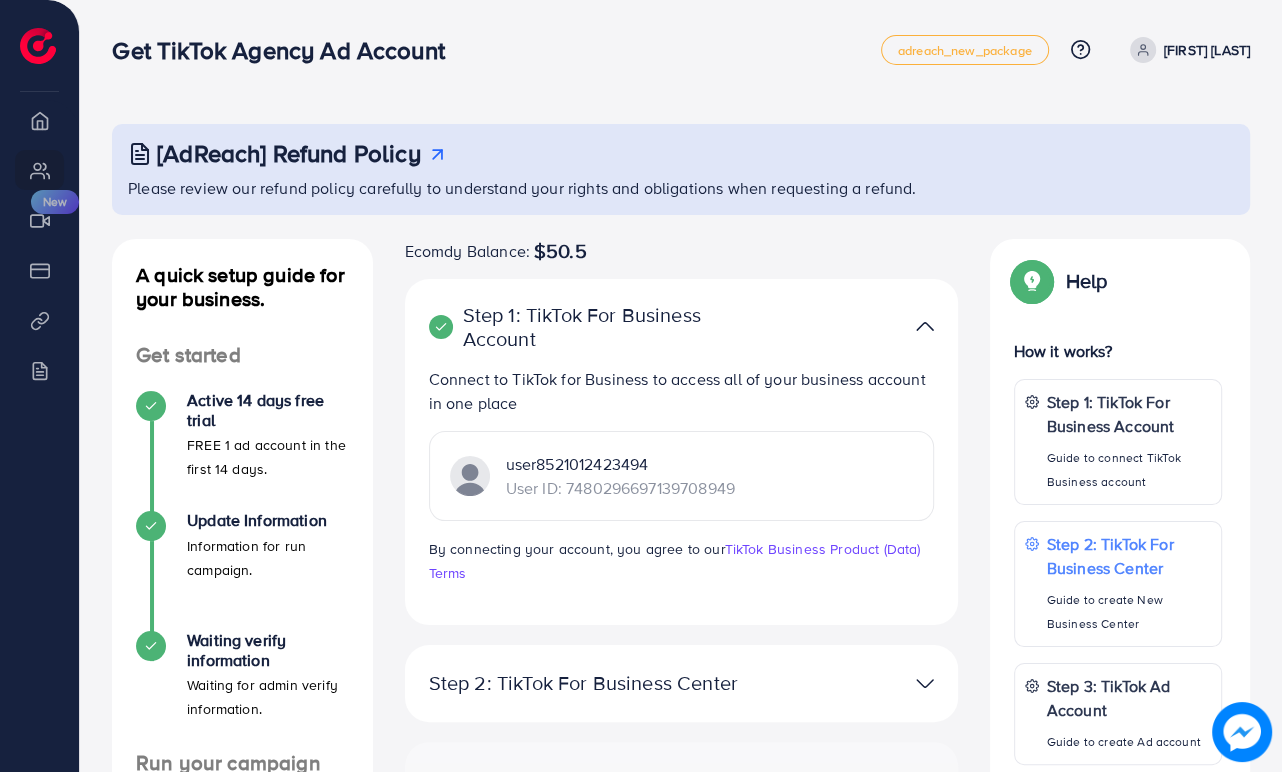 click at bounding box center (860, 326) 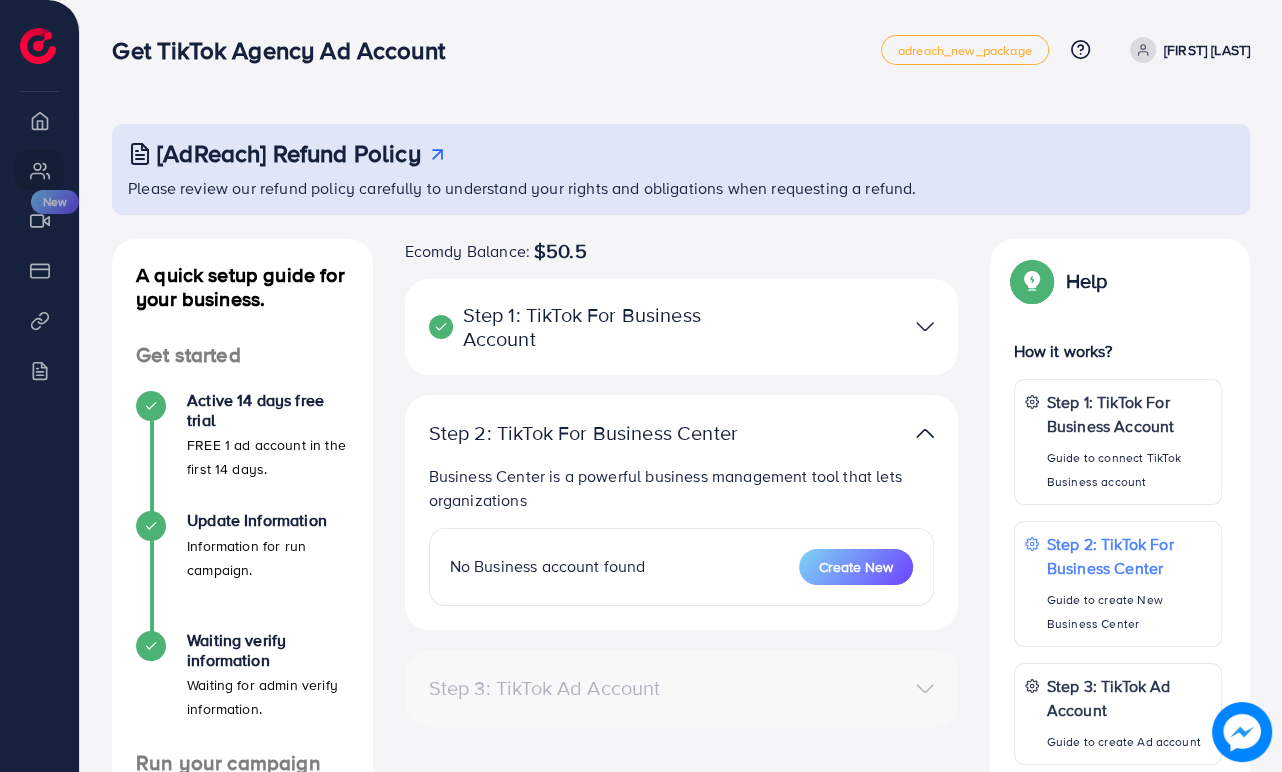 click at bounding box center (925, 433) 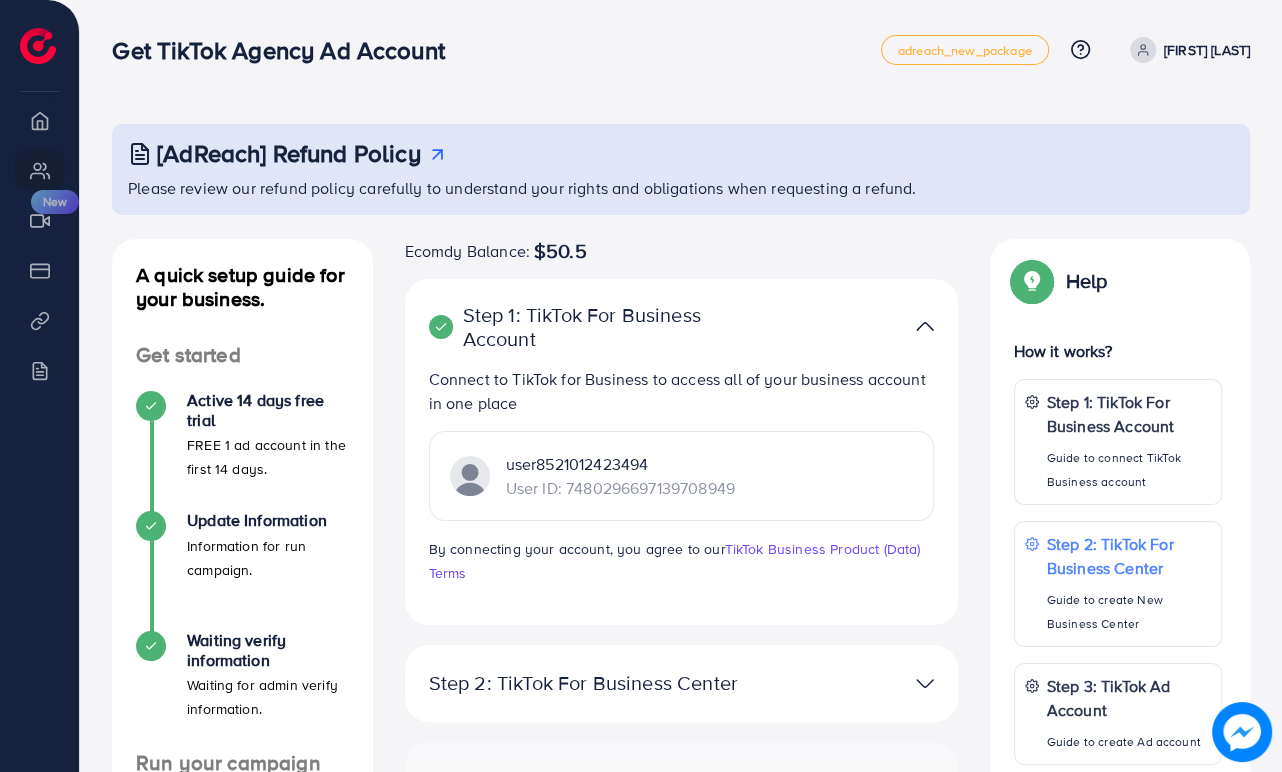 click at bounding box center [925, 326] 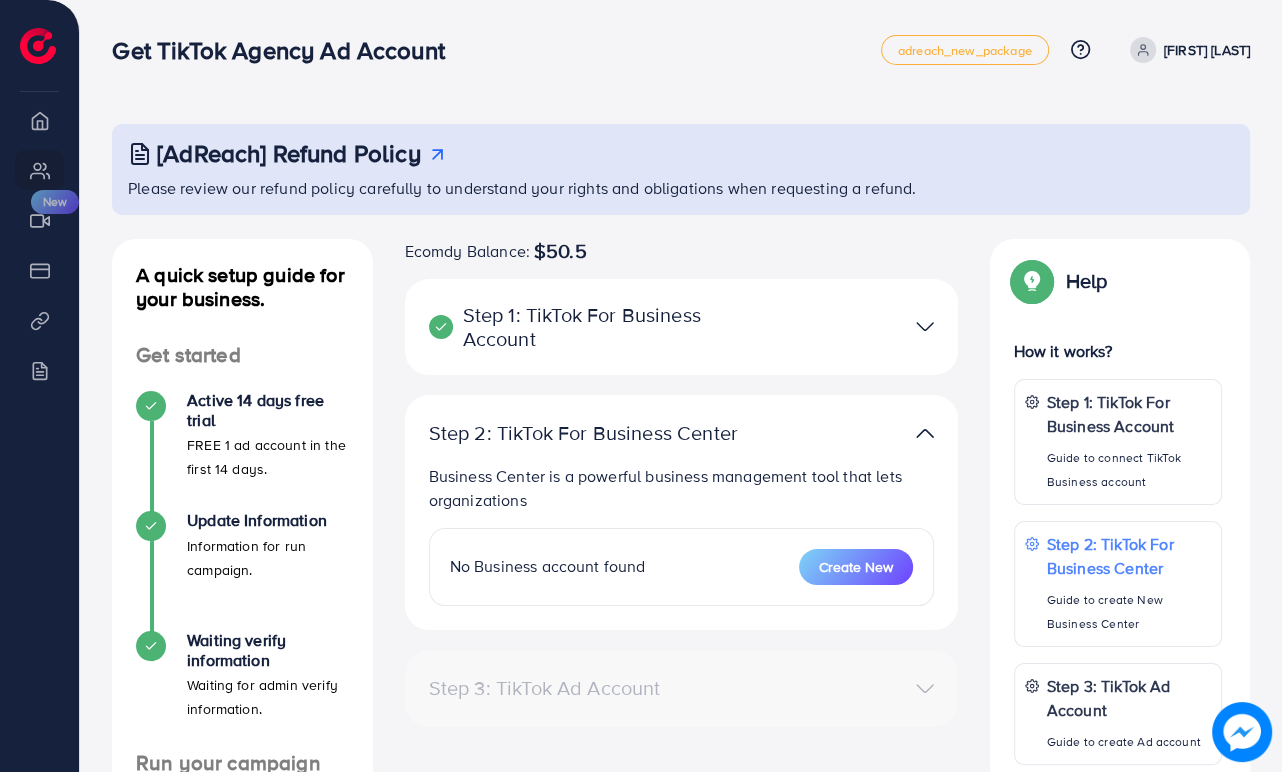 click on "Step 2: TikTok For Business Center   Business Center is a powerful business management tool that lets organizations  No Business account found  Create New" at bounding box center (681, 512) 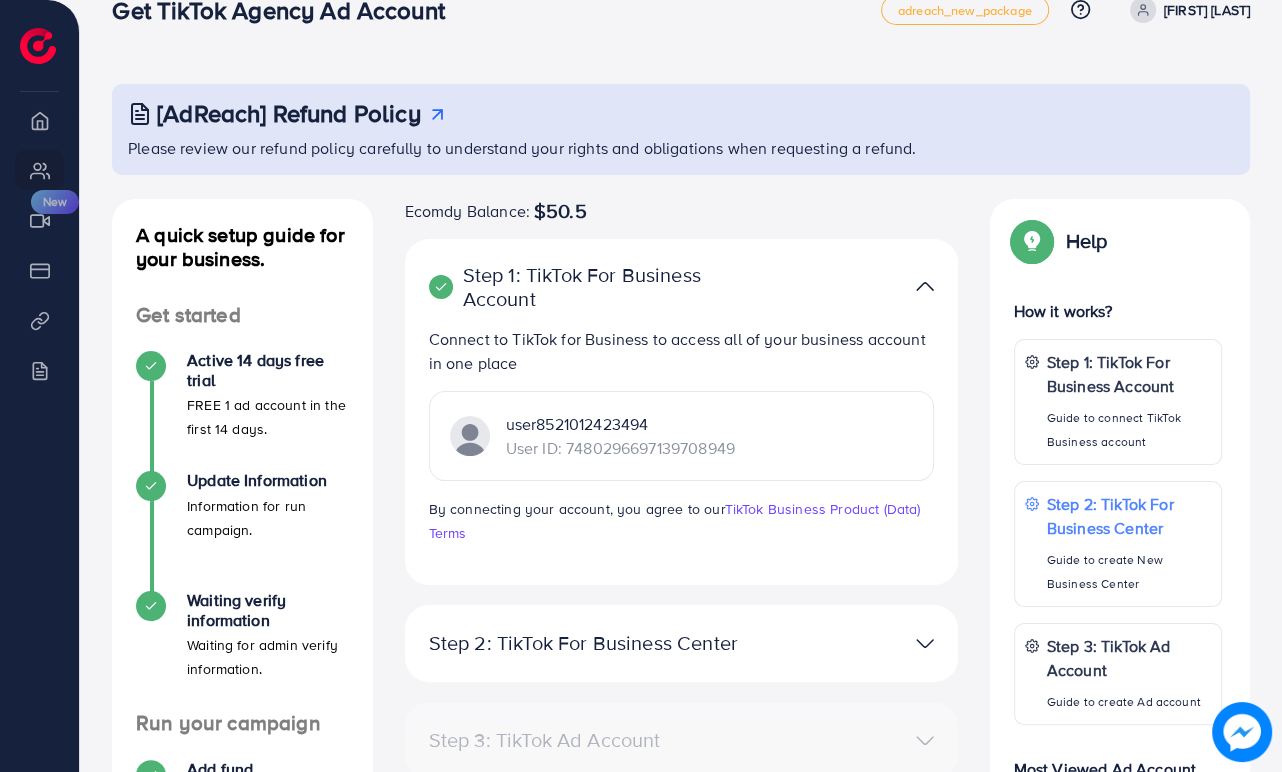 scroll, scrollTop: 111, scrollLeft: 0, axis: vertical 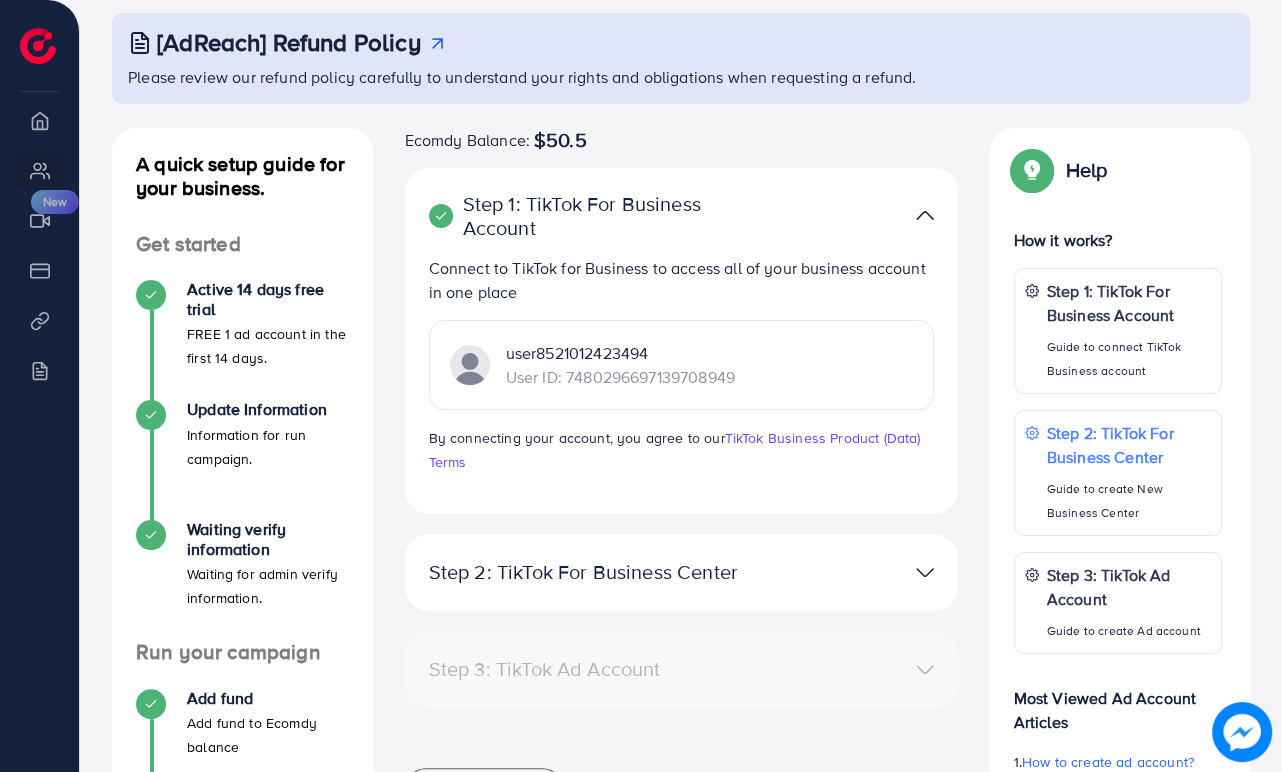 click at bounding box center [925, 215] 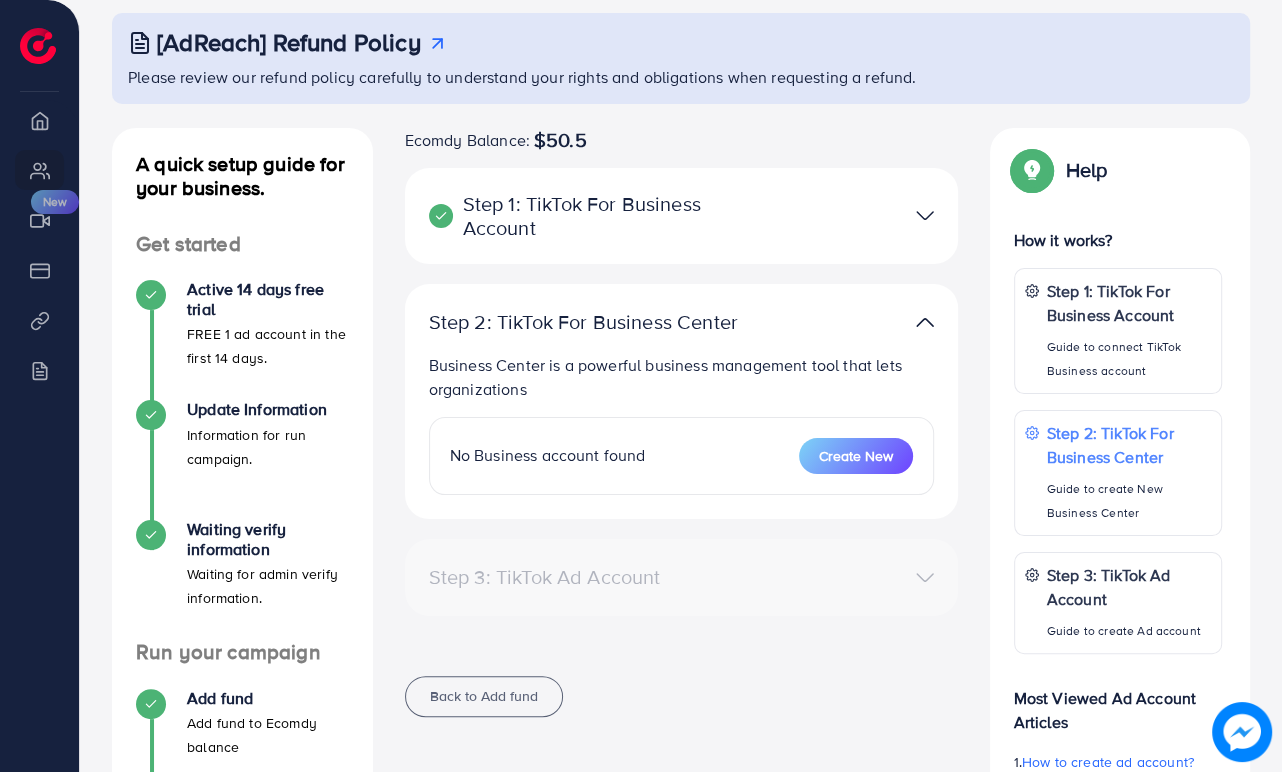click at bounding box center (925, 322) 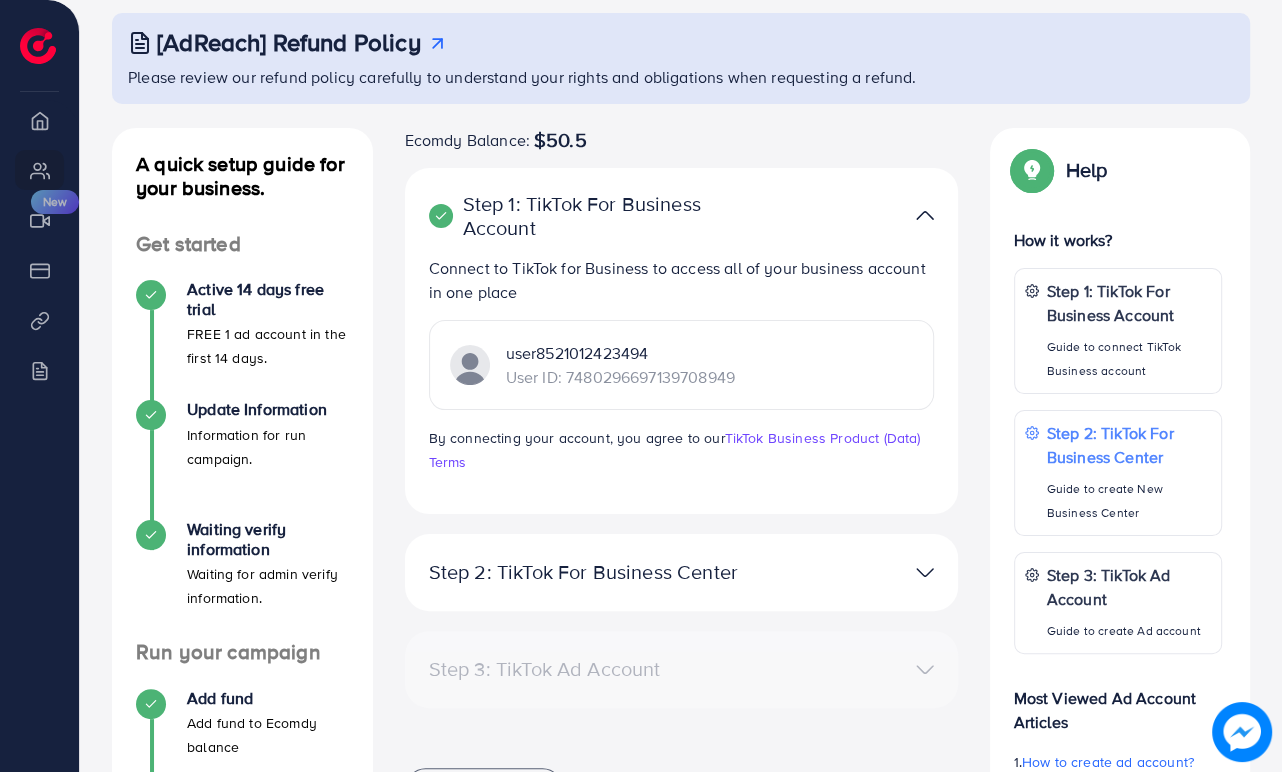 click at bounding box center [925, 215] 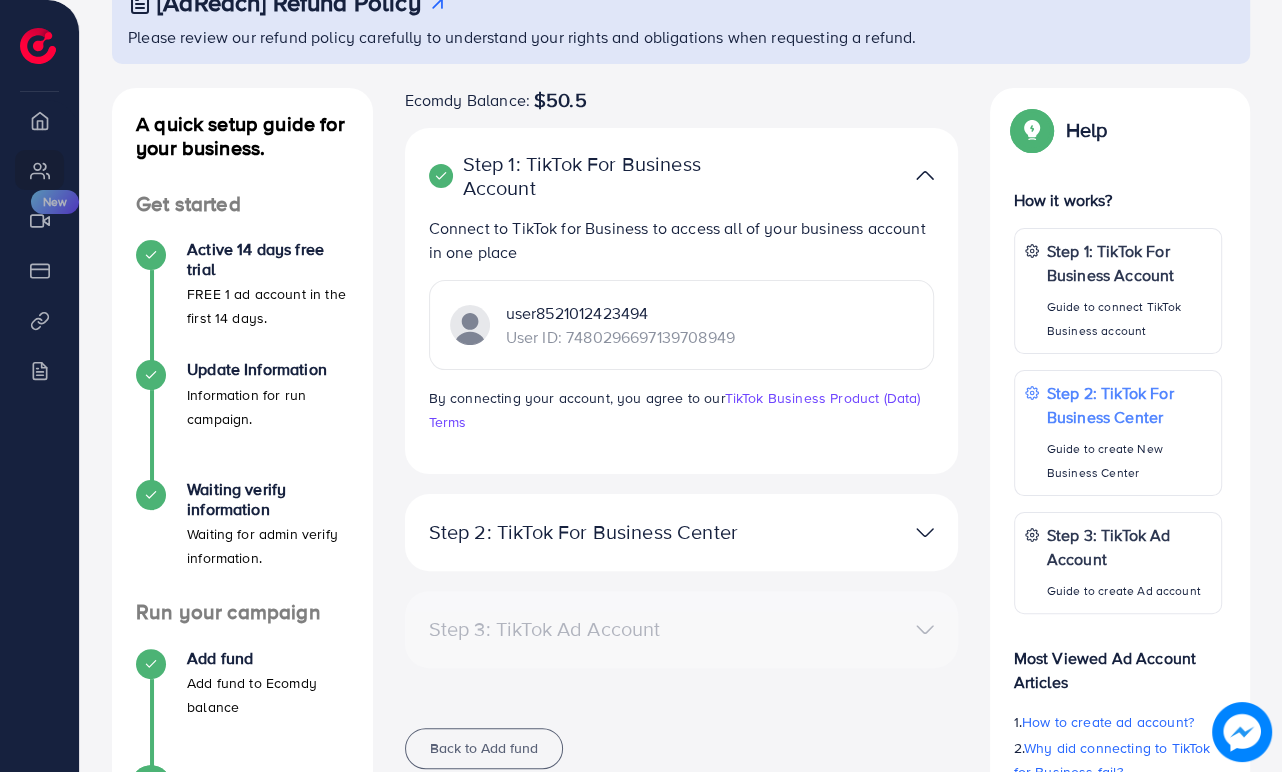 scroll, scrollTop: 111, scrollLeft: 0, axis: vertical 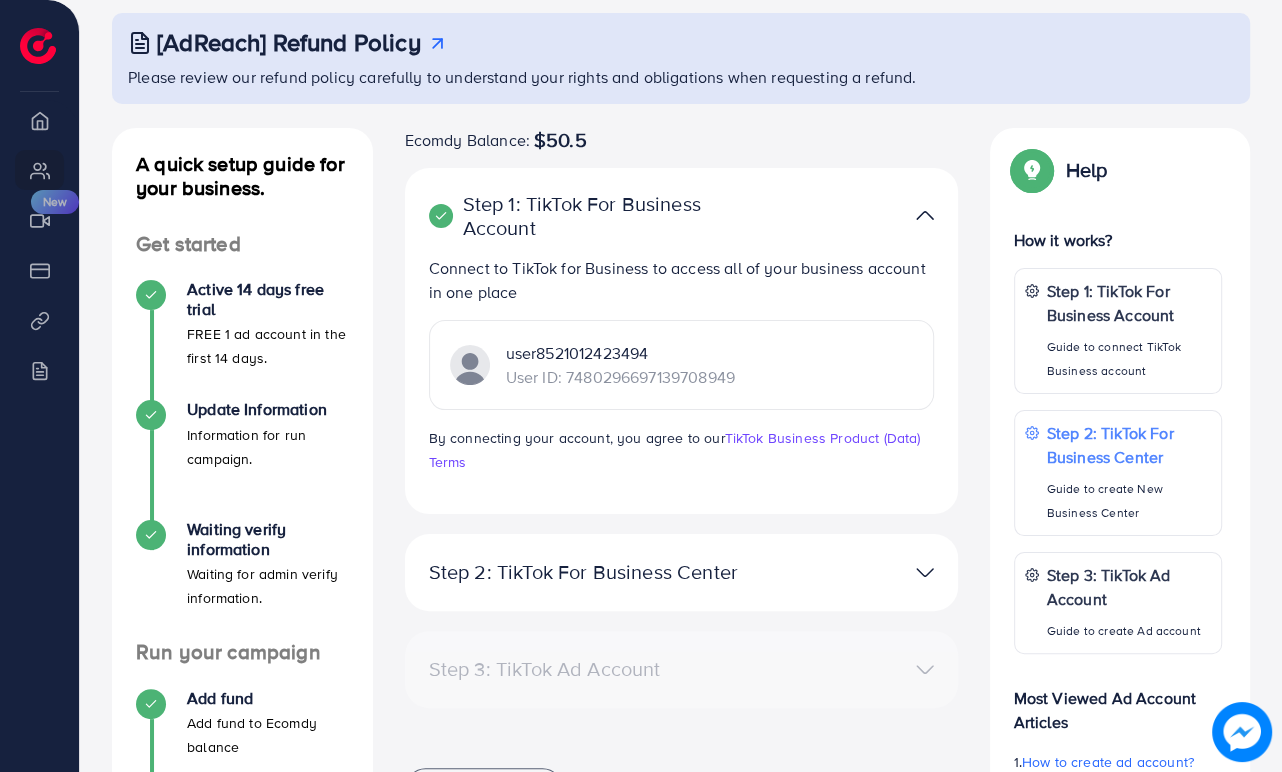 click at bounding box center (925, 215) 